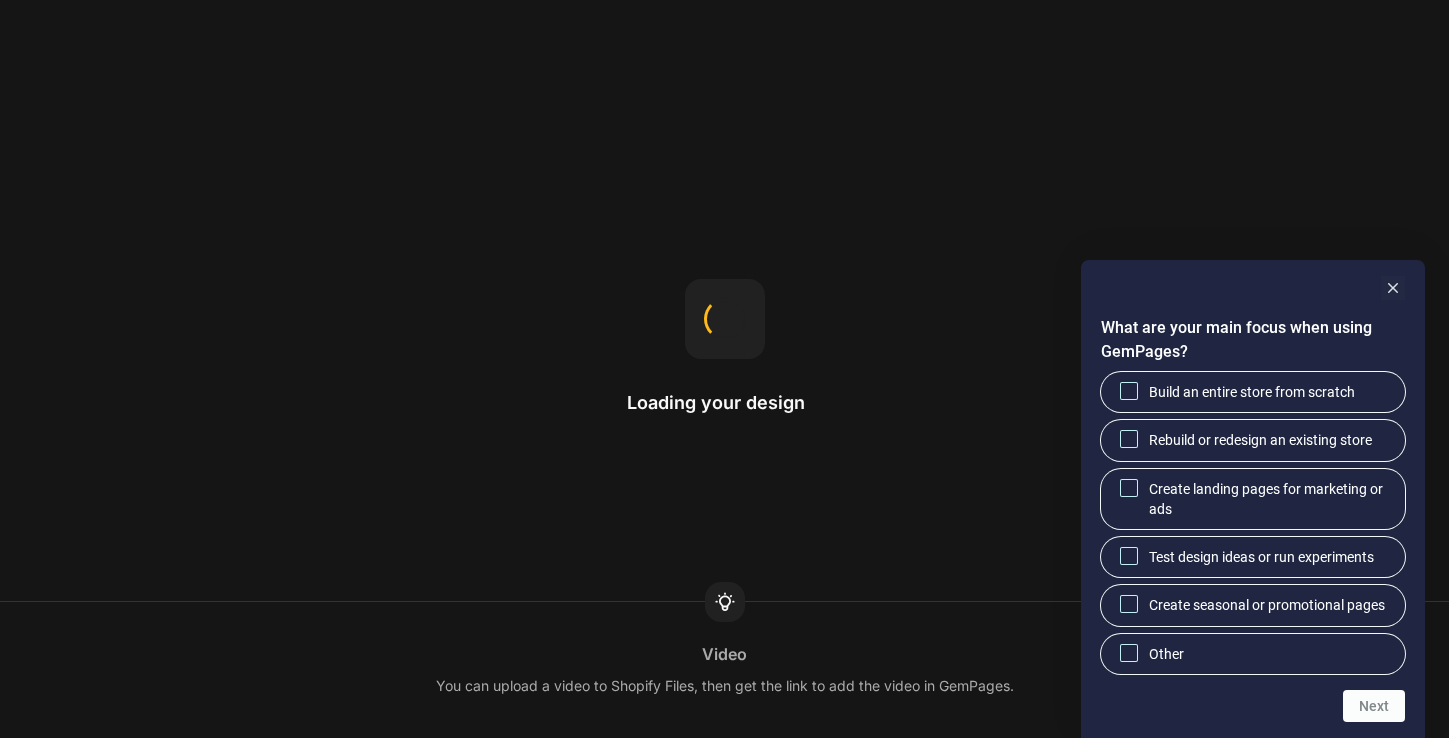 scroll, scrollTop: 0, scrollLeft: 0, axis: both 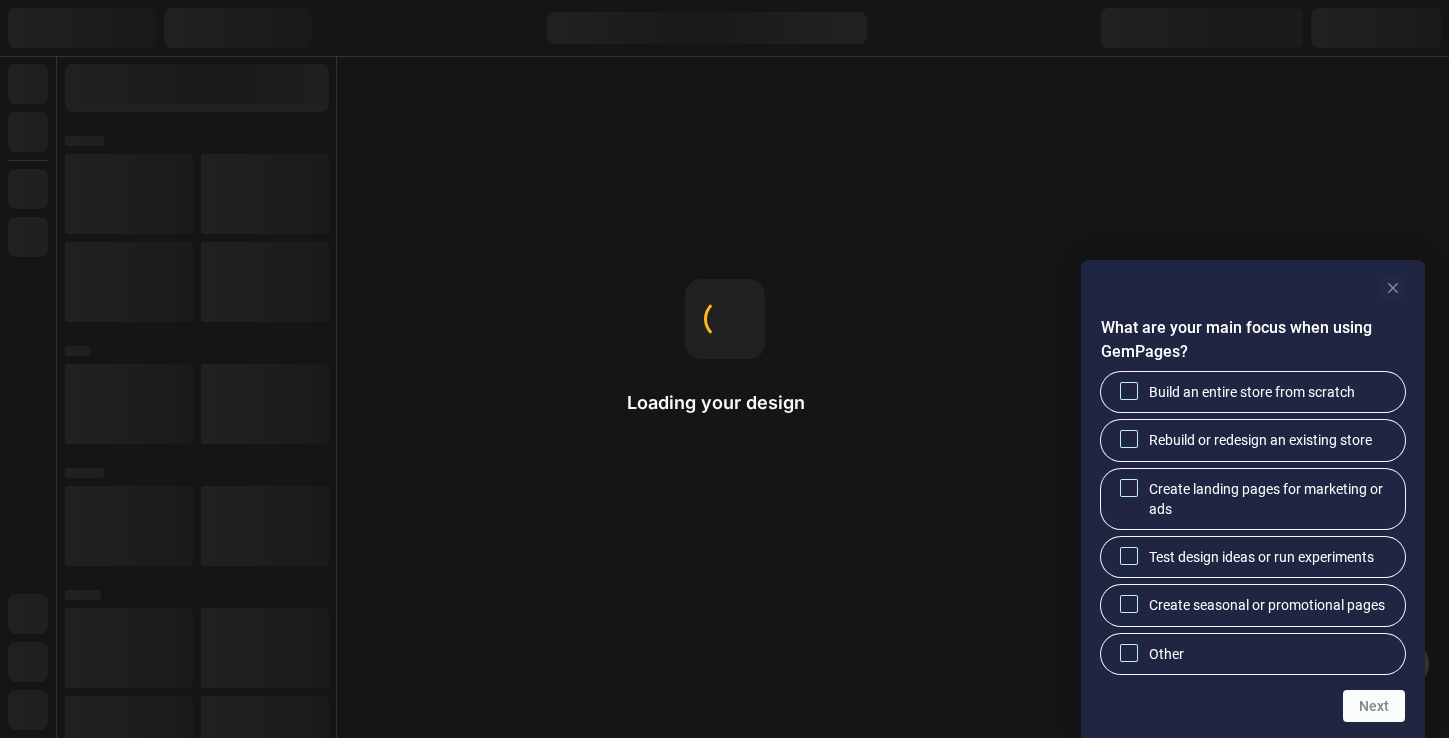 click 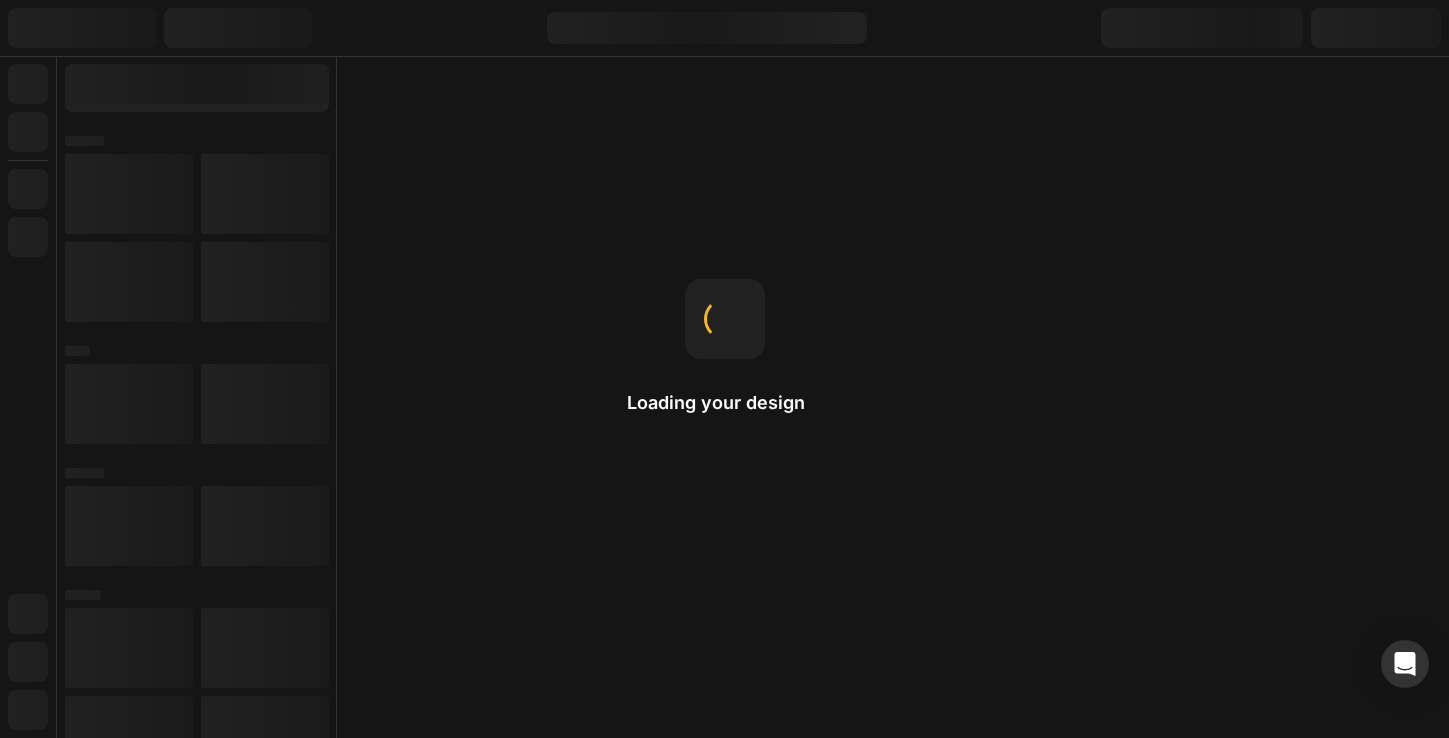 scroll, scrollTop: 0, scrollLeft: 0, axis: both 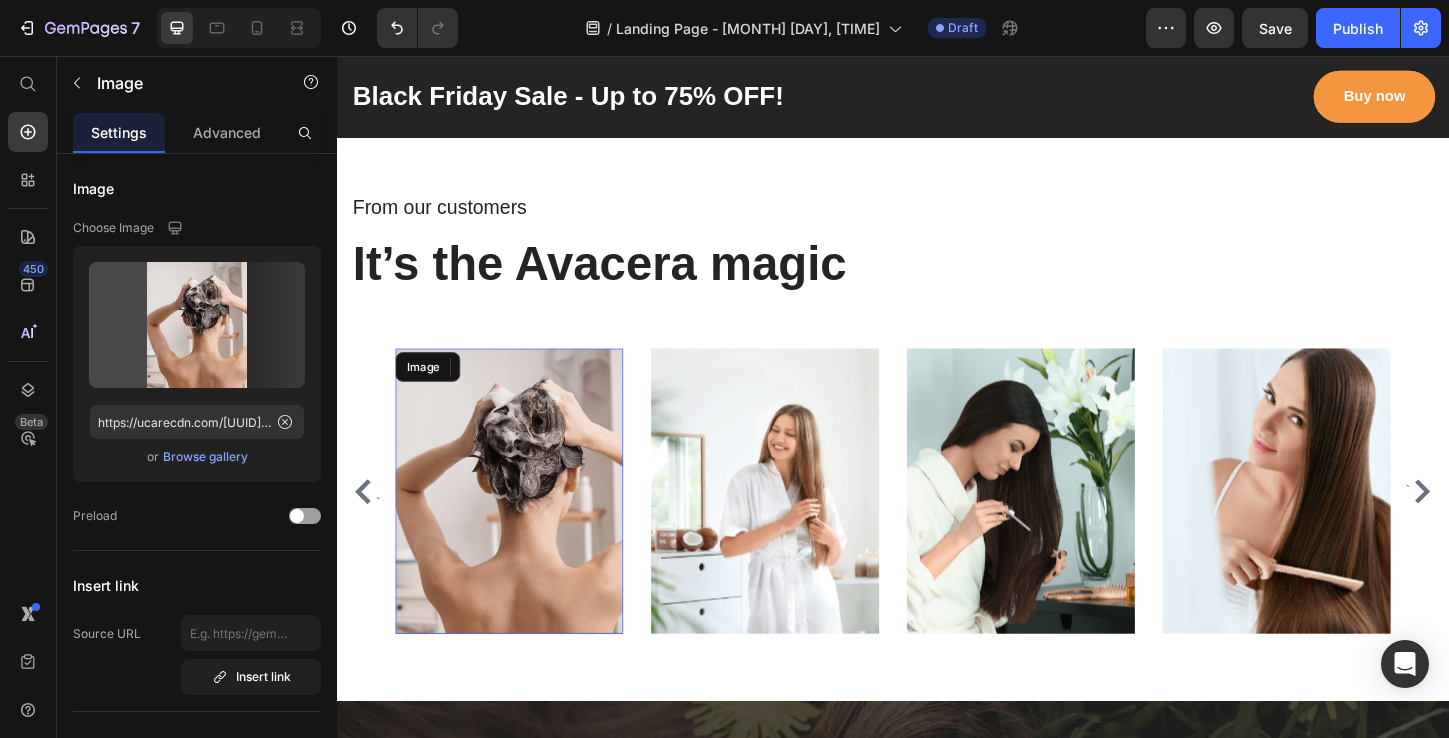 click at bounding box center [523, 526] 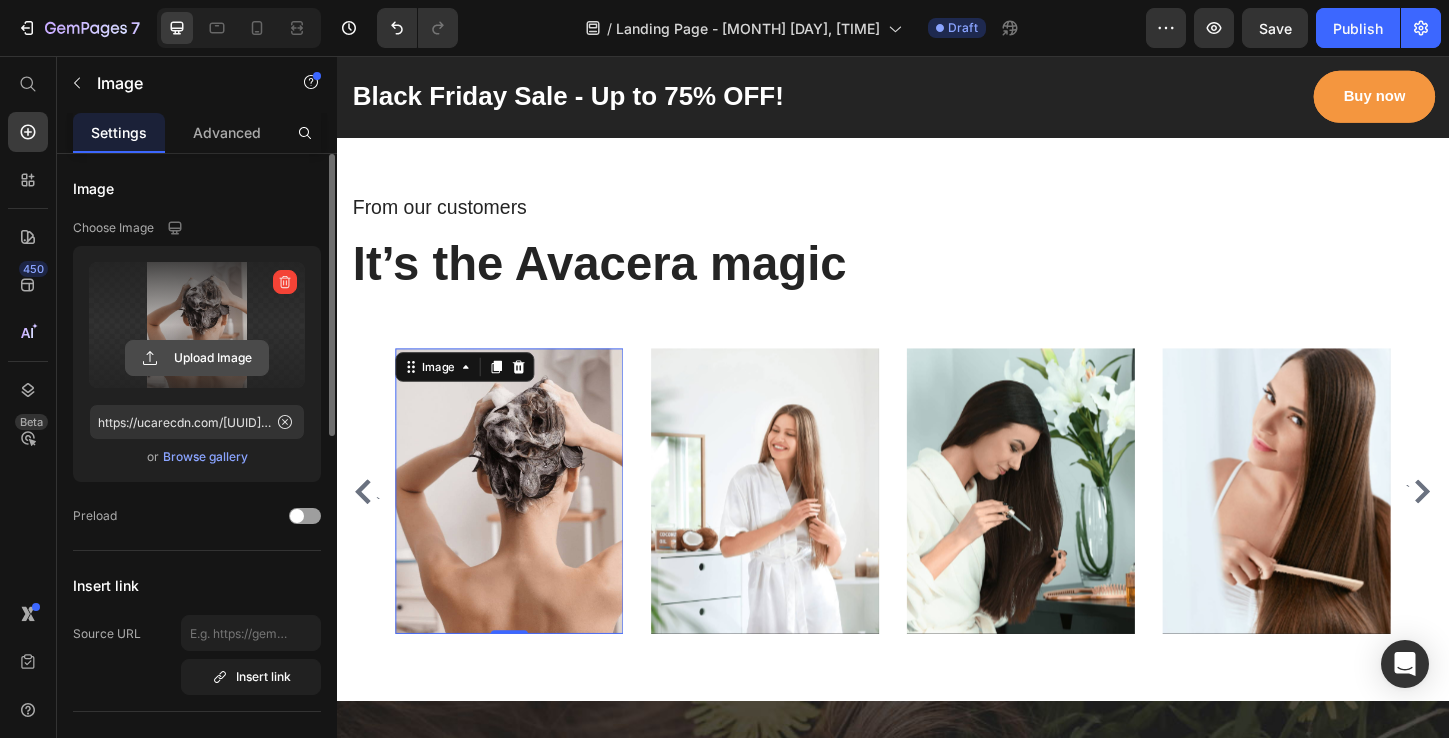 click 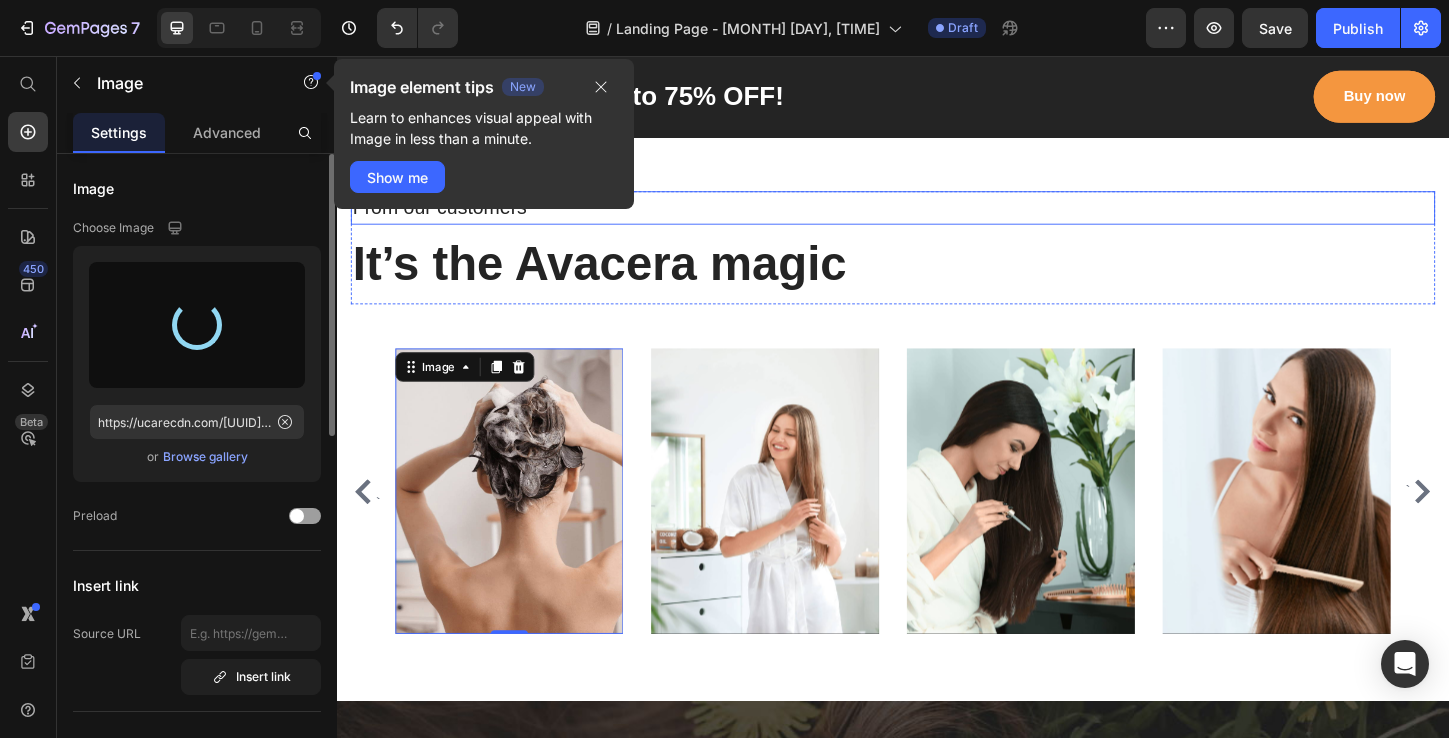 type on "https://cdn.shopify.com/s/files/1/0963/5184/6725/files/gempages_574977385338766448-5ebcbc22-6423-4f38-b188-fabf62d9791b.jpg" 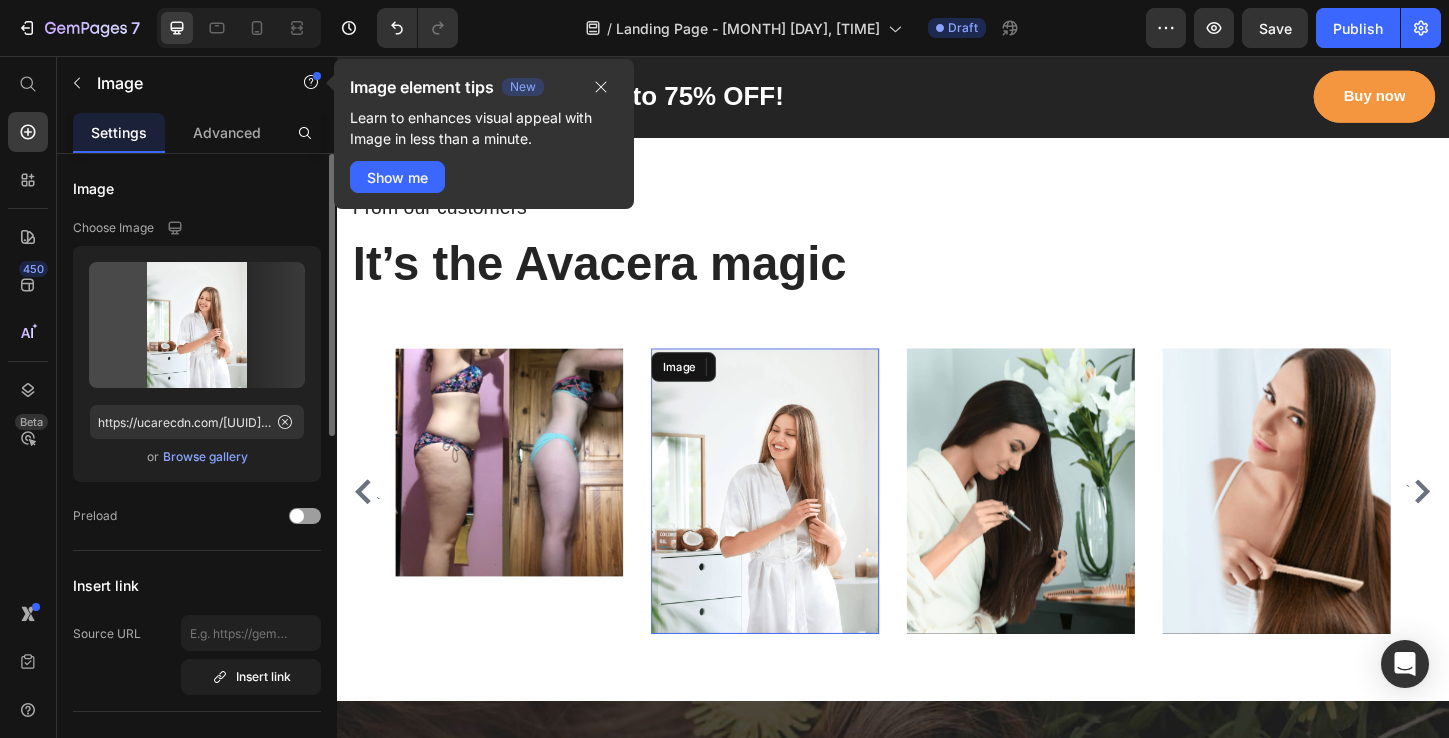 click at bounding box center [799, 526] 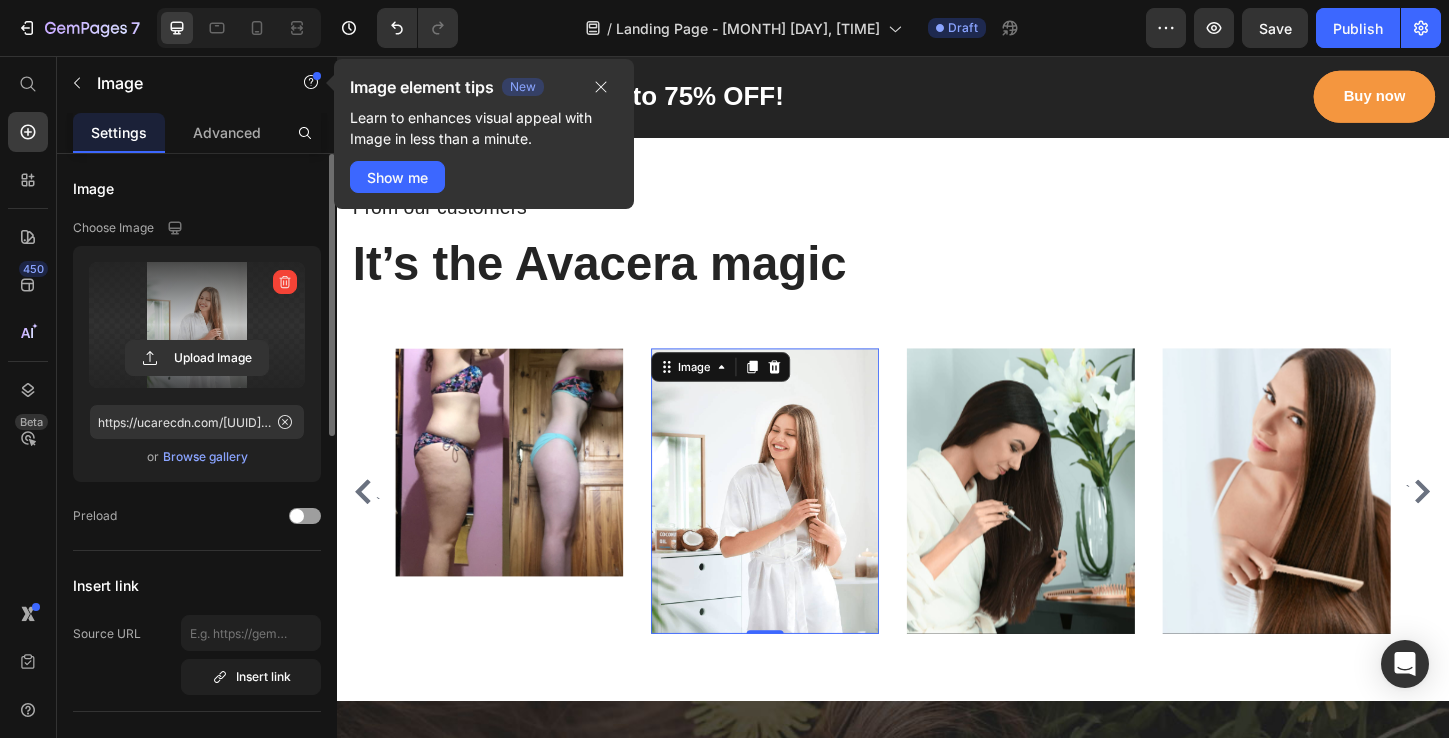 click at bounding box center [197, 325] 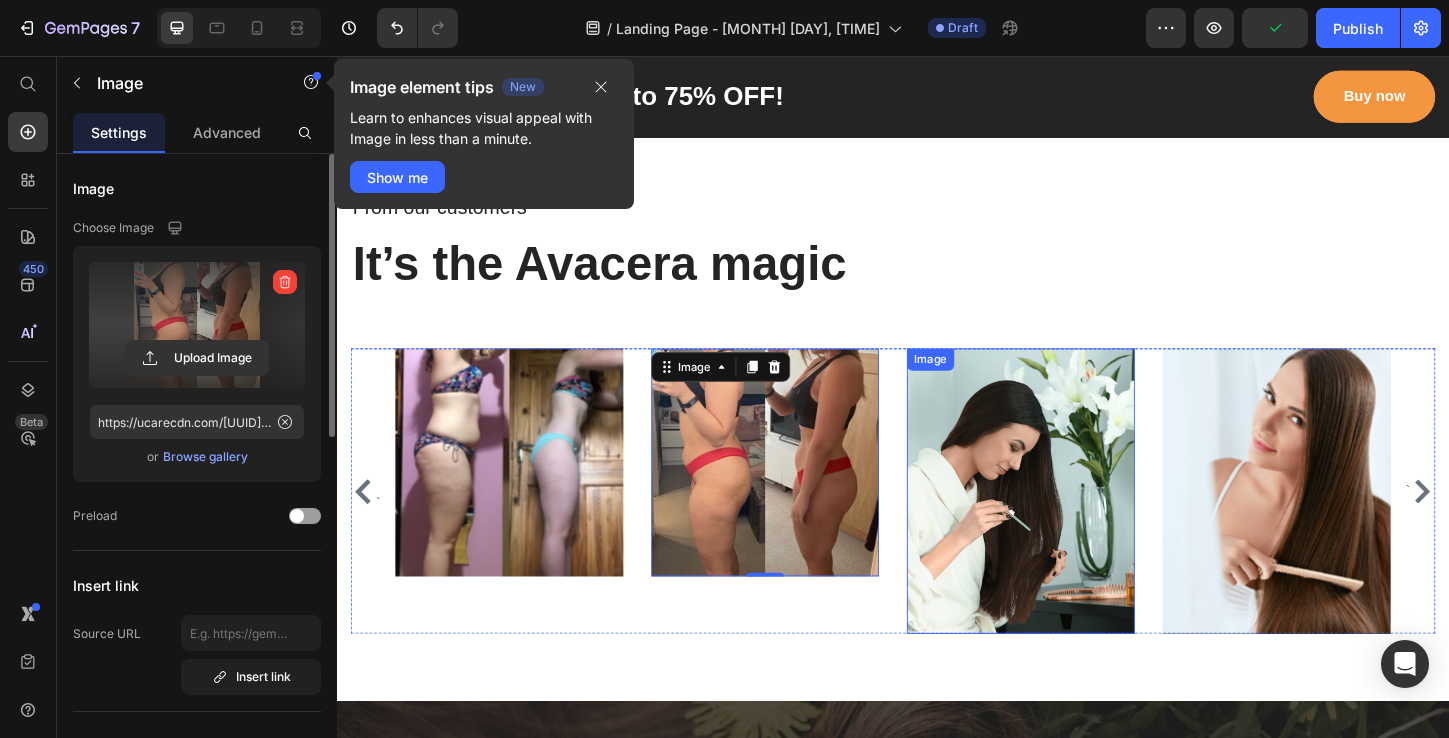 type on "https://cdn.shopify.com/s/files/1/0963/5184/6725/files/gempages_574977385338766448-b714c563-8843-48e1-8598-9413acf1b0b6.jpg" 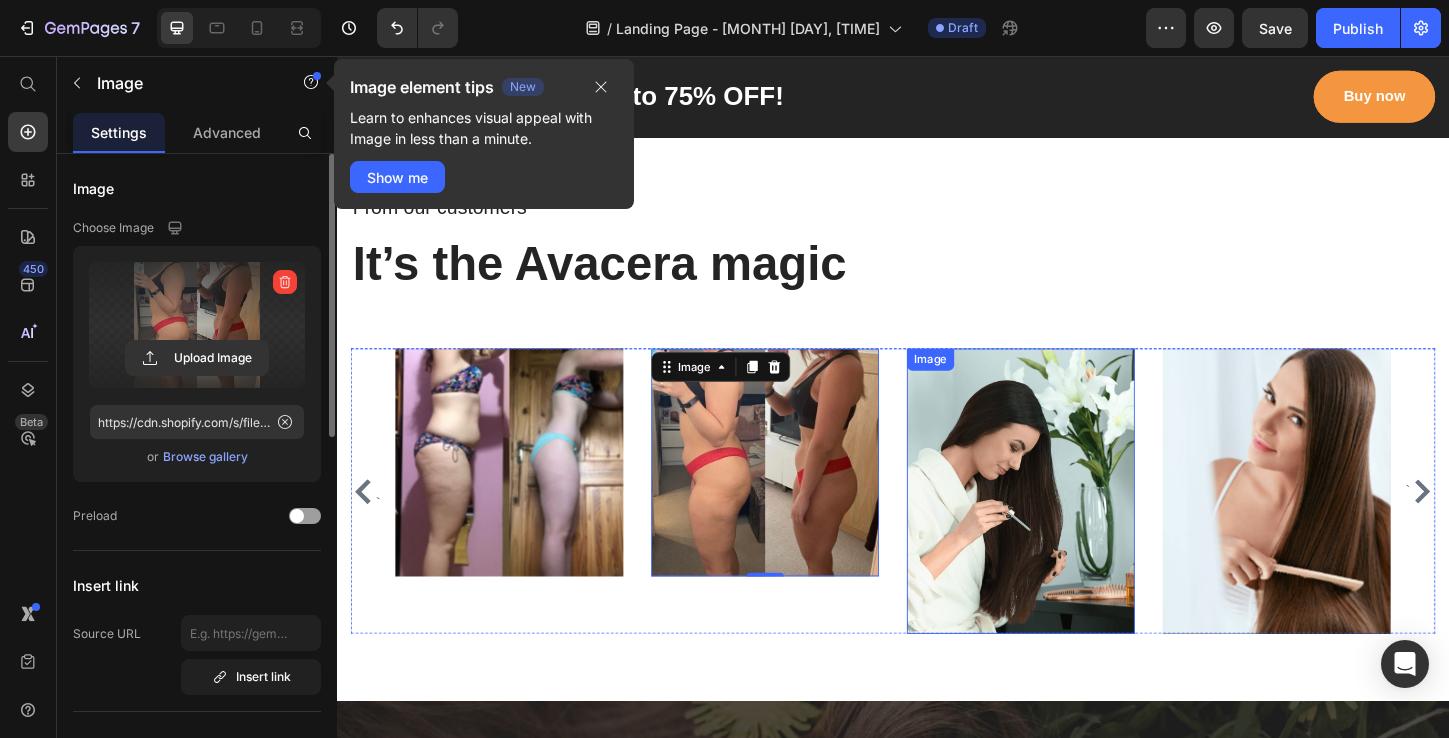 click at bounding box center [1075, 526] 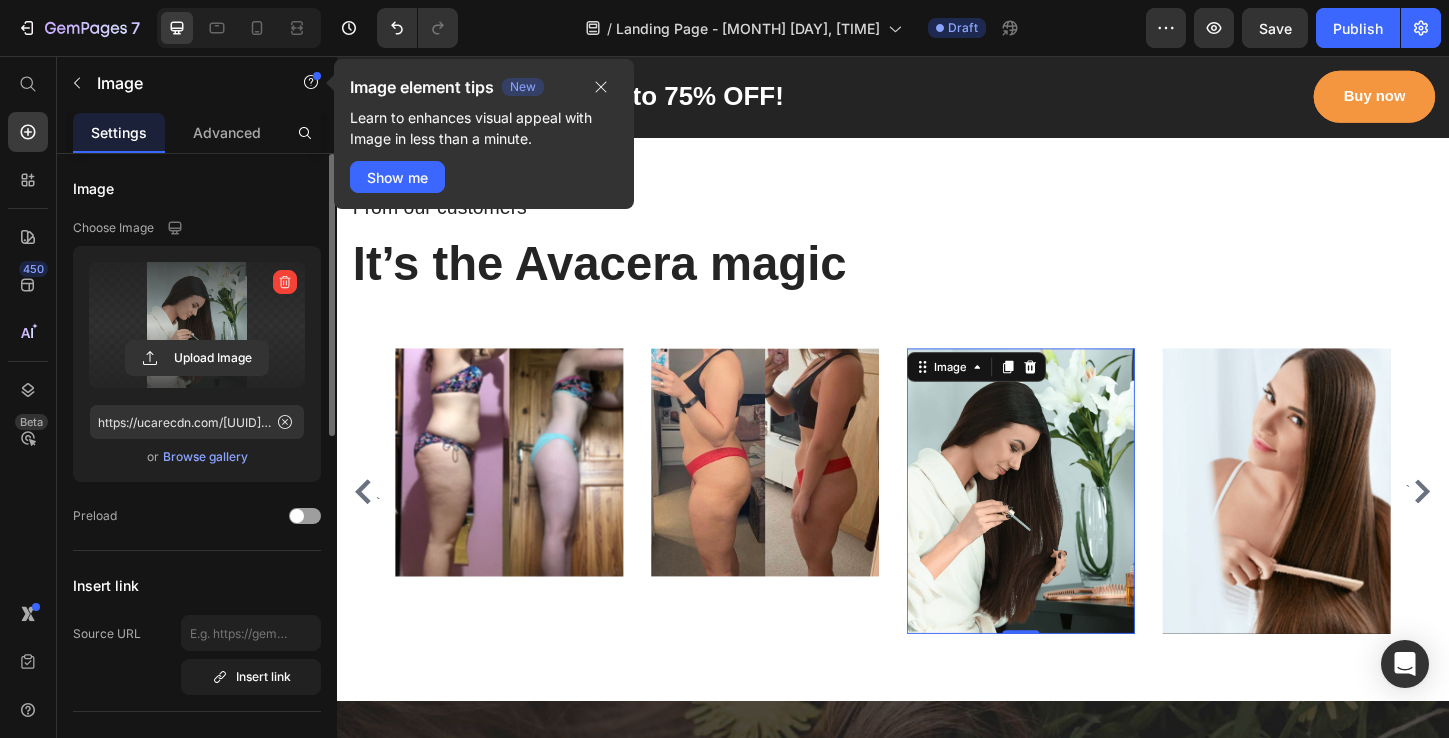 click at bounding box center (197, 325) 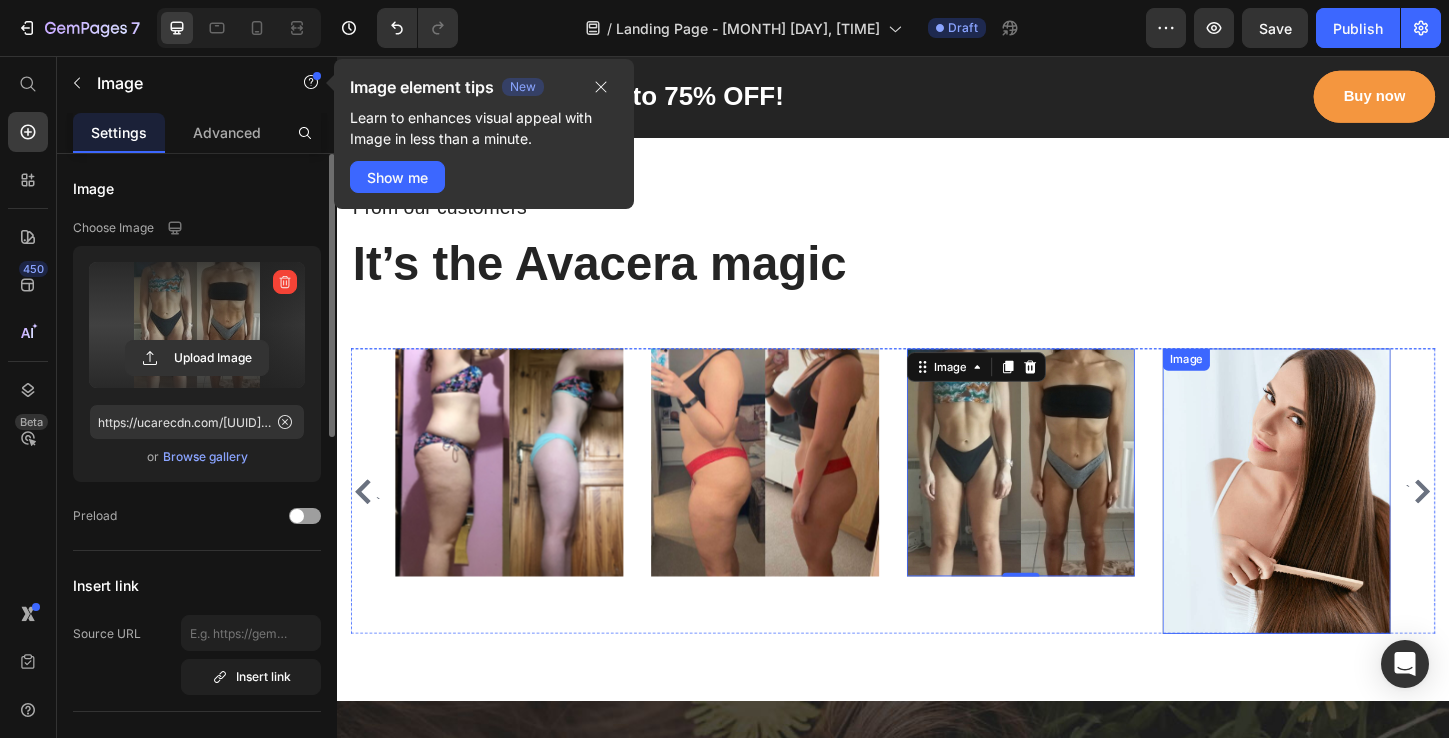 type on "https://cdn.shopify.com/s/files/1/0963/5184/6725/files/gempages_574977385338766448-4c7e3722-7b53-4539-8465-fcafa6125d0b.jpg" 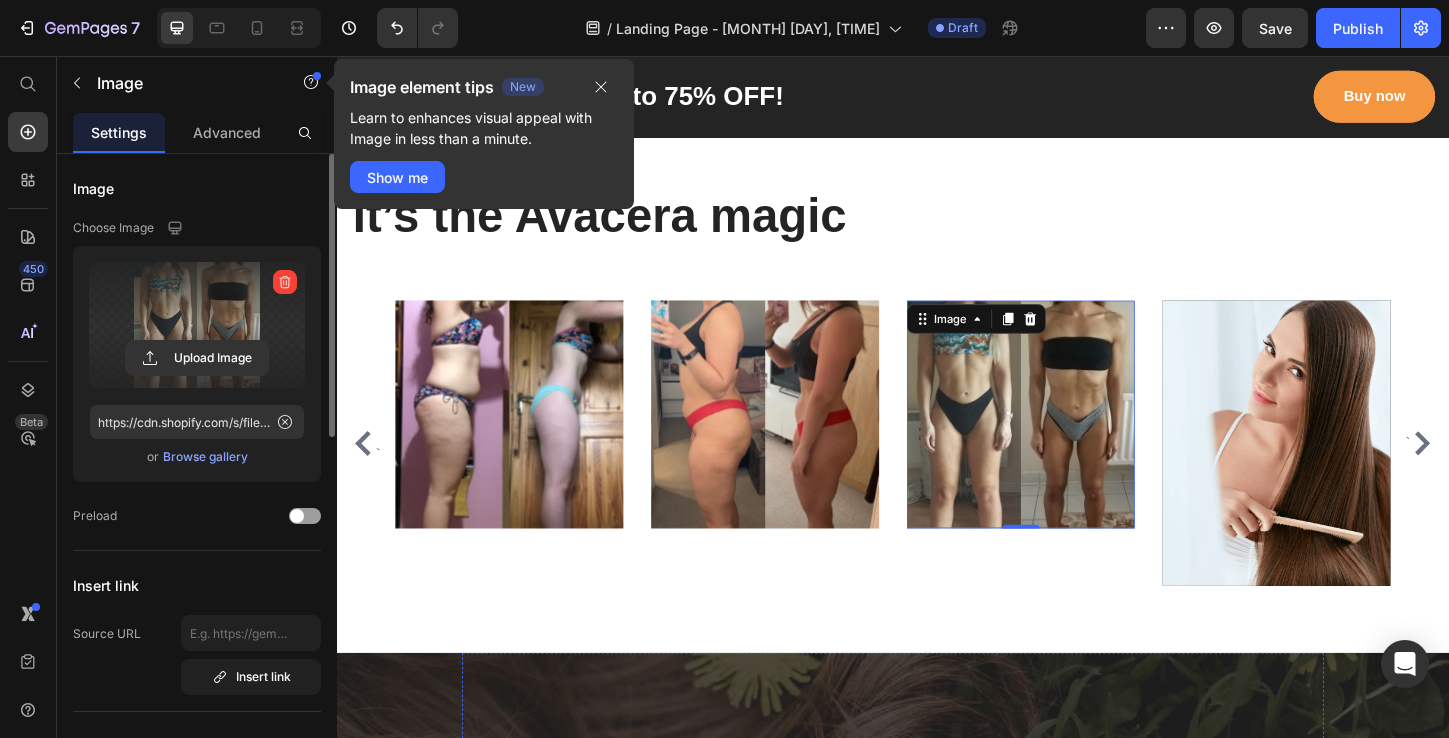 scroll, scrollTop: 4335, scrollLeft: 0, axis: vertical 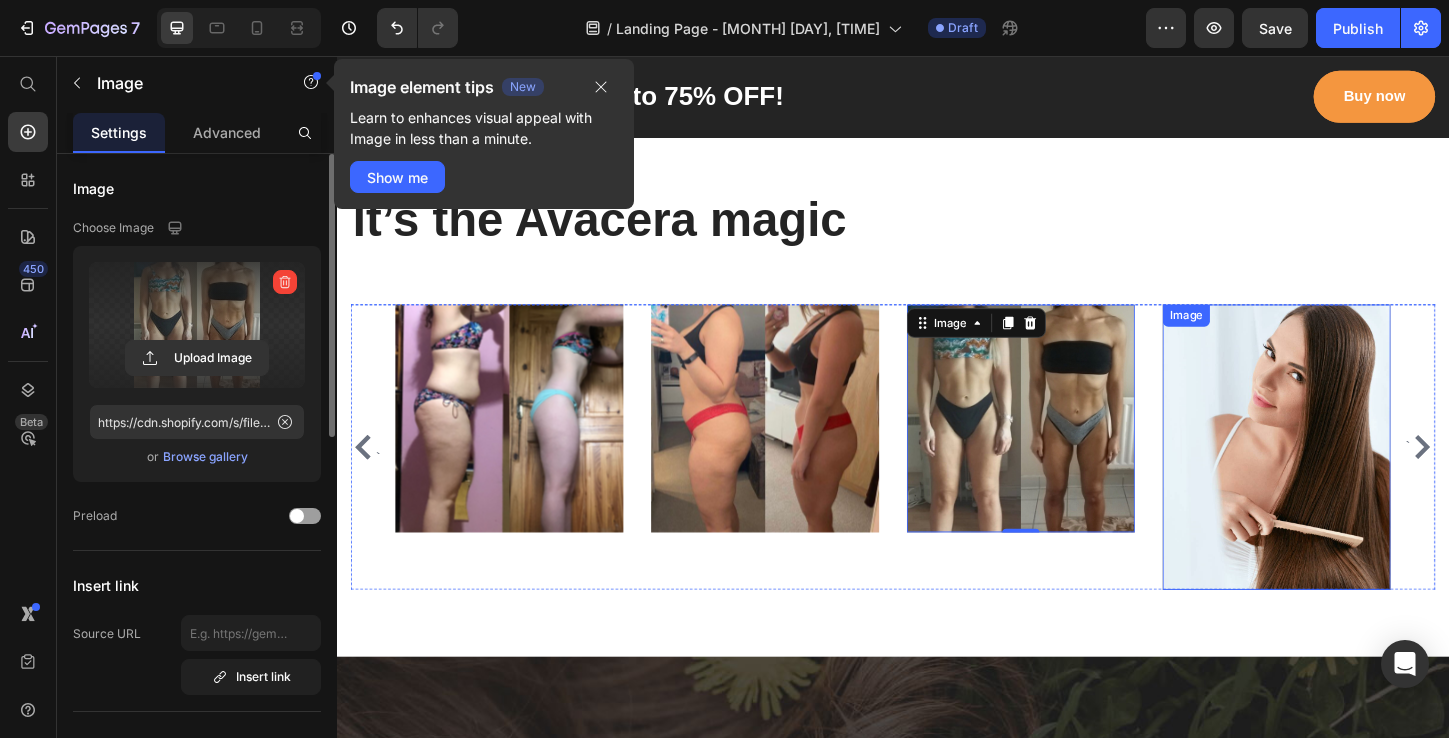 click at bounding box center [1351, 478] 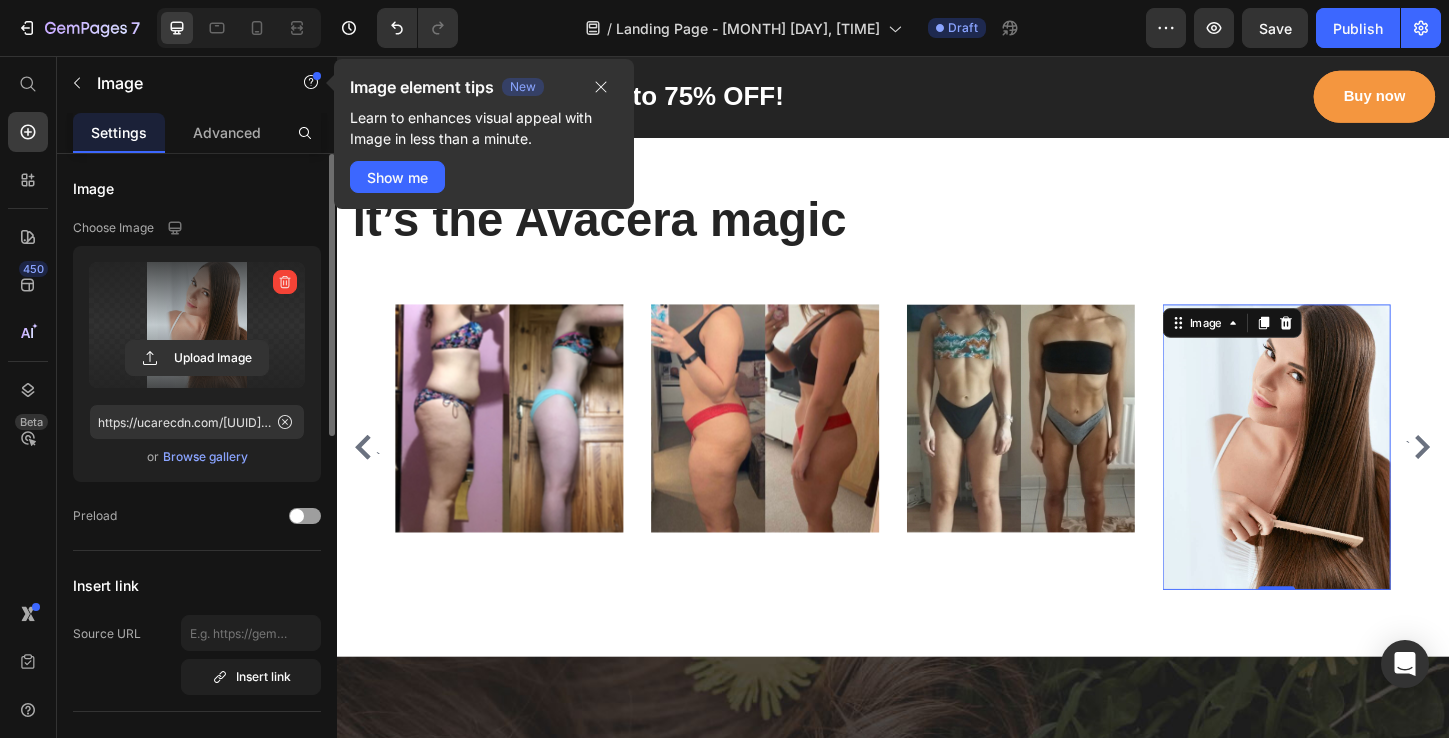 click at bounding box center (197, 325) 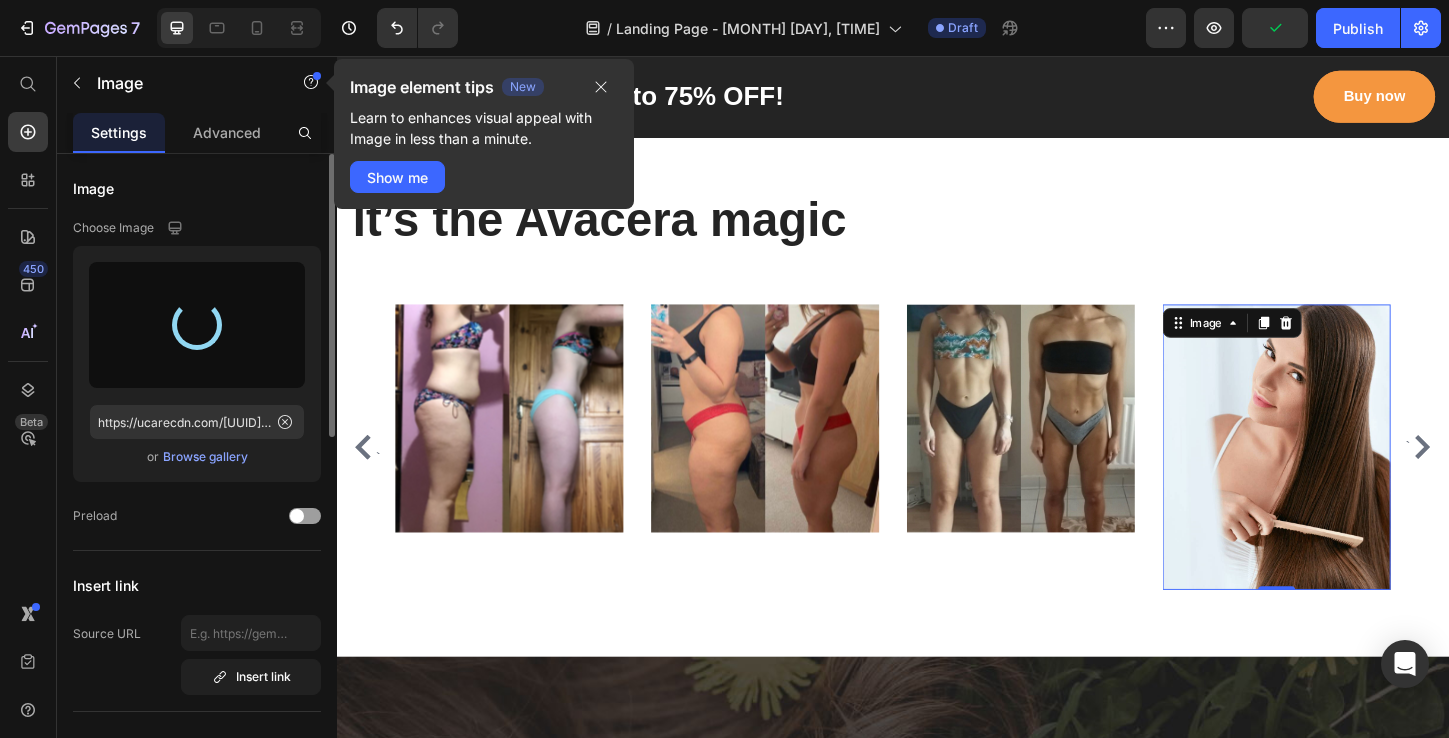 type on "https://cdn.shopify.com/s/files/1/0963/5184/6725/files/gempages_574977385338766448-66c87a32-f9cc-4b57-8258-d738d597f69c.jpg" 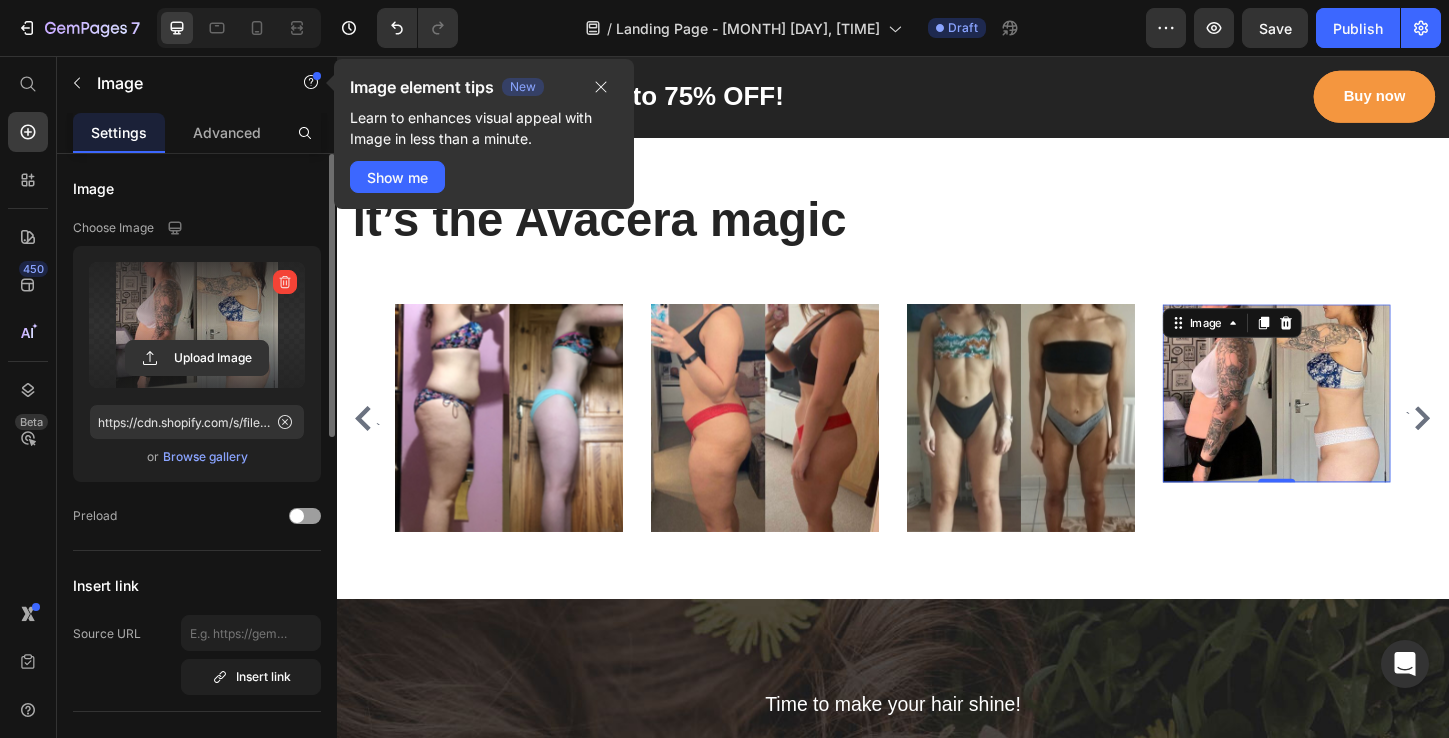 click at bounding box center [1351, 420] 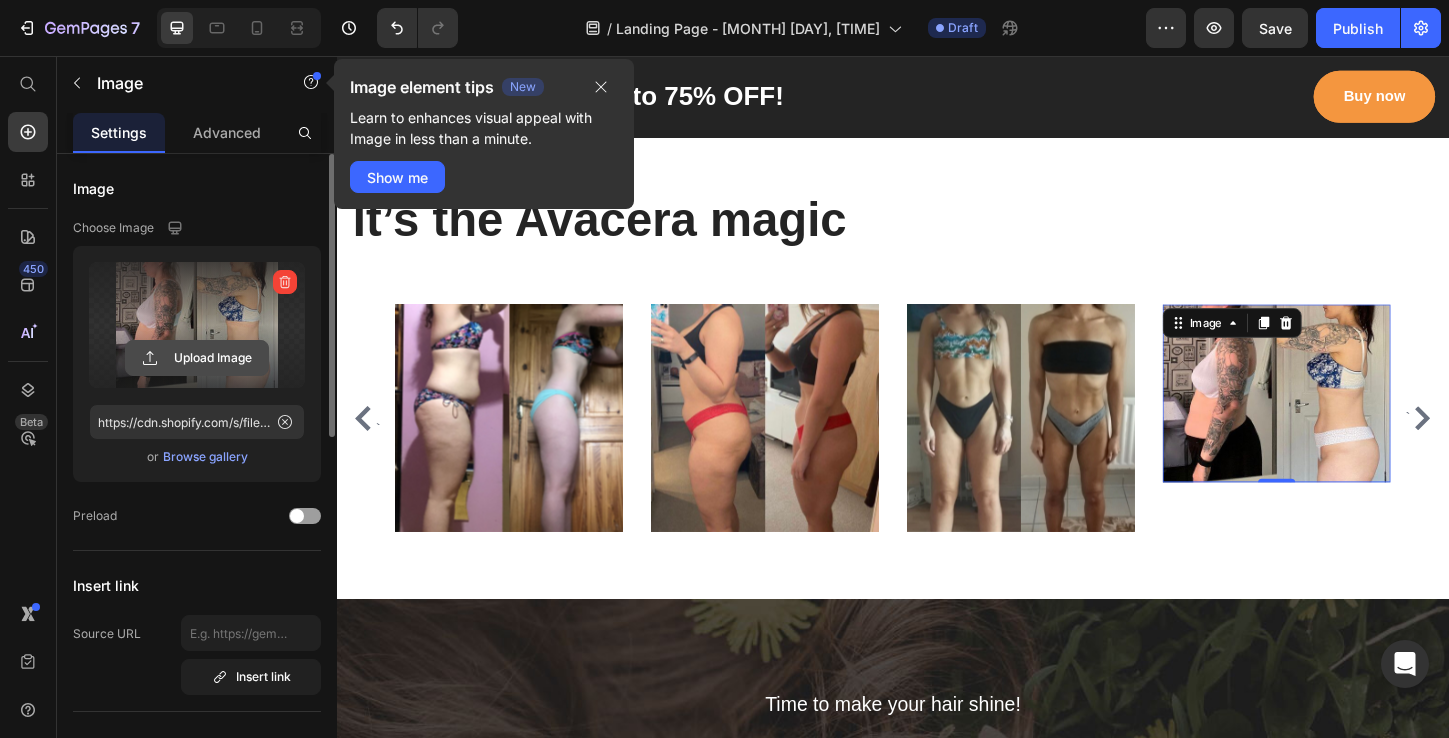 click 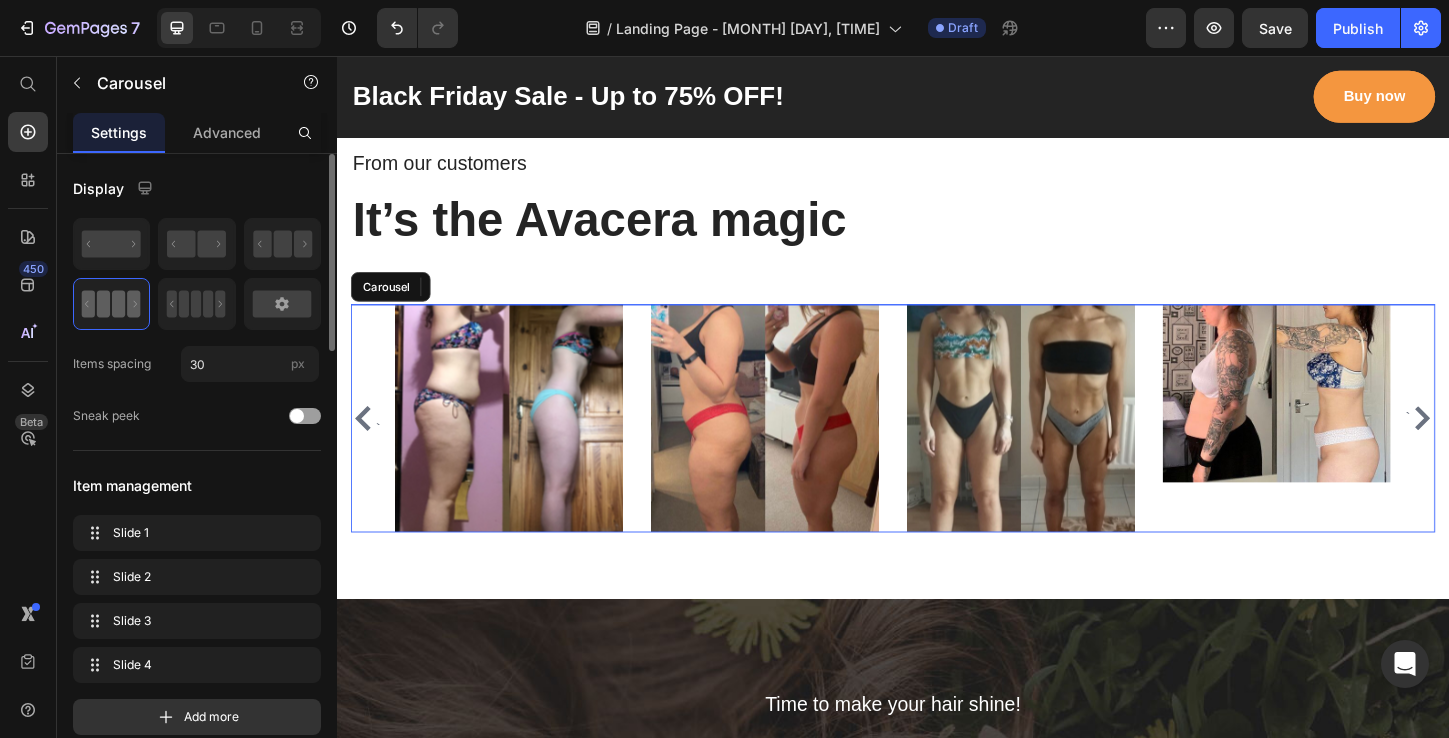 click 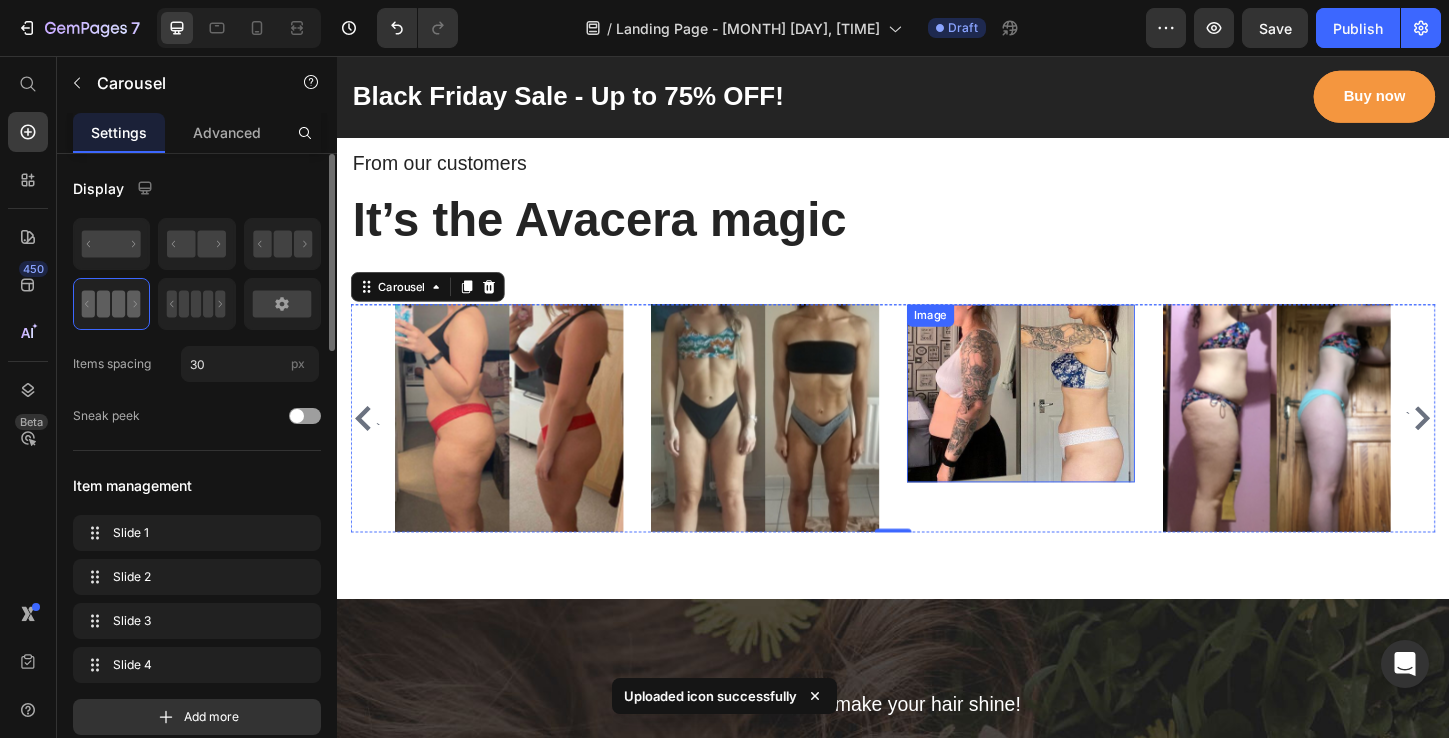 click at bounding box center (1075, 420) 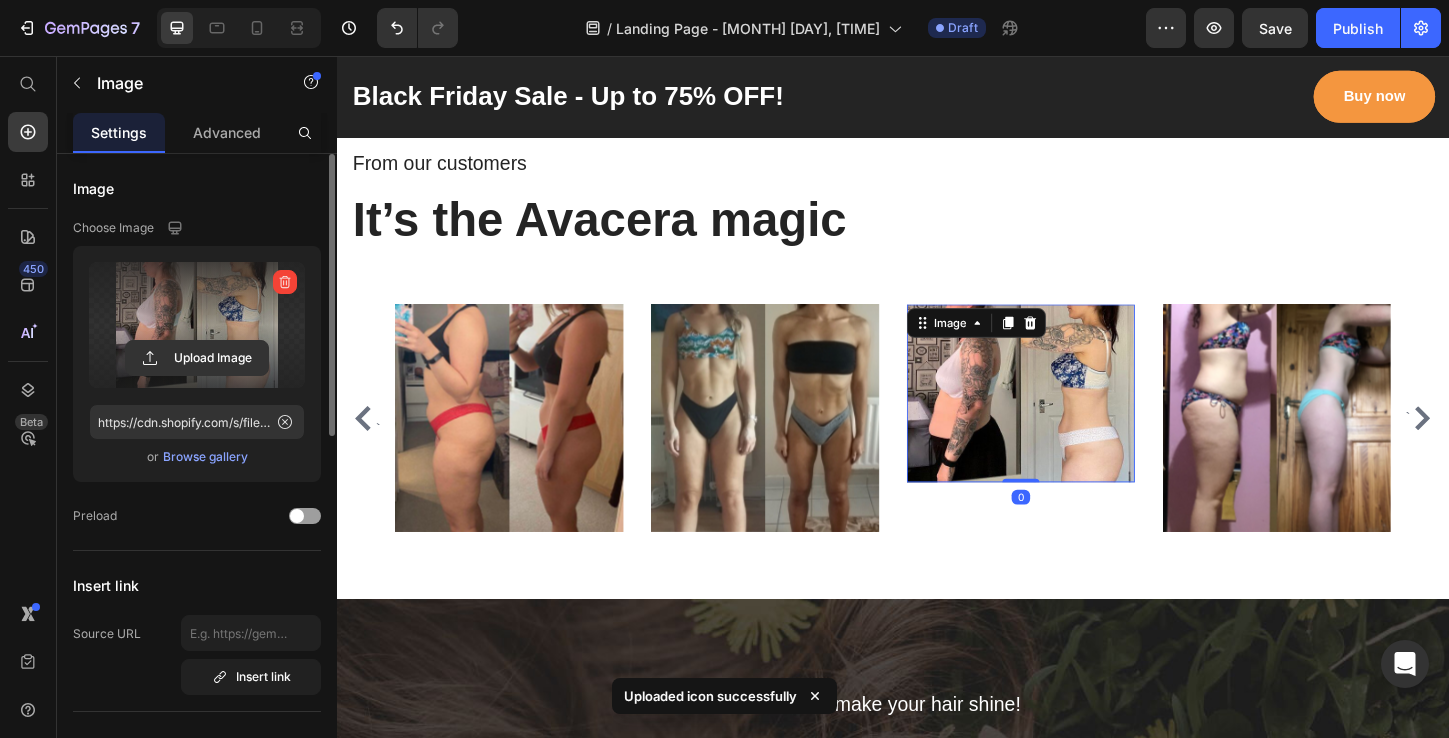 click at bounding box center (197, 325) 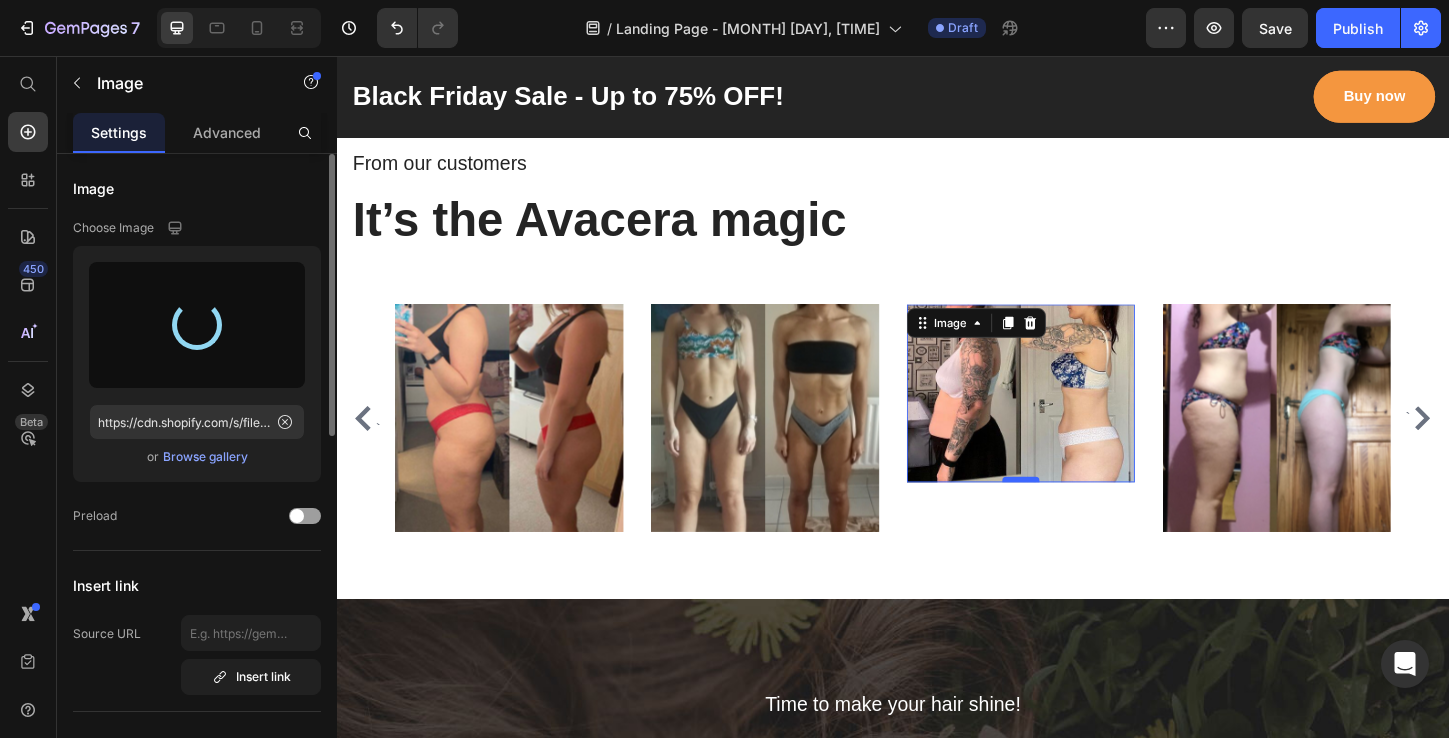 type on "https://cdn.shopify.com/s/files/1/0963/5184/6725/files/gempages_574977385338766448-adb436fb-2aa5-4c08-b498-3935082f4f40.jpg" 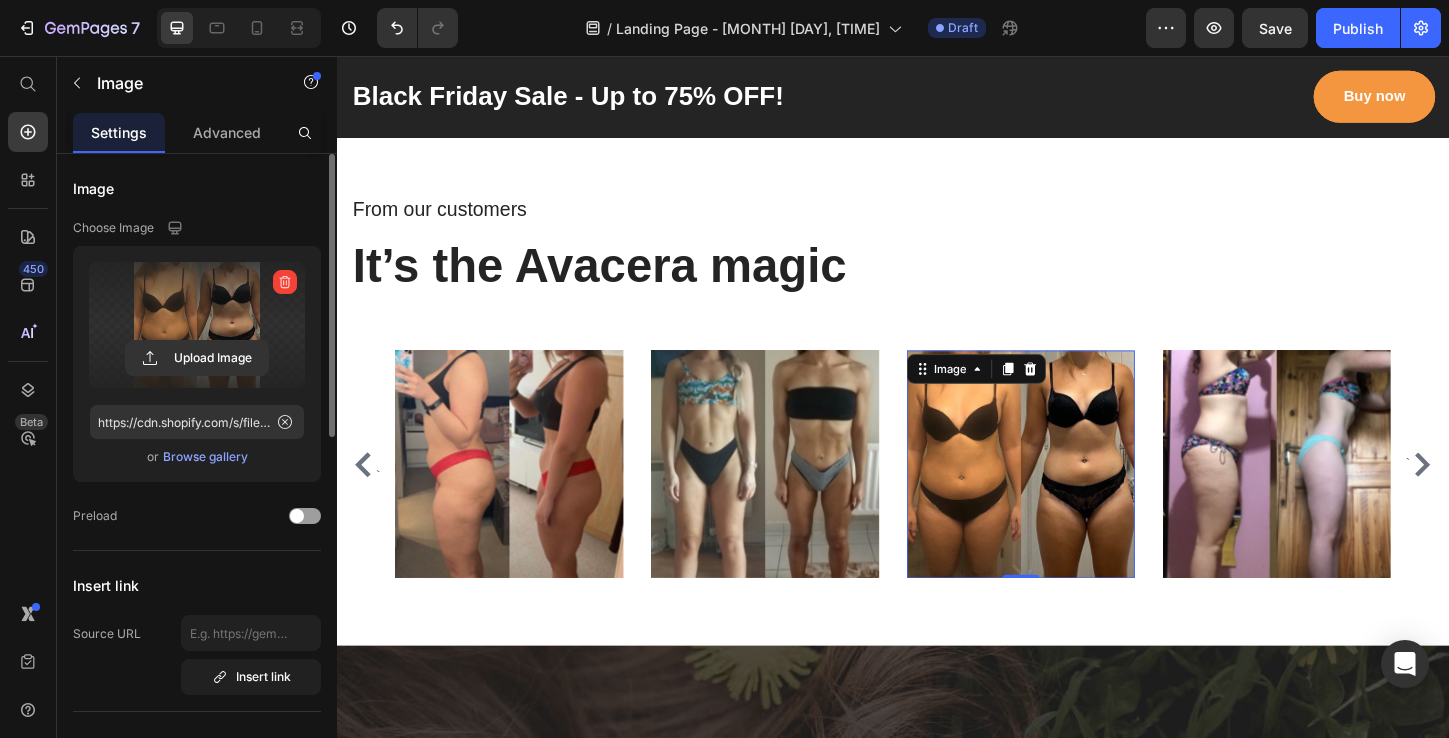 scroll, scrollTop: 4283, scrollLeft: 0, axis: vertical 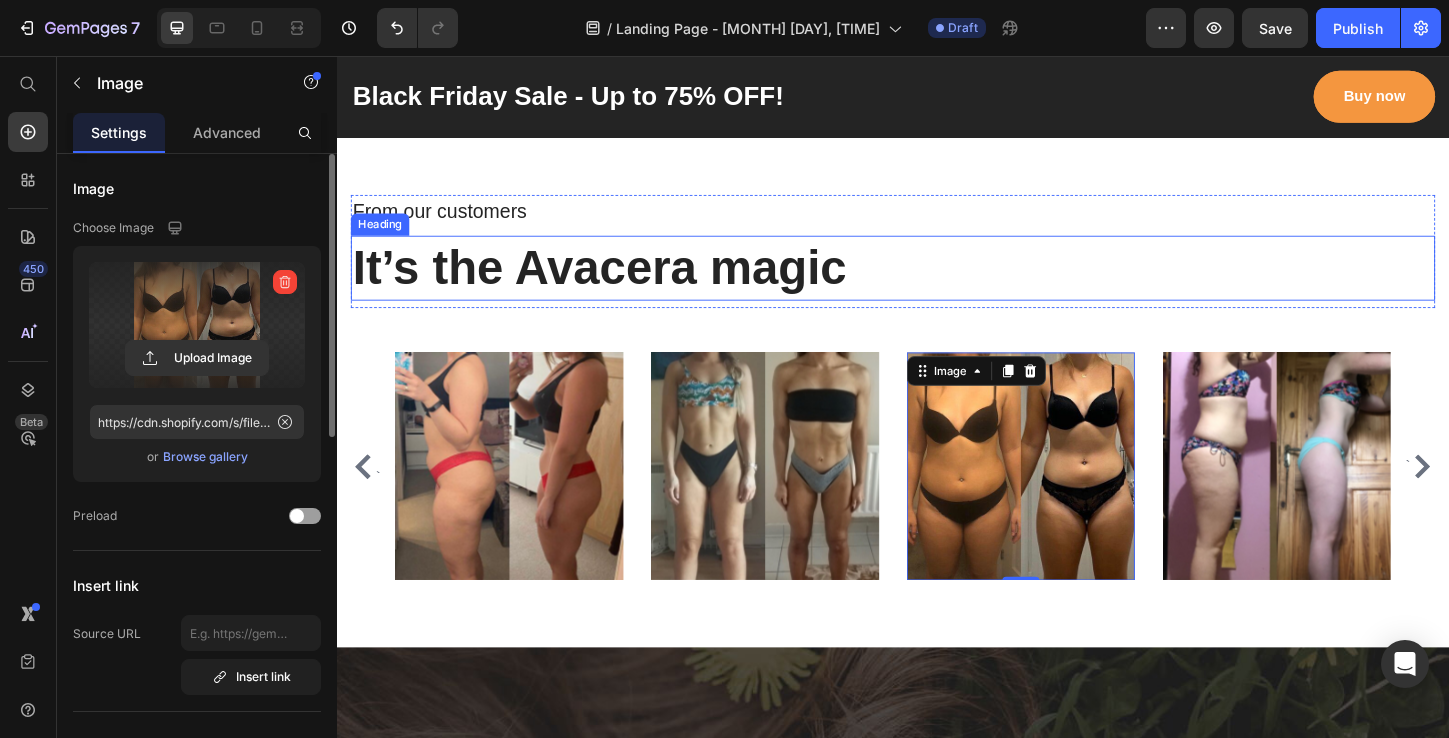 click on "It’s the Avacera magic" at bounding box center (937, 285) 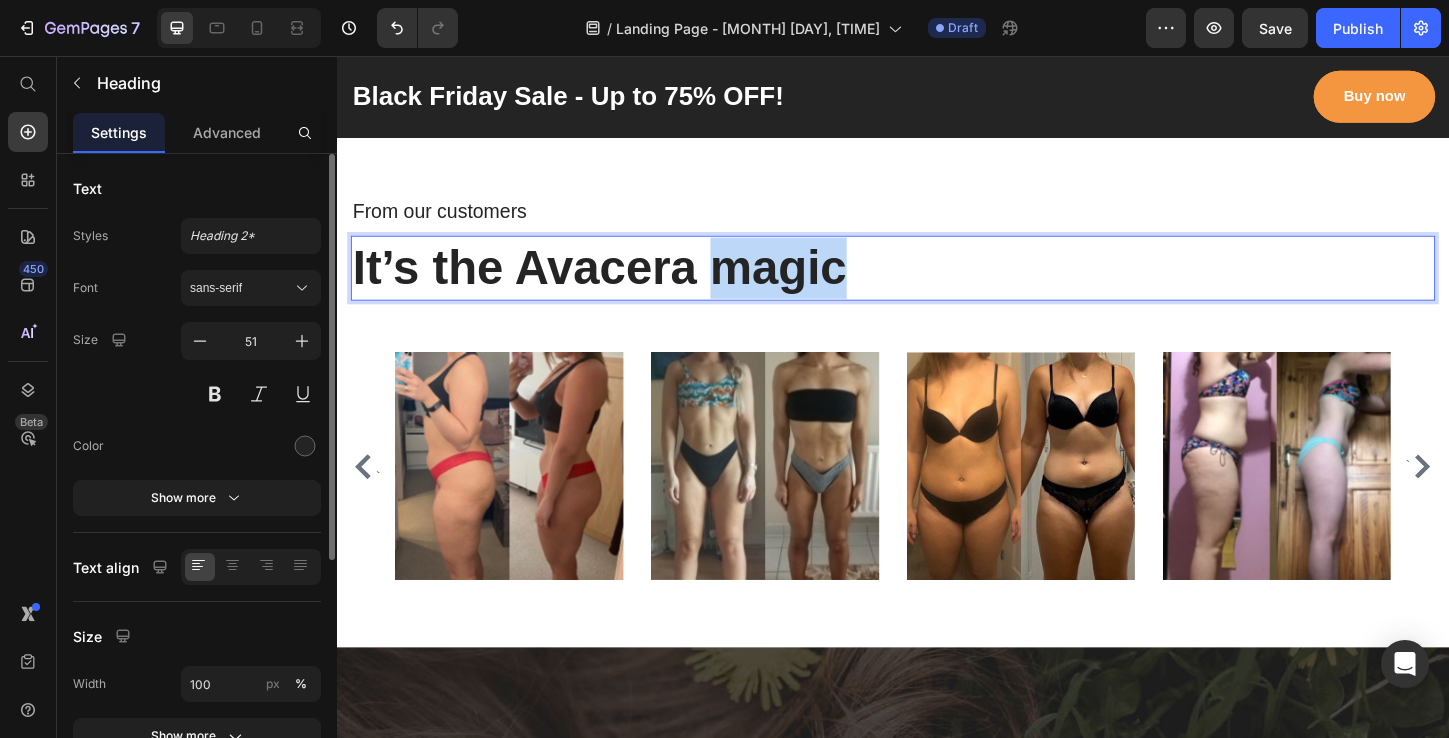 click on "It’s the Avacera magic" at bounding box center (937, 285) 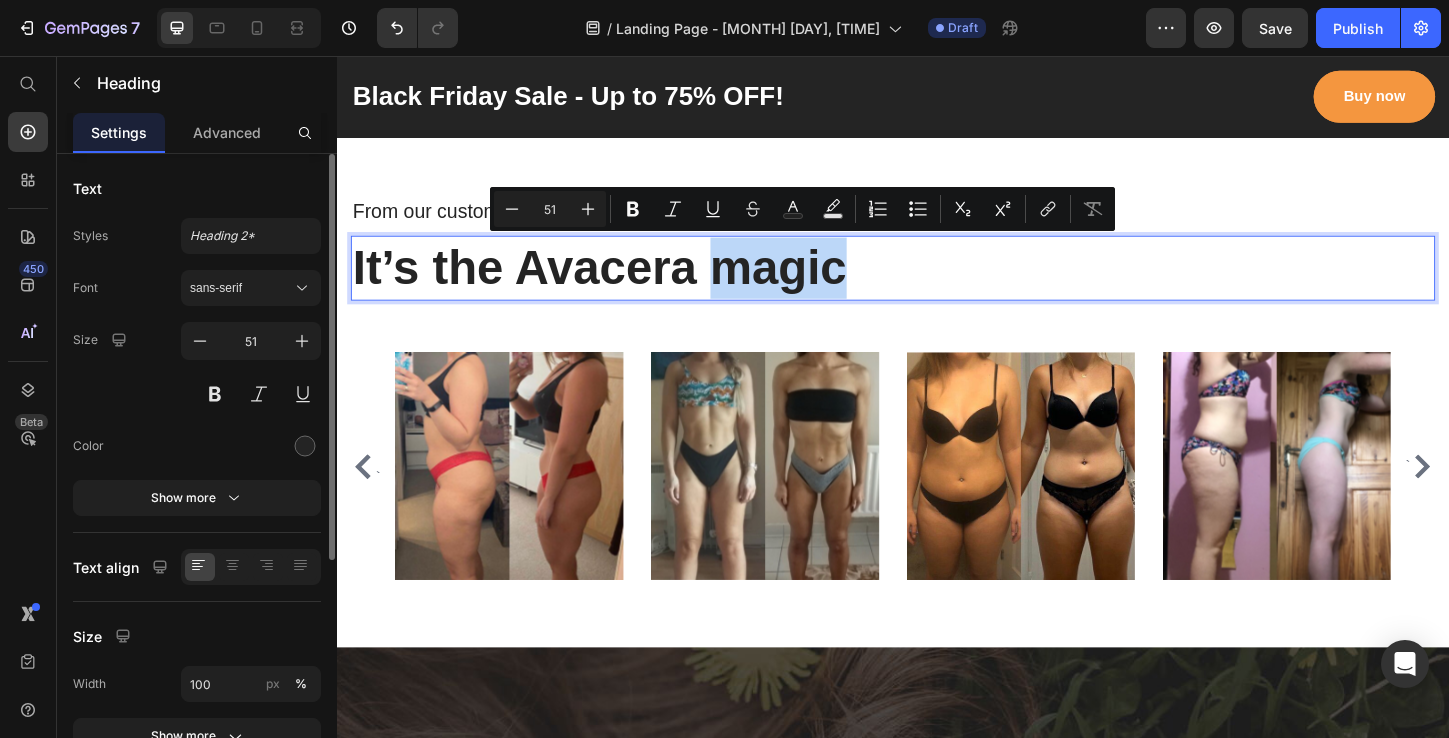 click on "It’s the Avacera magic" at bounding box center [937, 285] 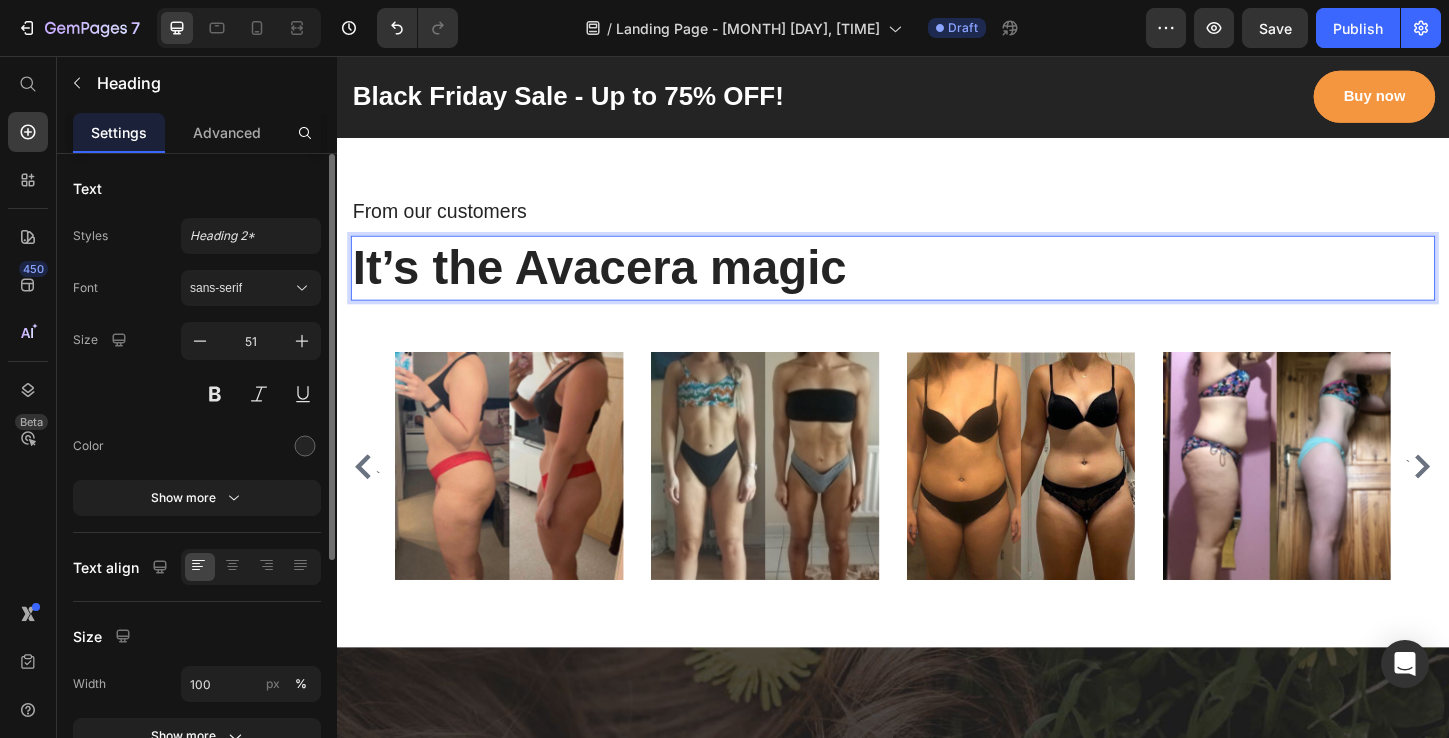 click on "It’s the Avacera magic" at bounding box center [937, 285] 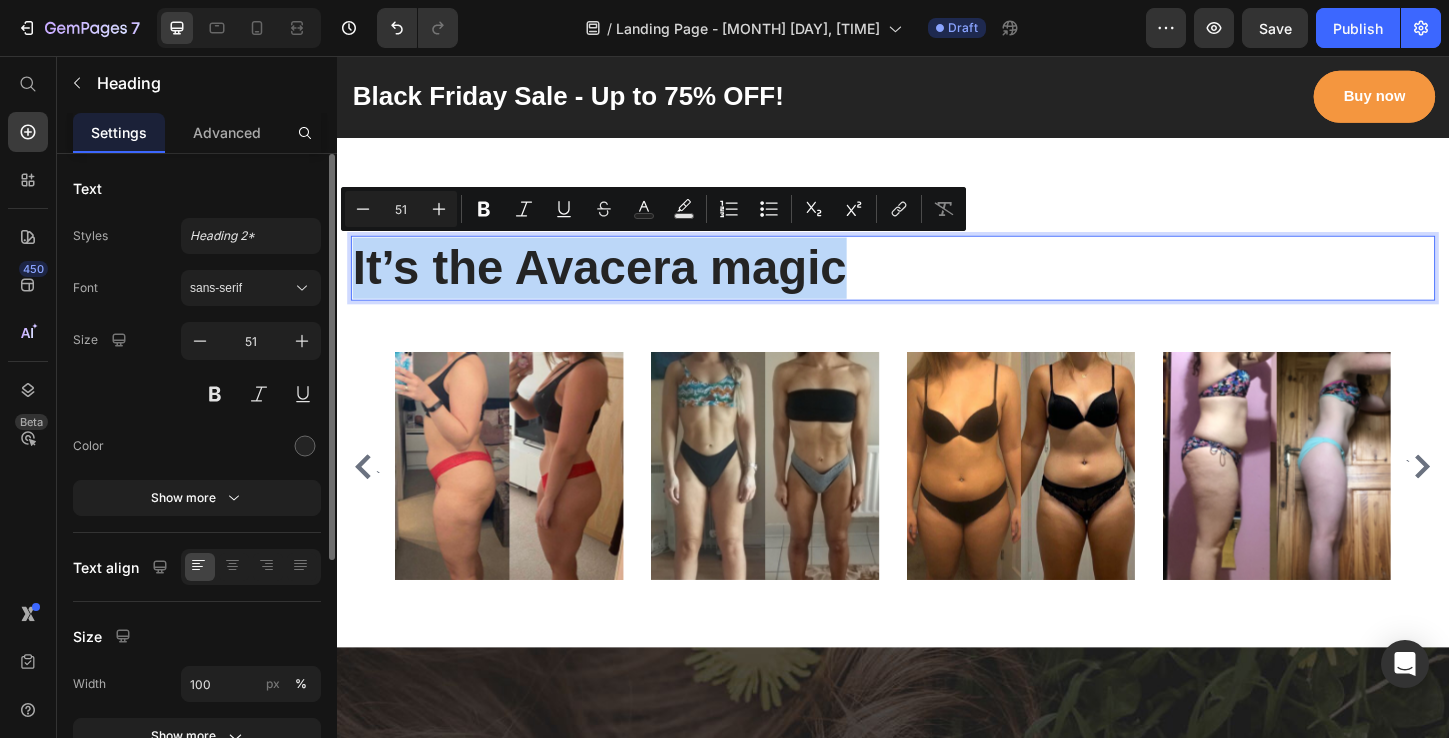 drag, startPoint x: 899, startPoint y: 283, endPoint x: 358, endPoint y: 277, distance: 541.03326 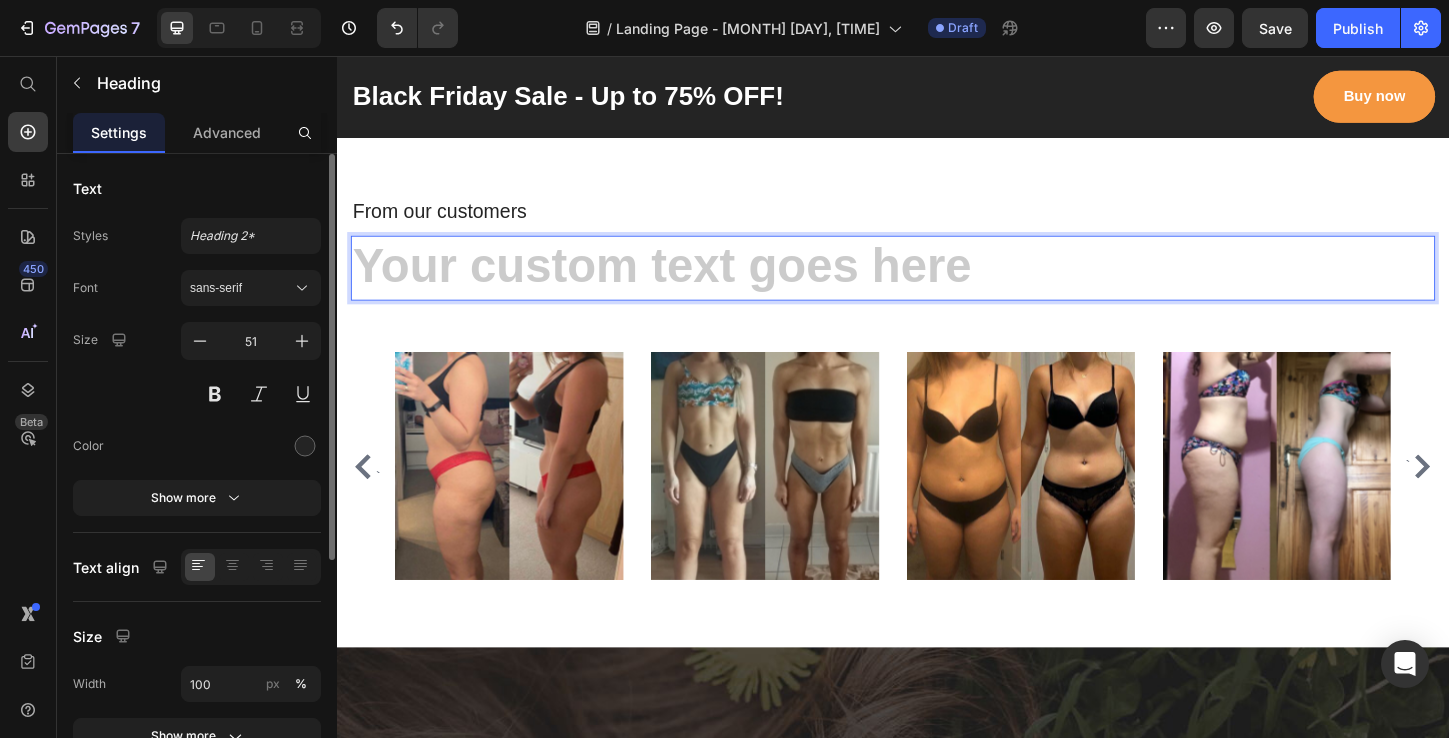 type 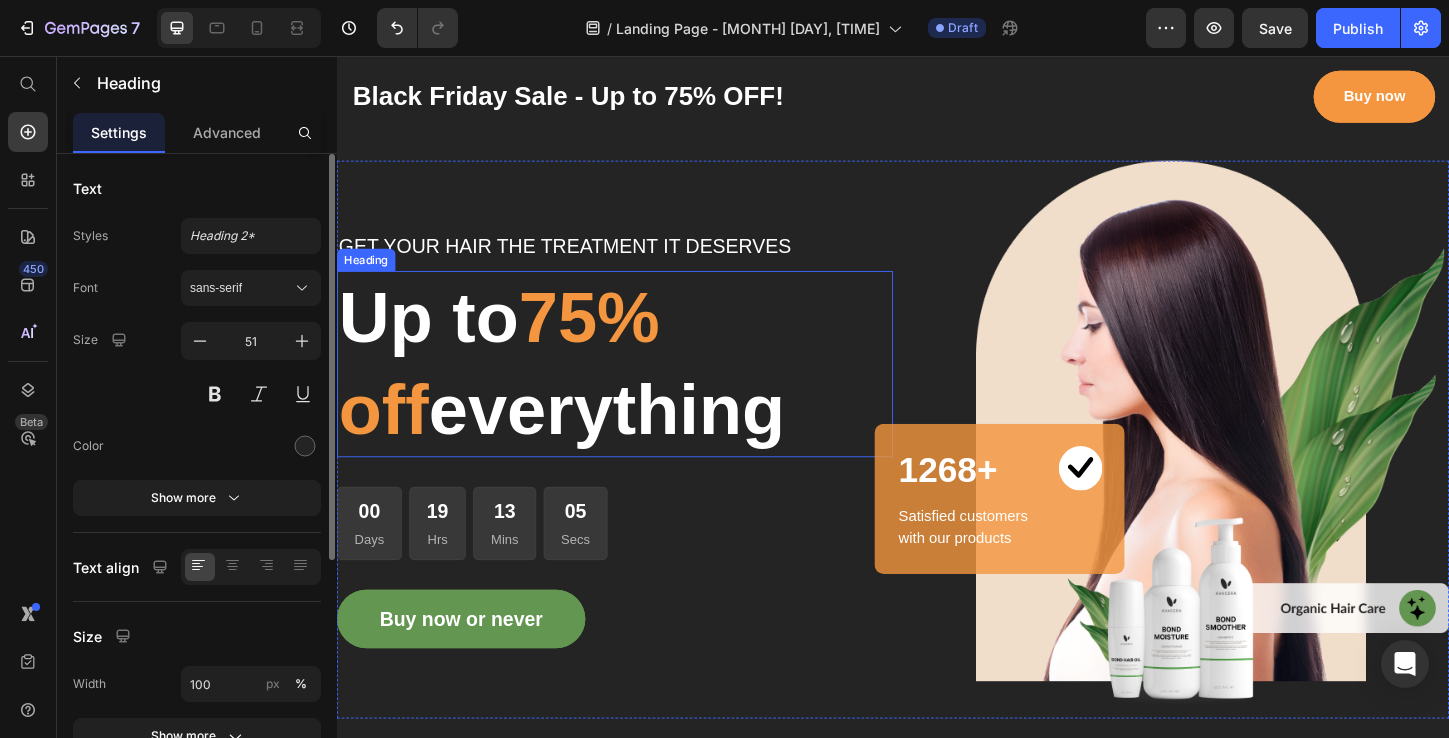 scroll, scrollTop: 0, scrollLeft: 0, axis: both 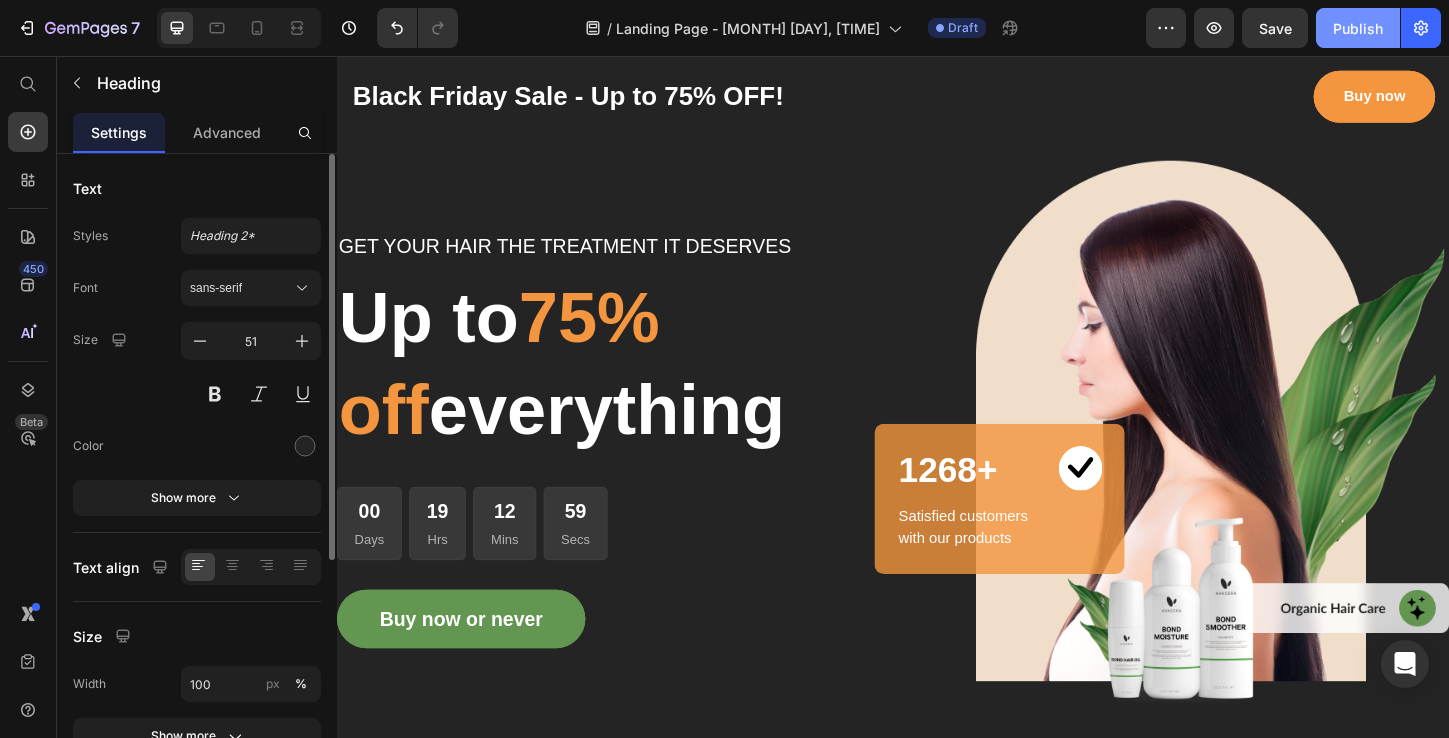 click on "Publish" at bounding box center (1358, 28) 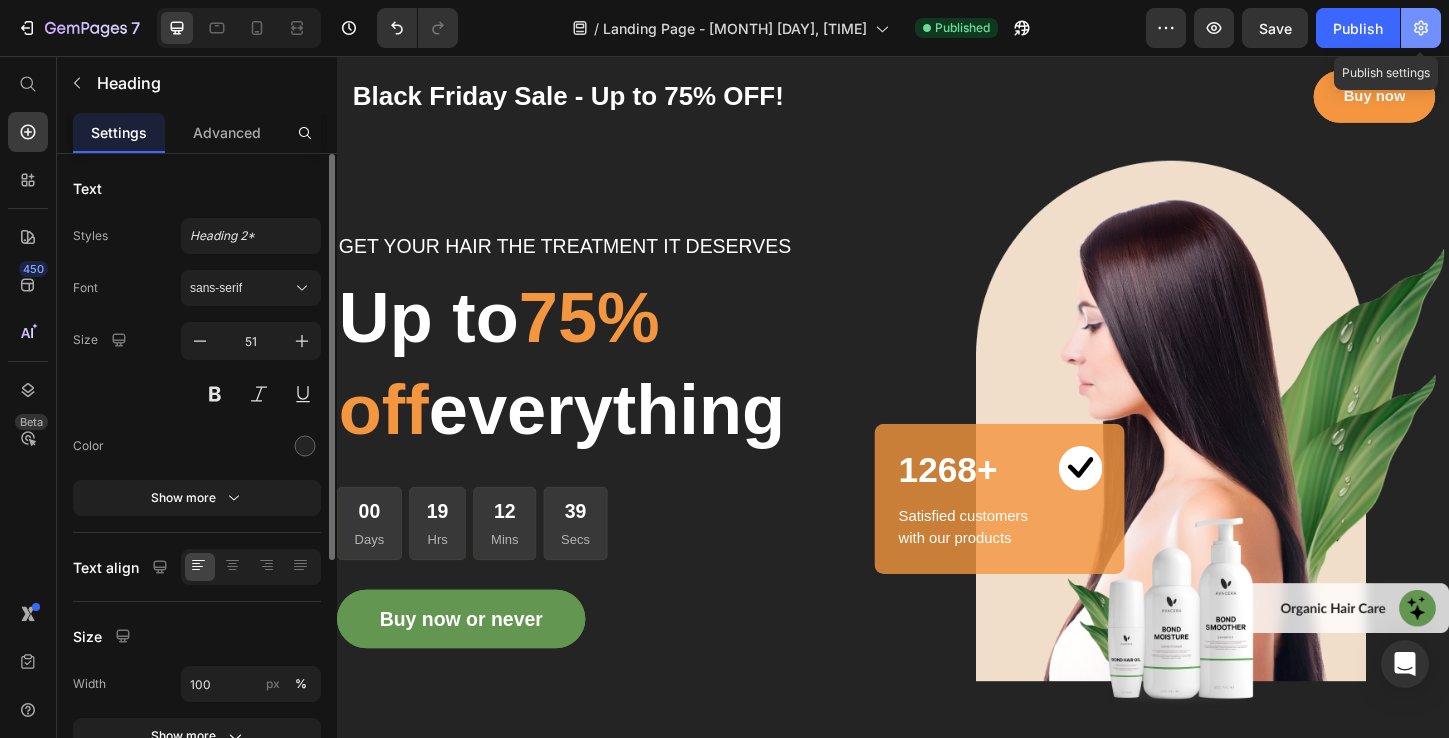 click 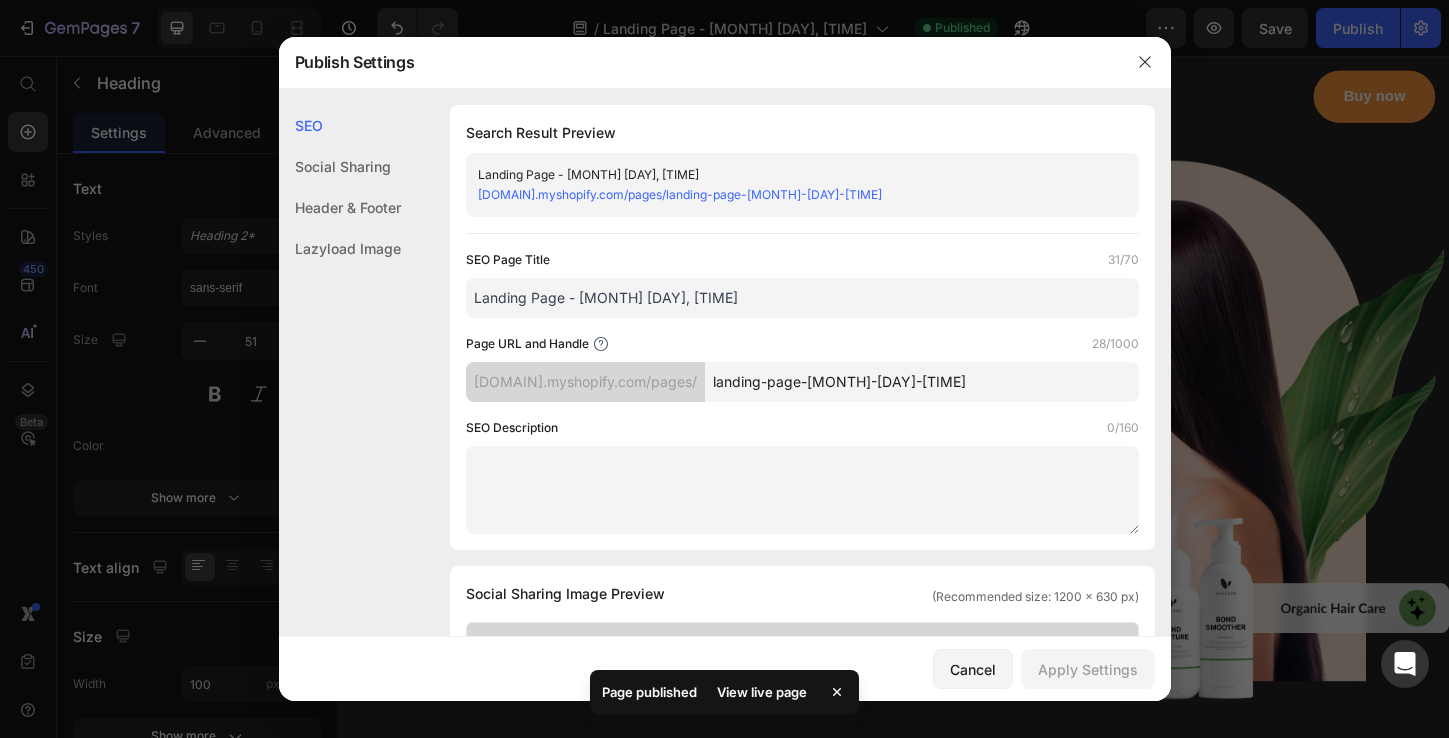 click on "SEO Social Sharing Header & Footer Lazyload Image" at bounding box center (340, 437) 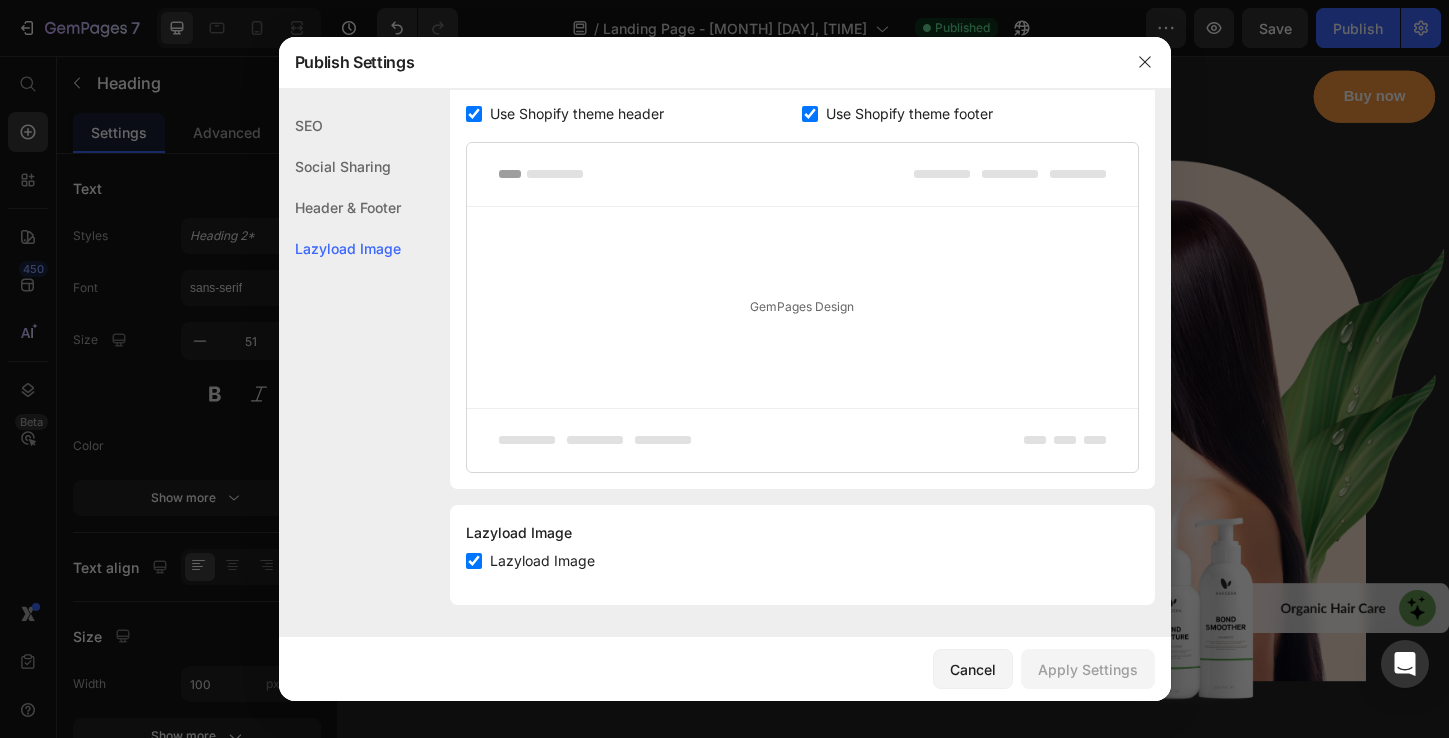 scroll, scrollTop: 1039, scrollLeft: 0, axis: vertical 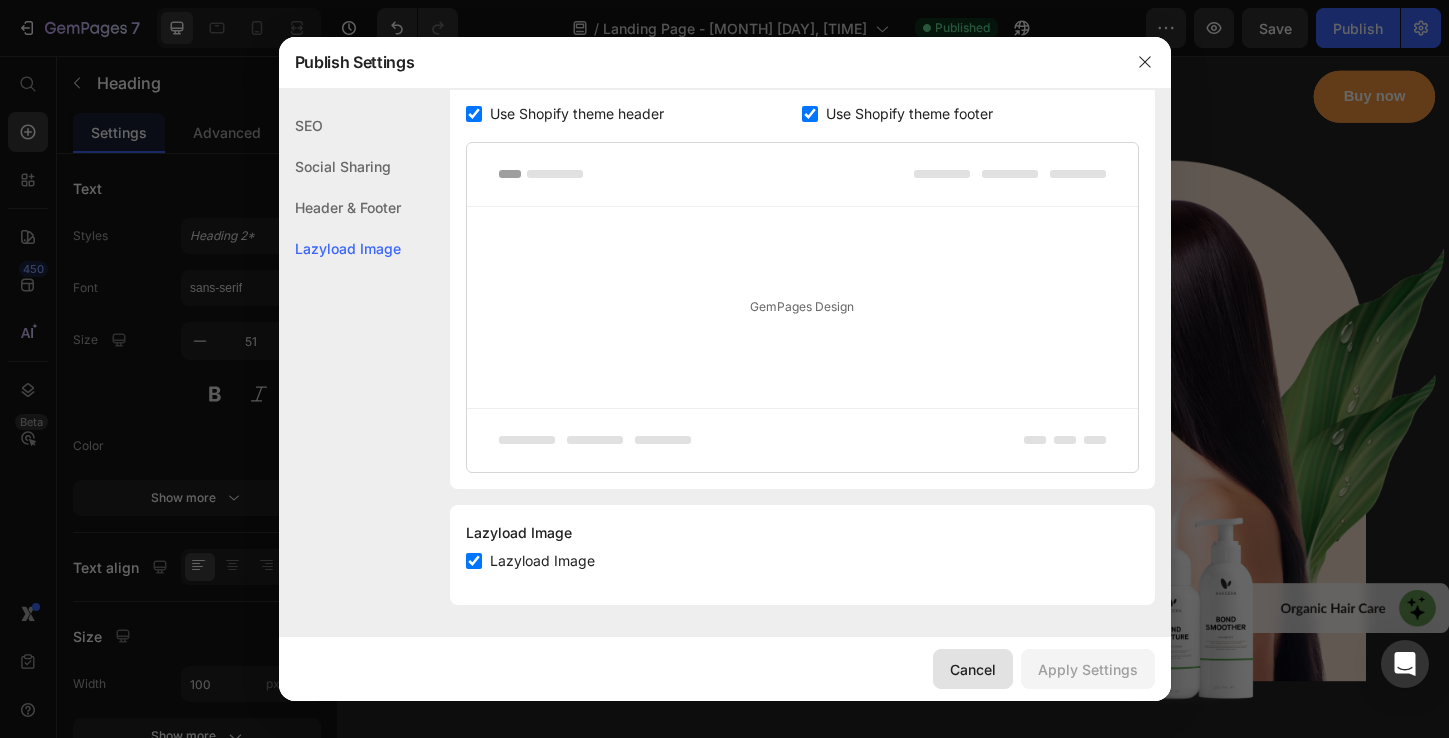 click on "Cancel" 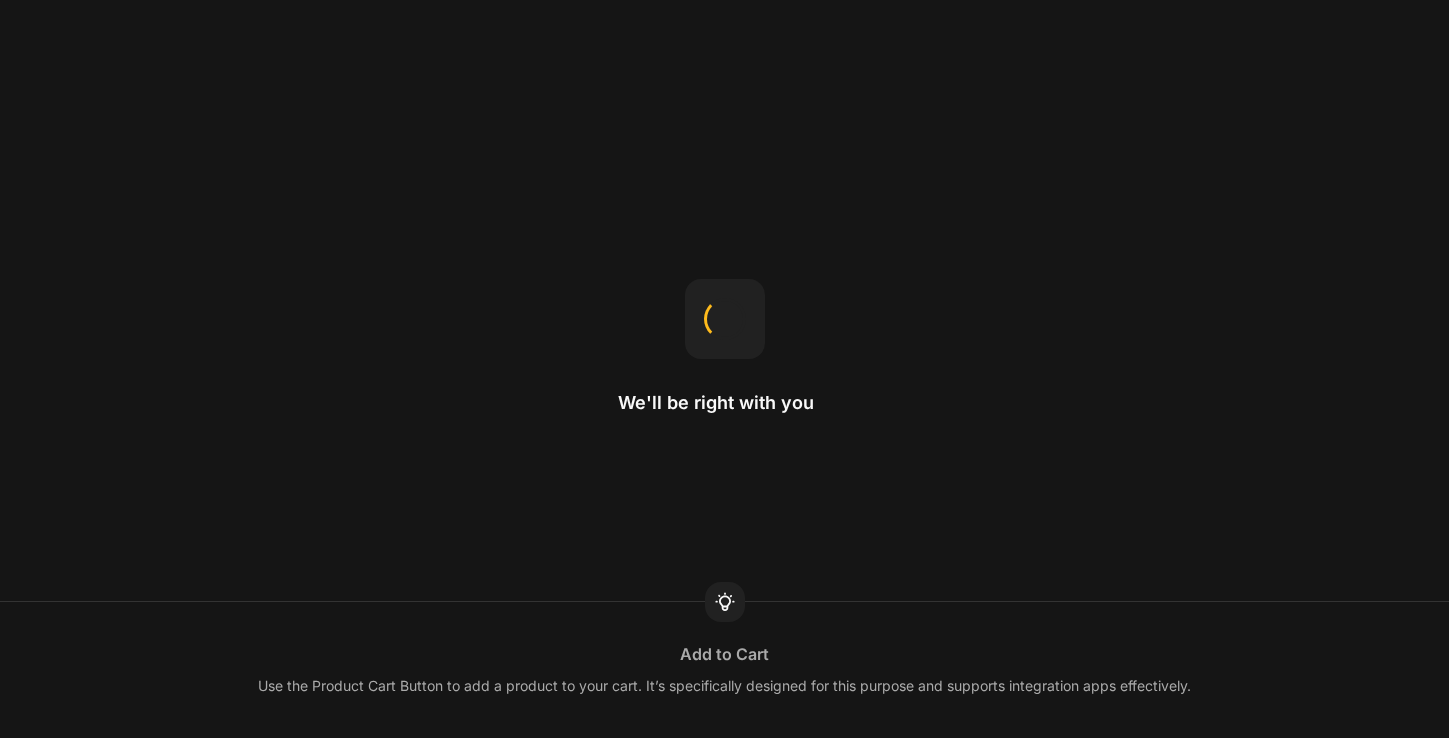 scroll, scrollTop: 0, scrollLeft: 0, axis: both 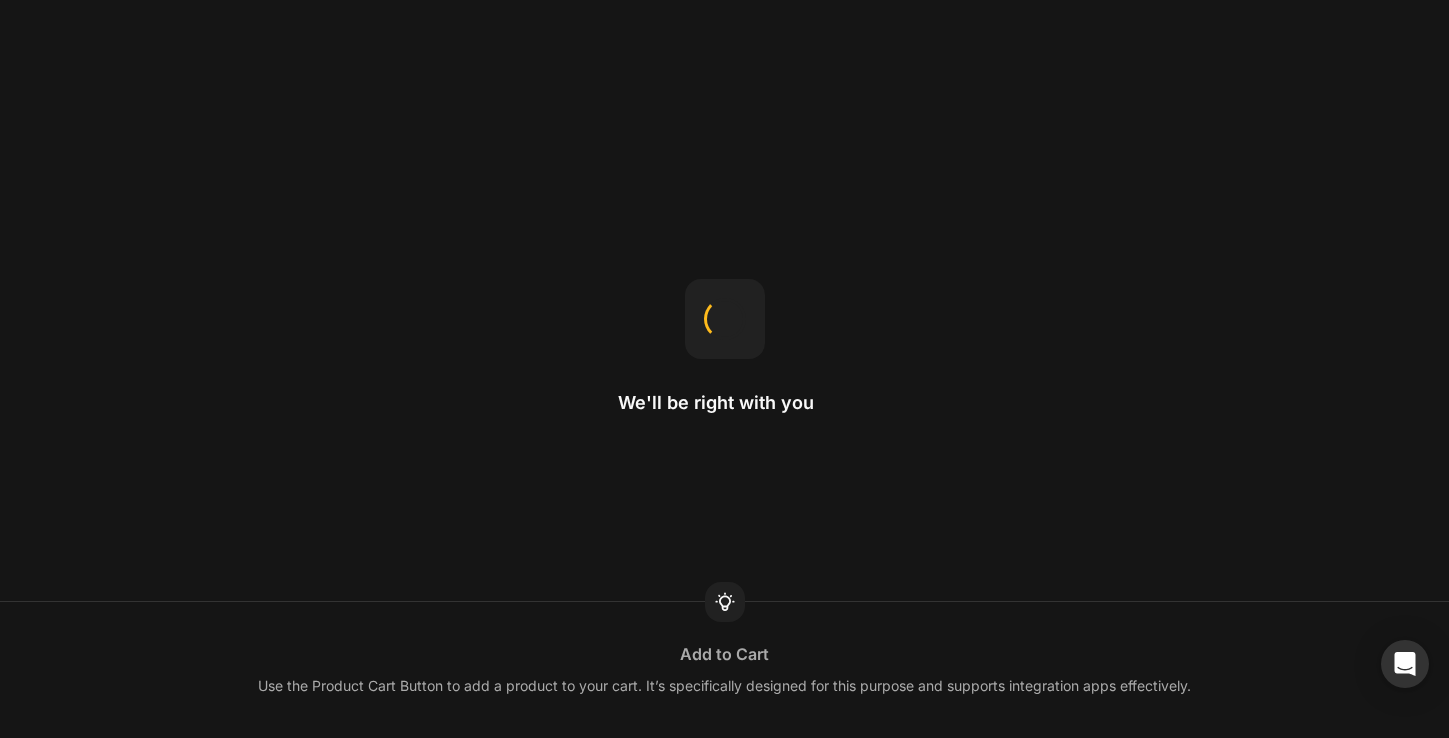 click on "We'll be right with you Add to Cart Use the Product Cart Button to add a product to your cart. It’s specifically designed for this purpose and supports integration apps effectively." at bounding box center (724, 369) 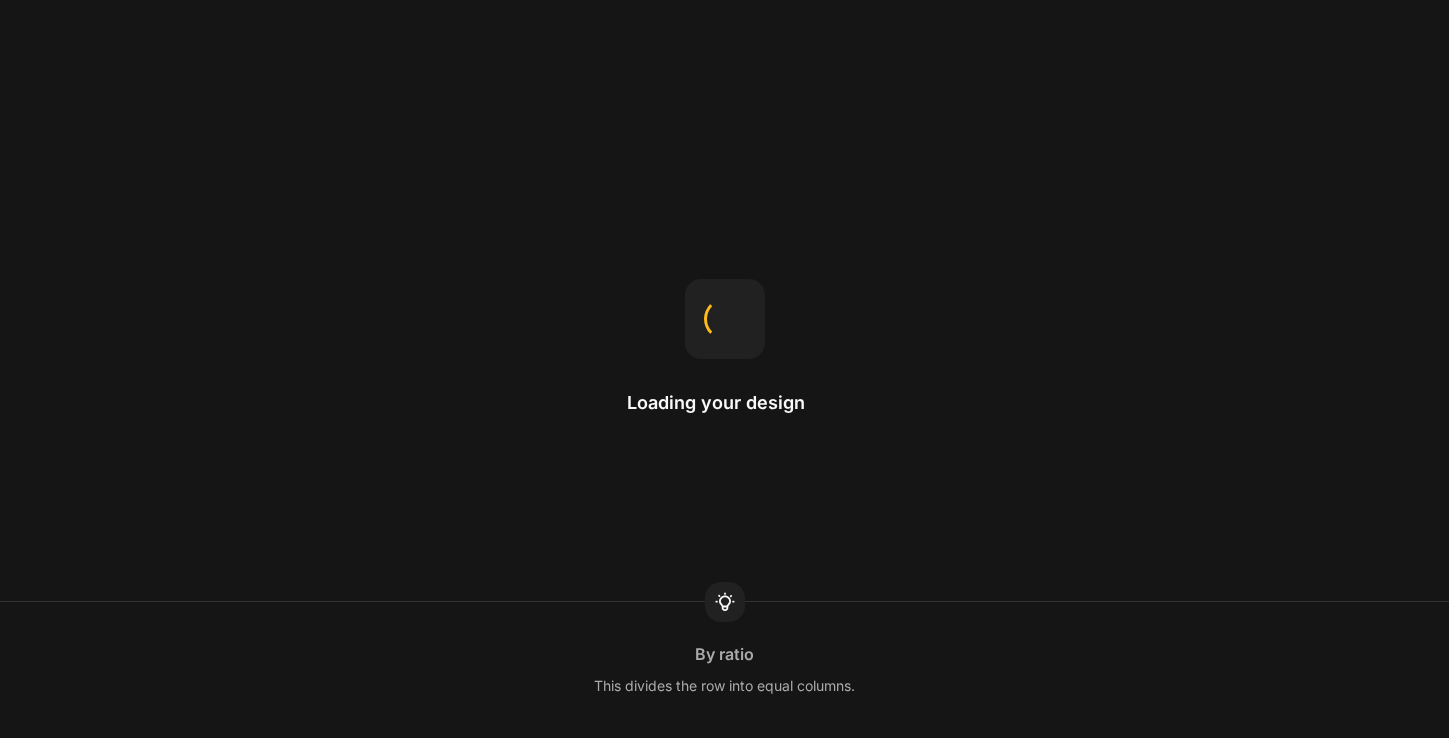 scroll, scrollTop: 0, scrollLeft: 0, axis: both 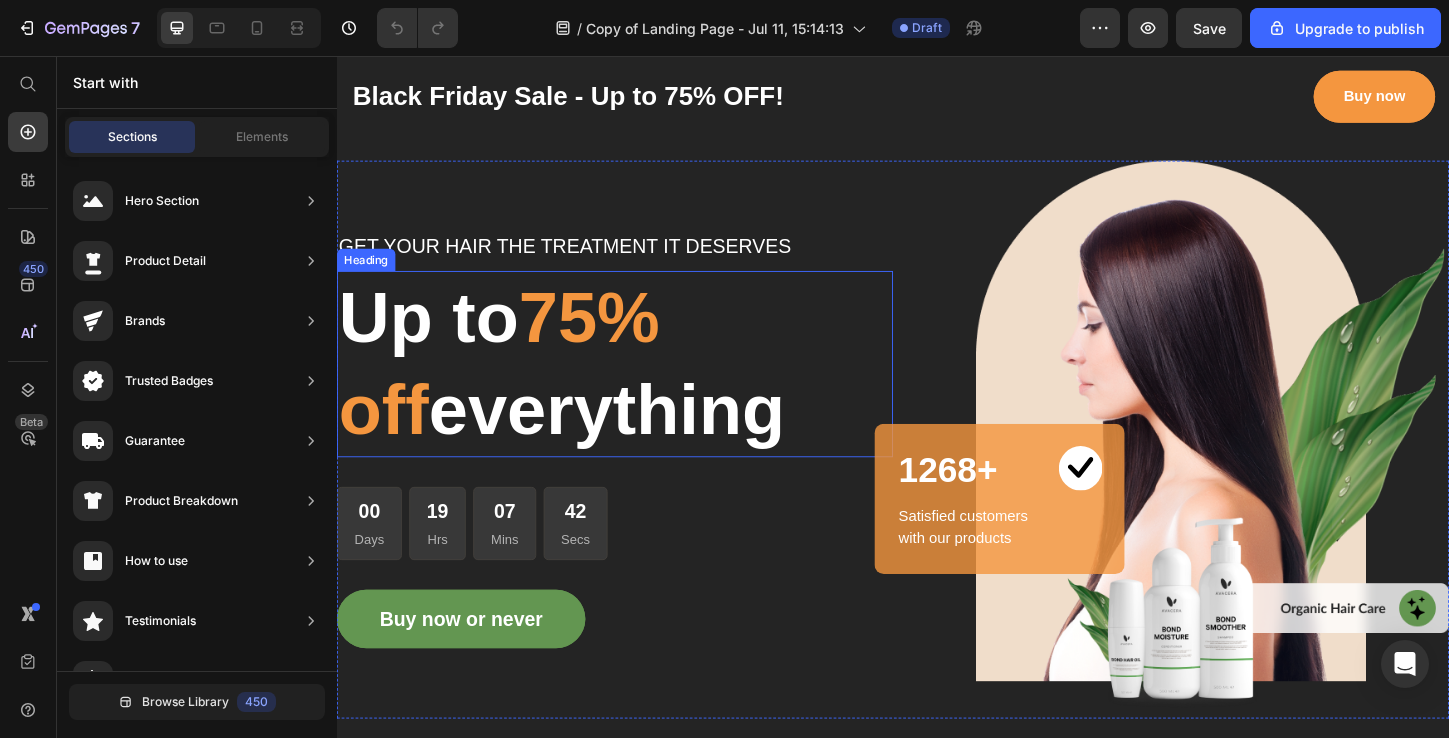 click on "75% off" at bounding box center [512, 388] 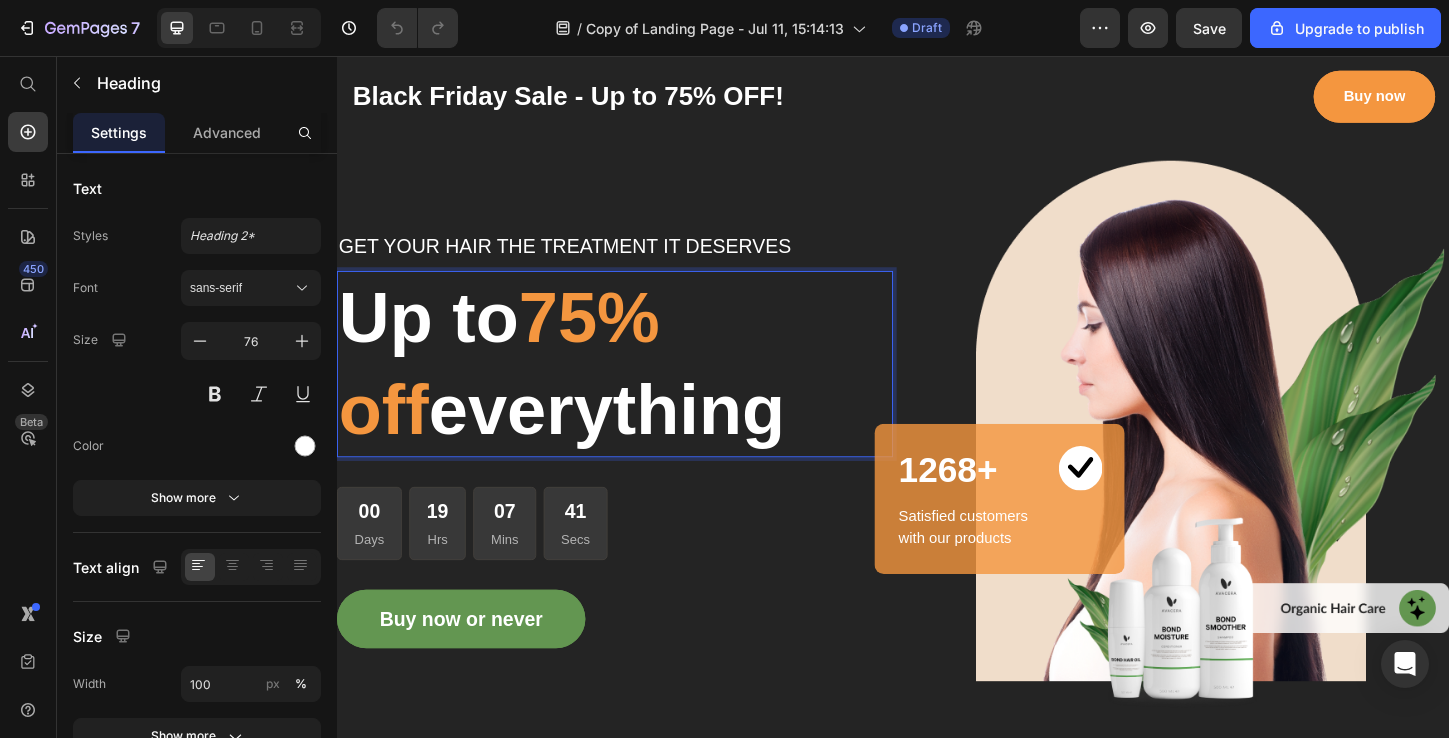 click on "75% off" at bounding box center (512, 388) 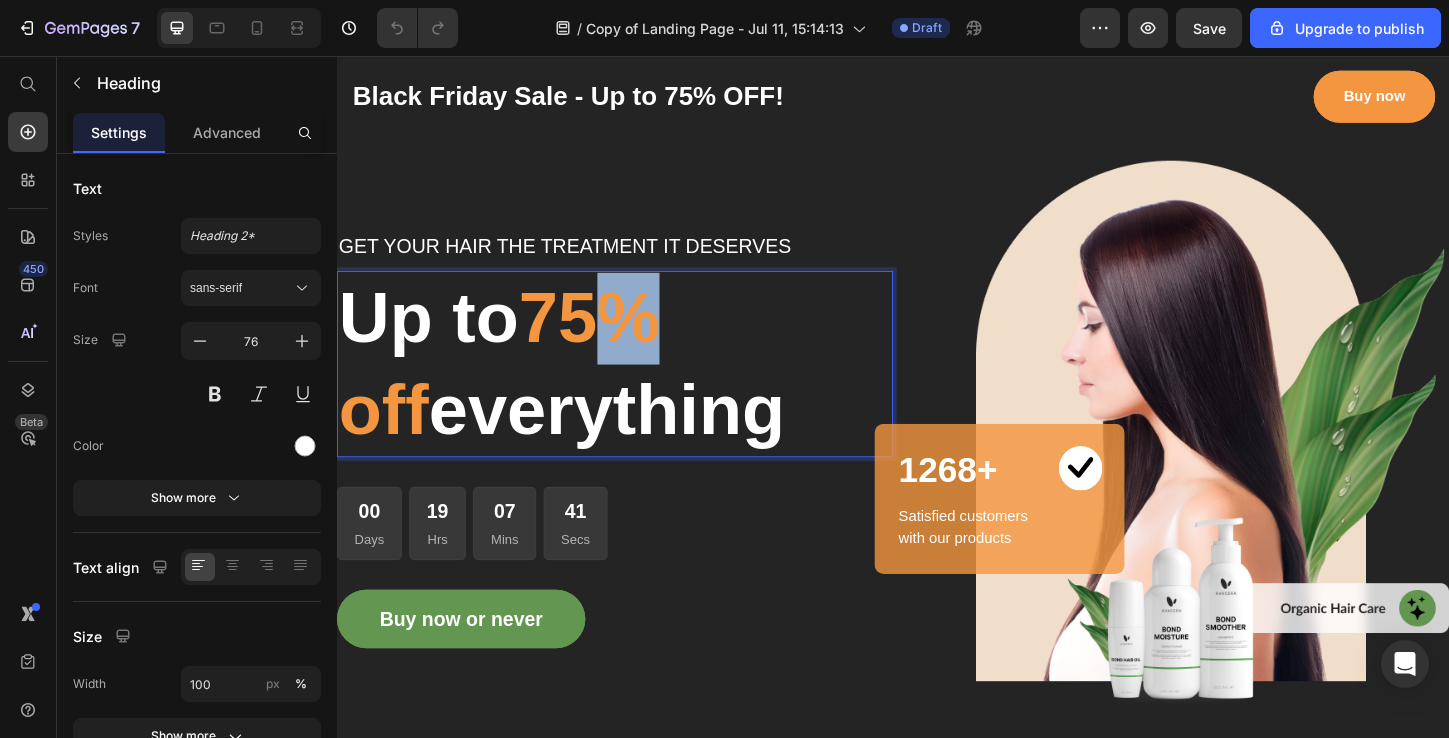 click on "75% off" at bounding box center [512, 388] 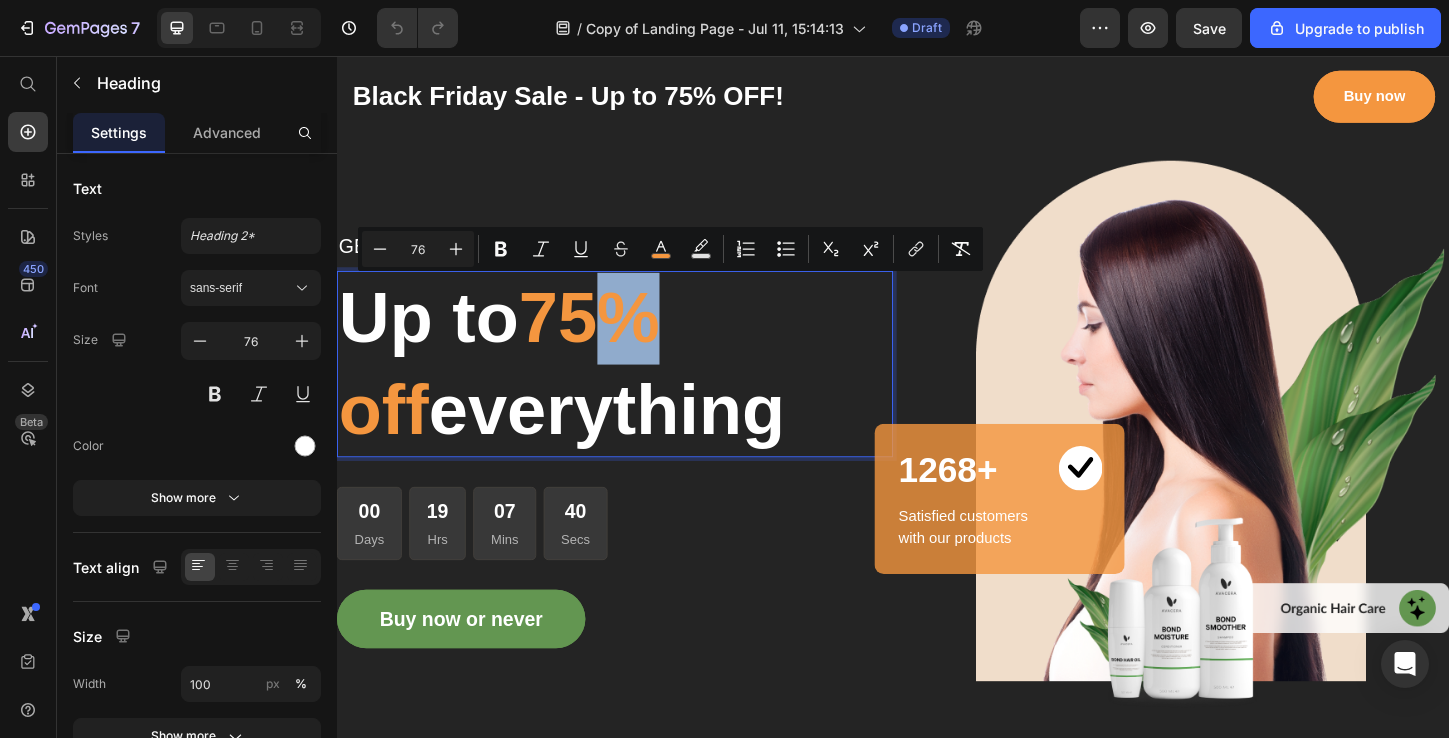 click on "75% off" at bounding box center (512, 388) 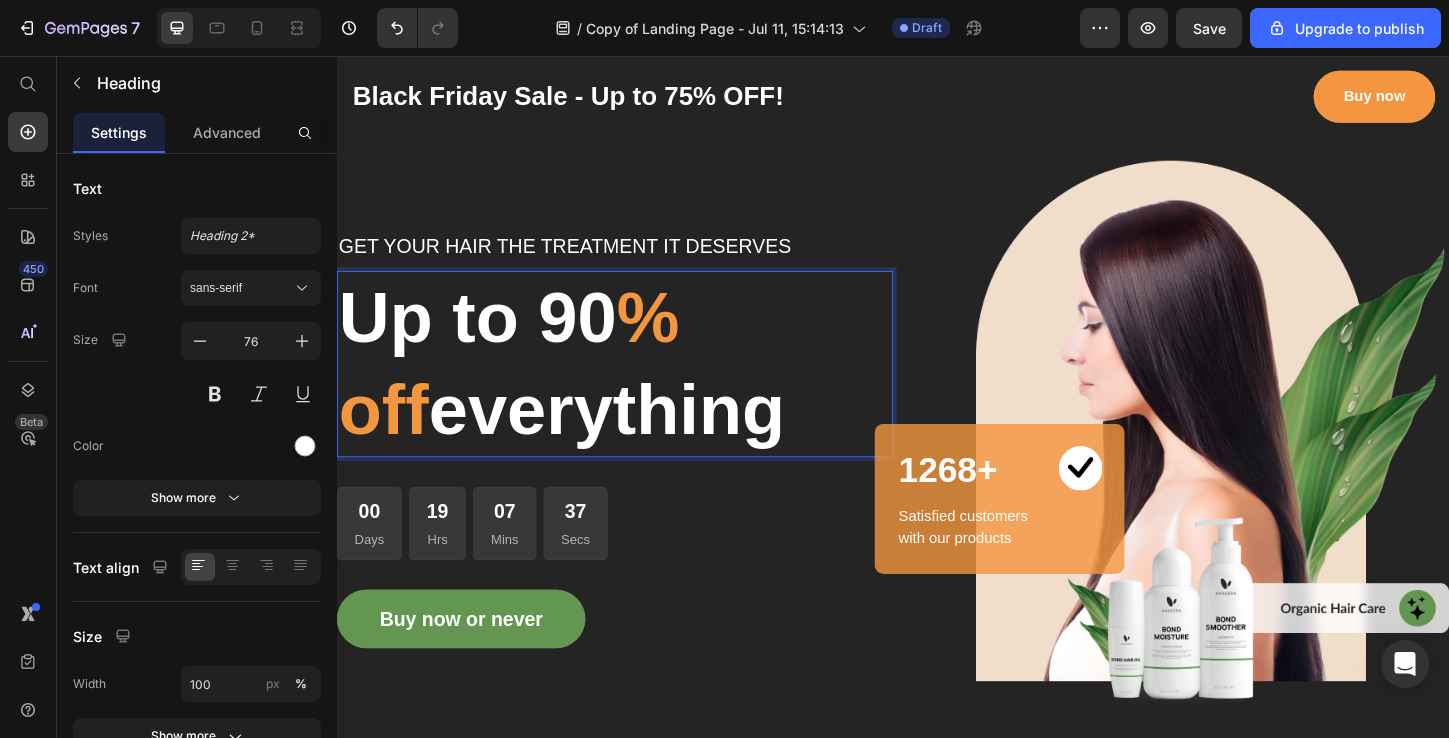 click on "% off" at bounding box center (522, 388) 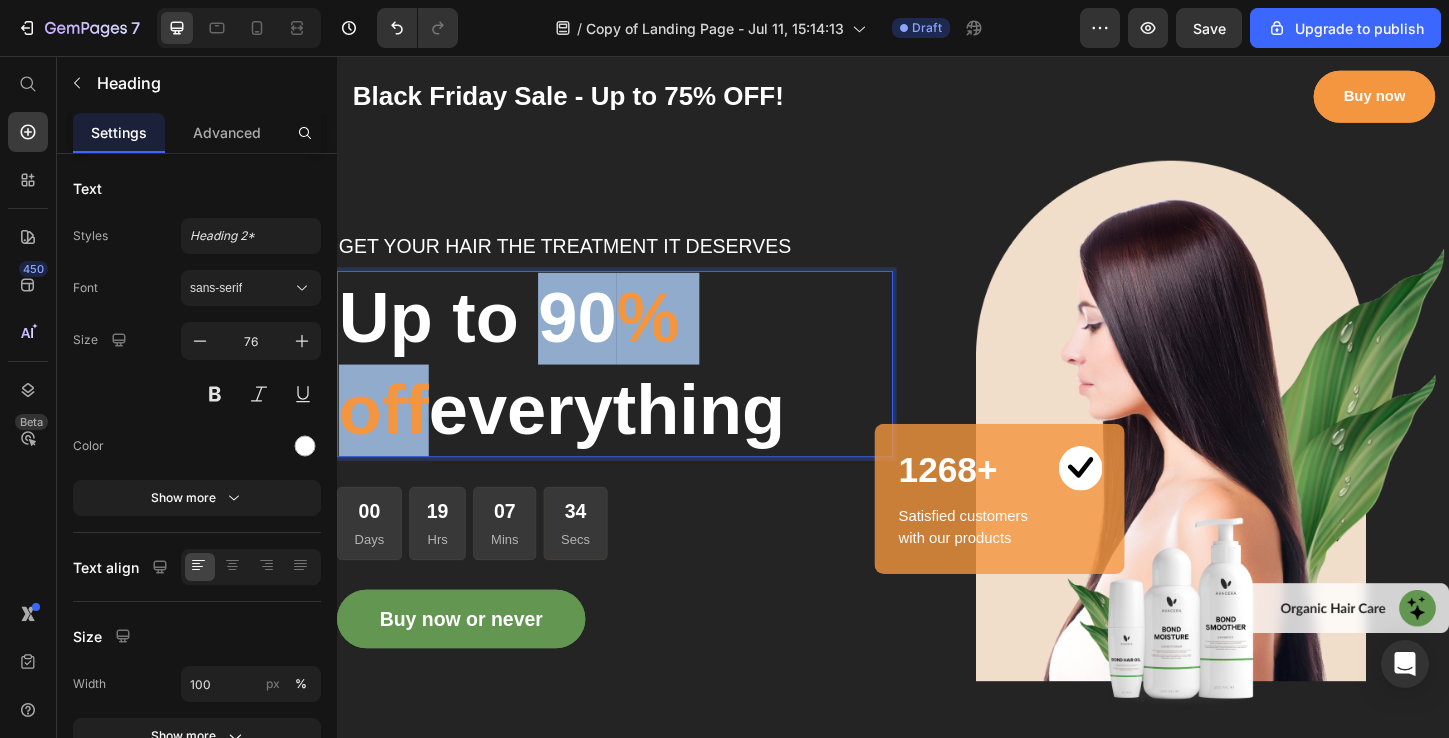 drag, startPoint x: 563, startPoint y: 327, endPoint x: 820, endPoint y: 367, distance: 260.0942 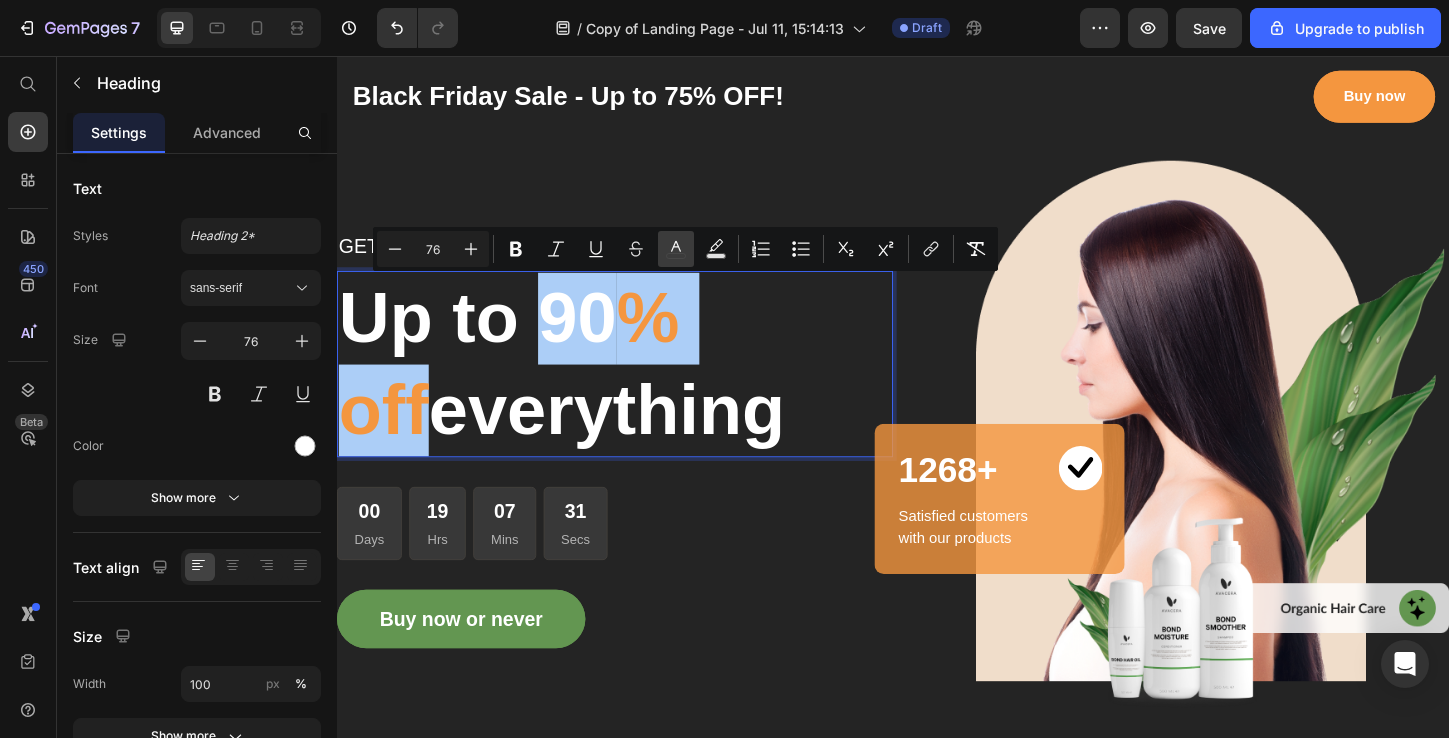 click 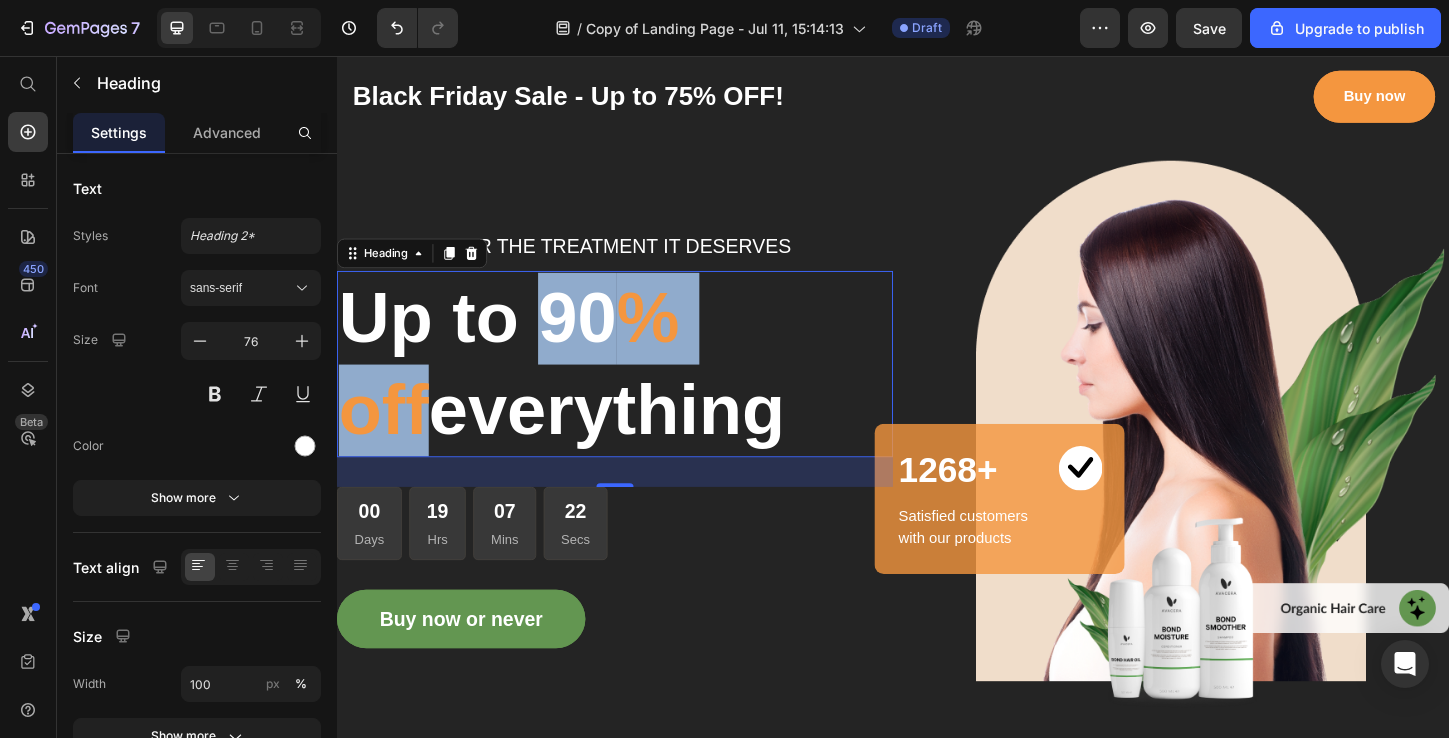 click on "% off" at bounding box center (522, 388) 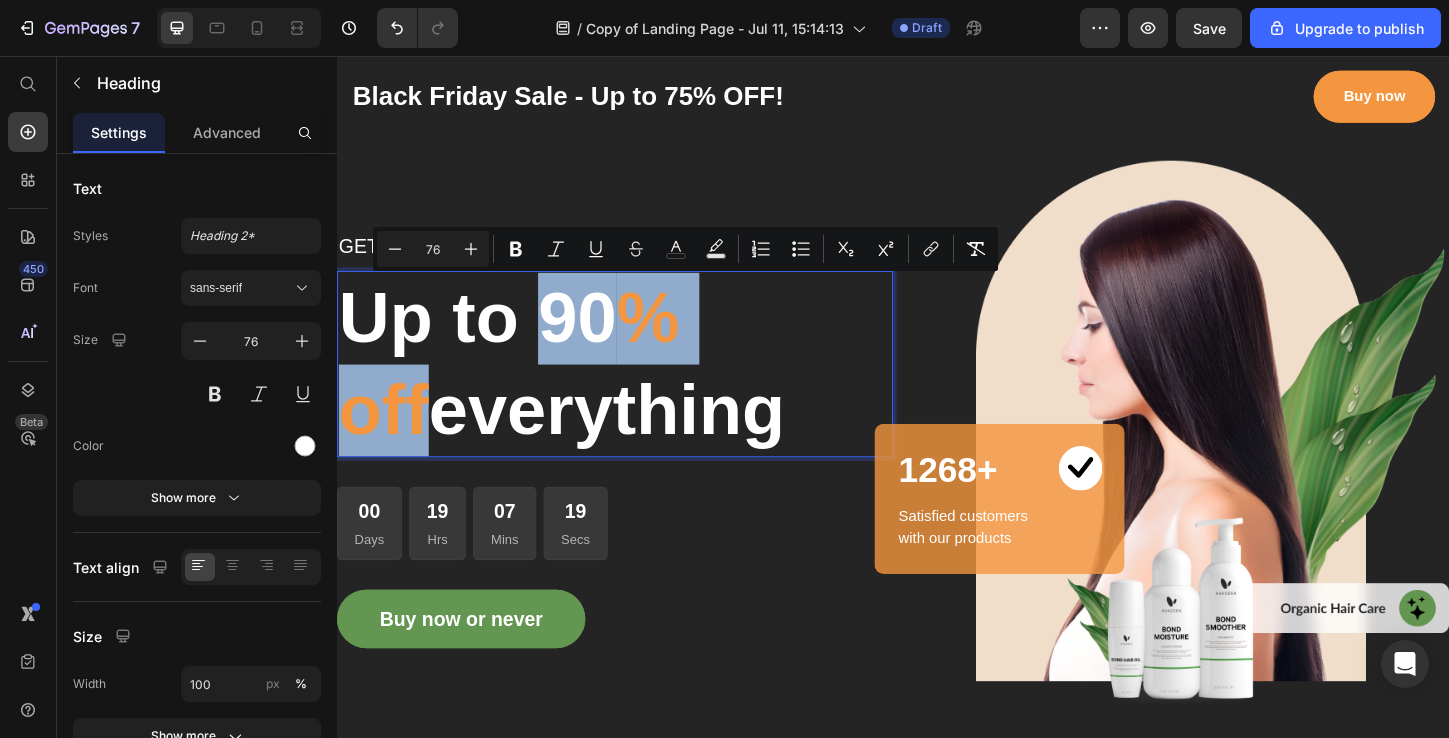 drag, startPoint x: 823, startPoint y: 342, endPoint x: 566, endPoint y: 342, distance: 257 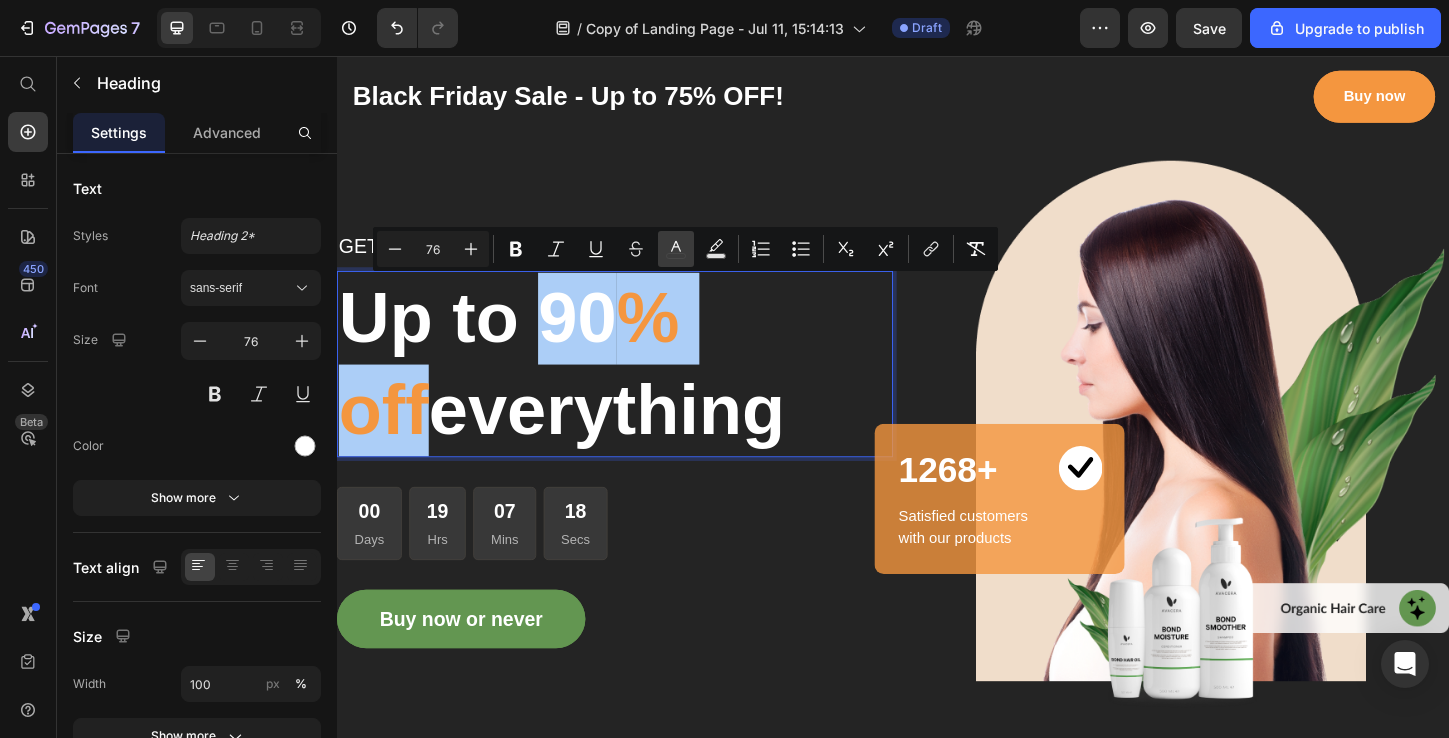 click 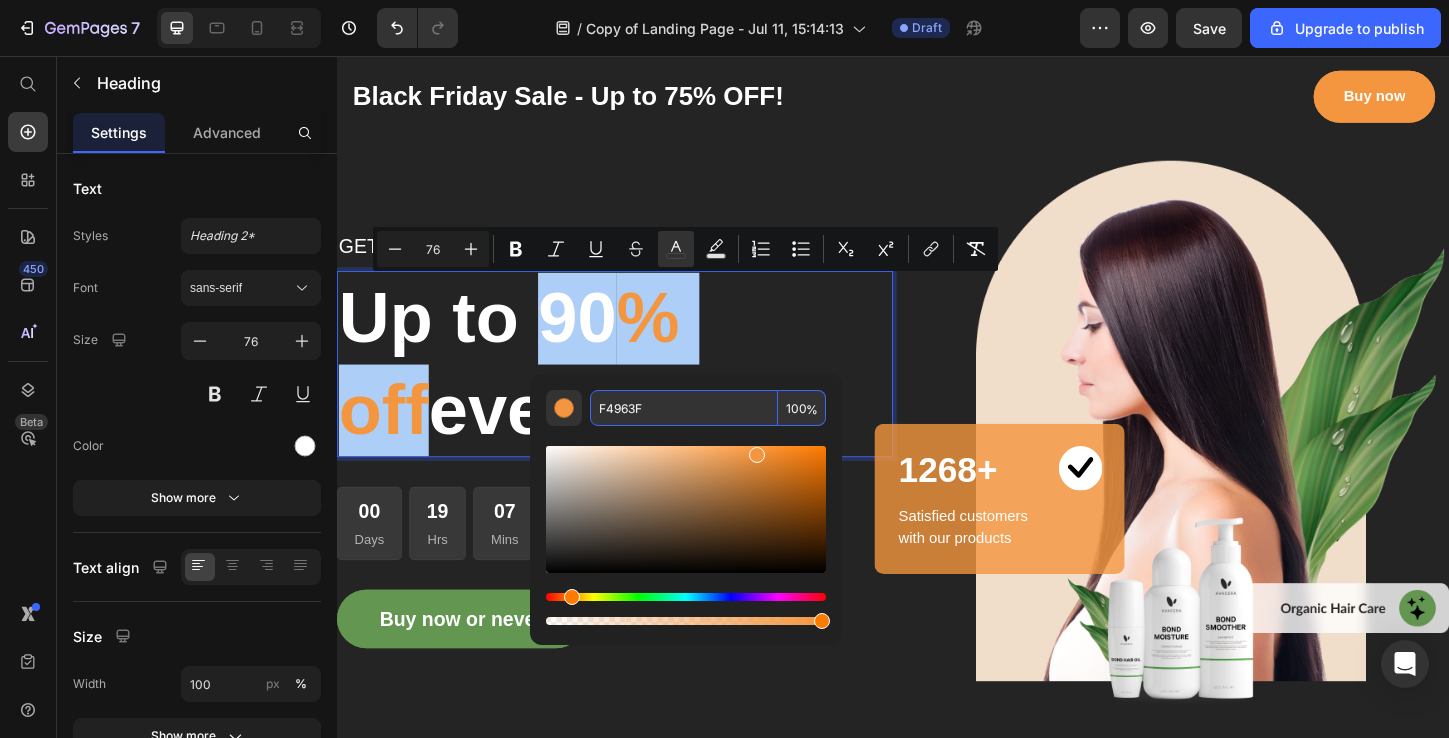 drag, startPoint x: 652, startPoint y: 408, endPoint x: 595, endPoint y: 408, distance: 57 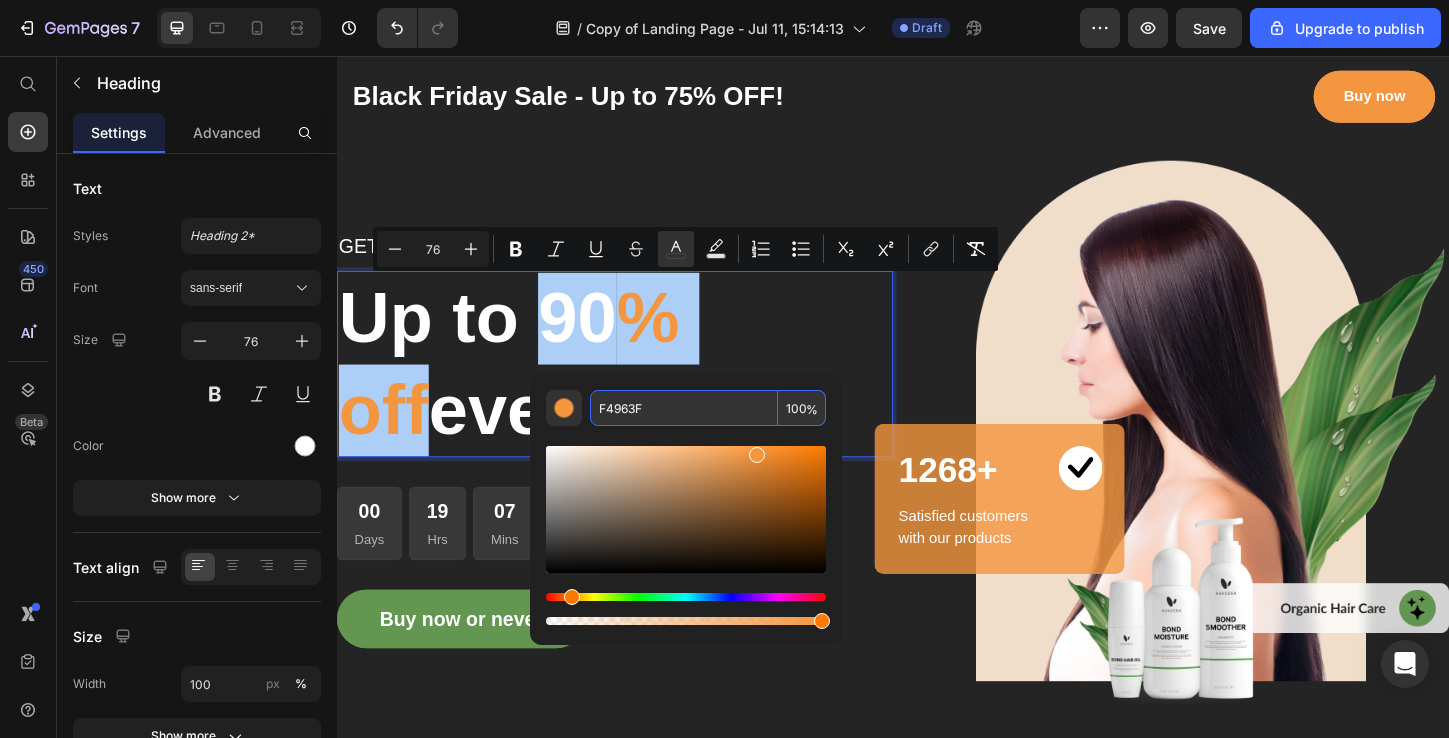 paste on "[PHONE]" 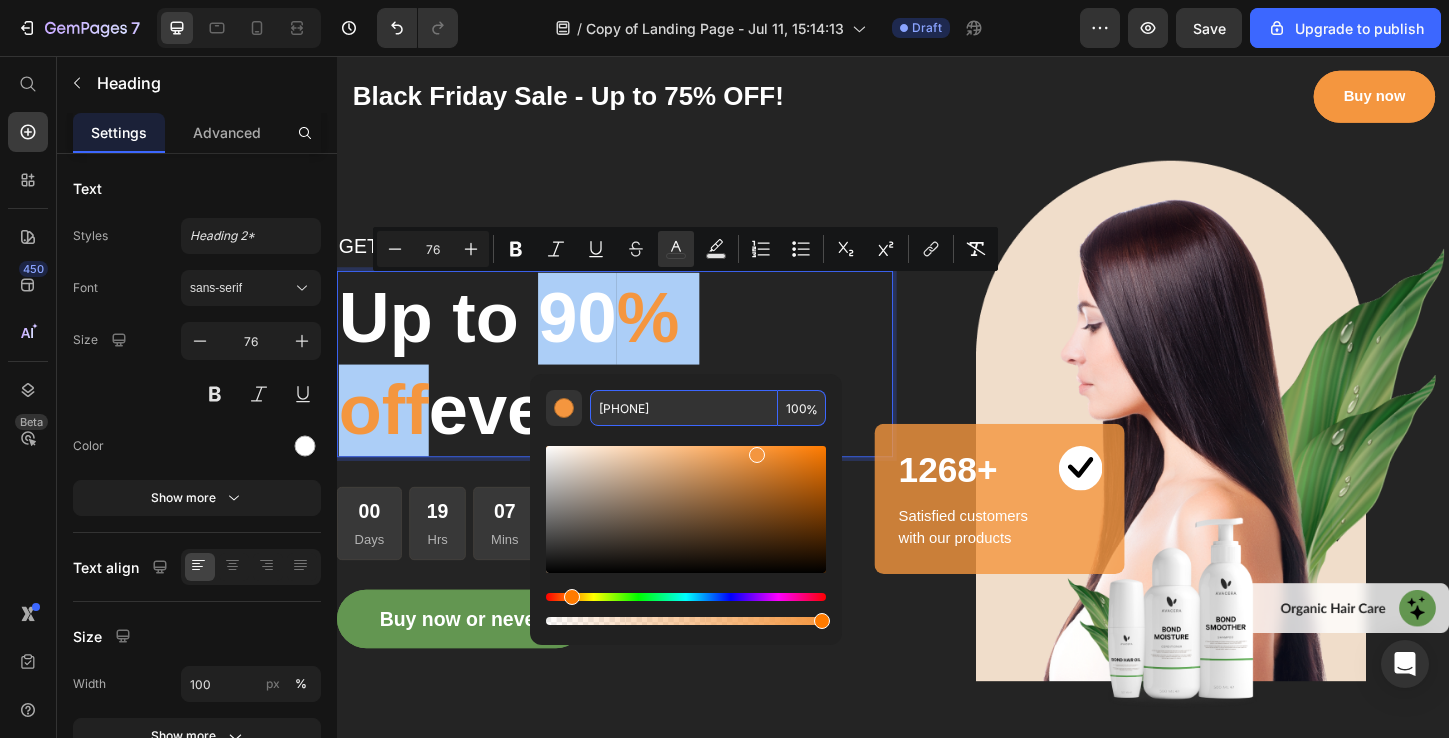 type on "[PHONE]" 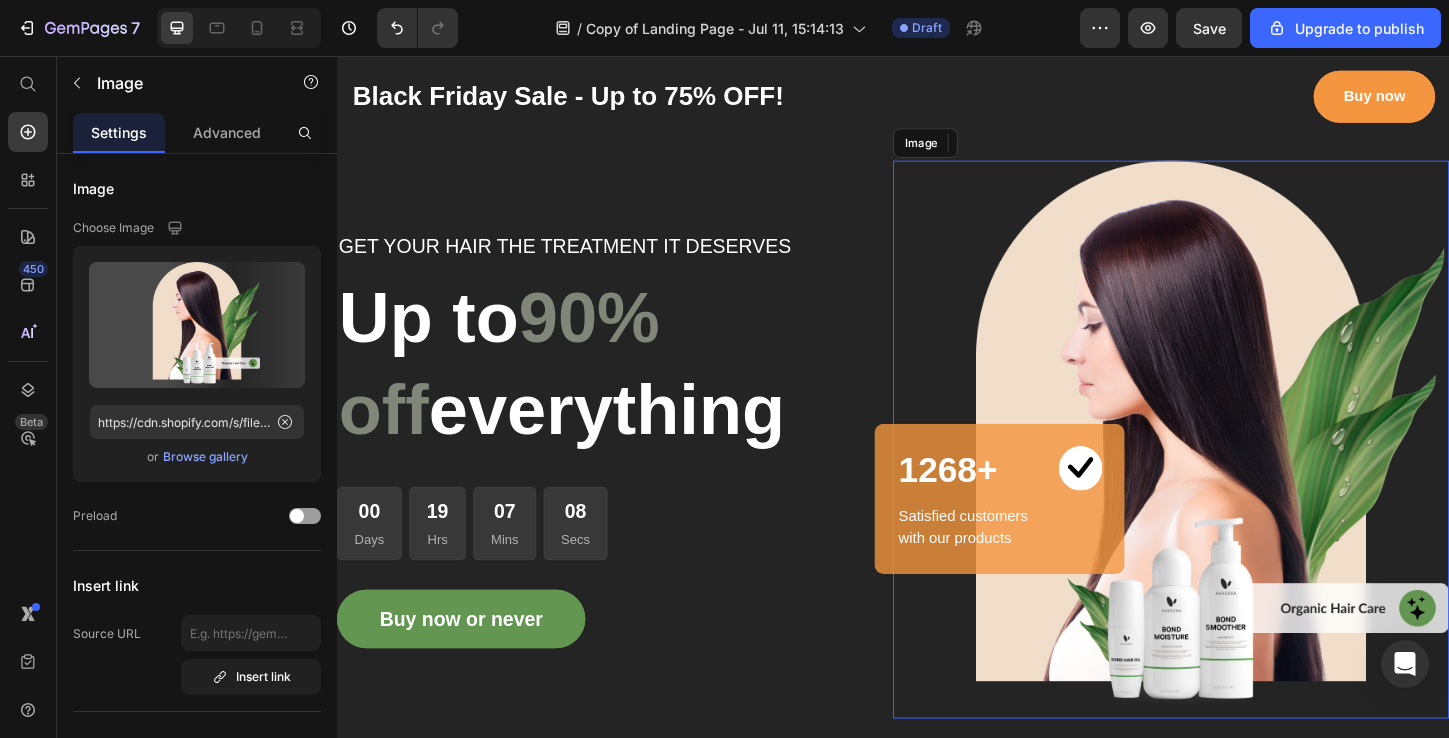 click at bounding box center [1237, 470] 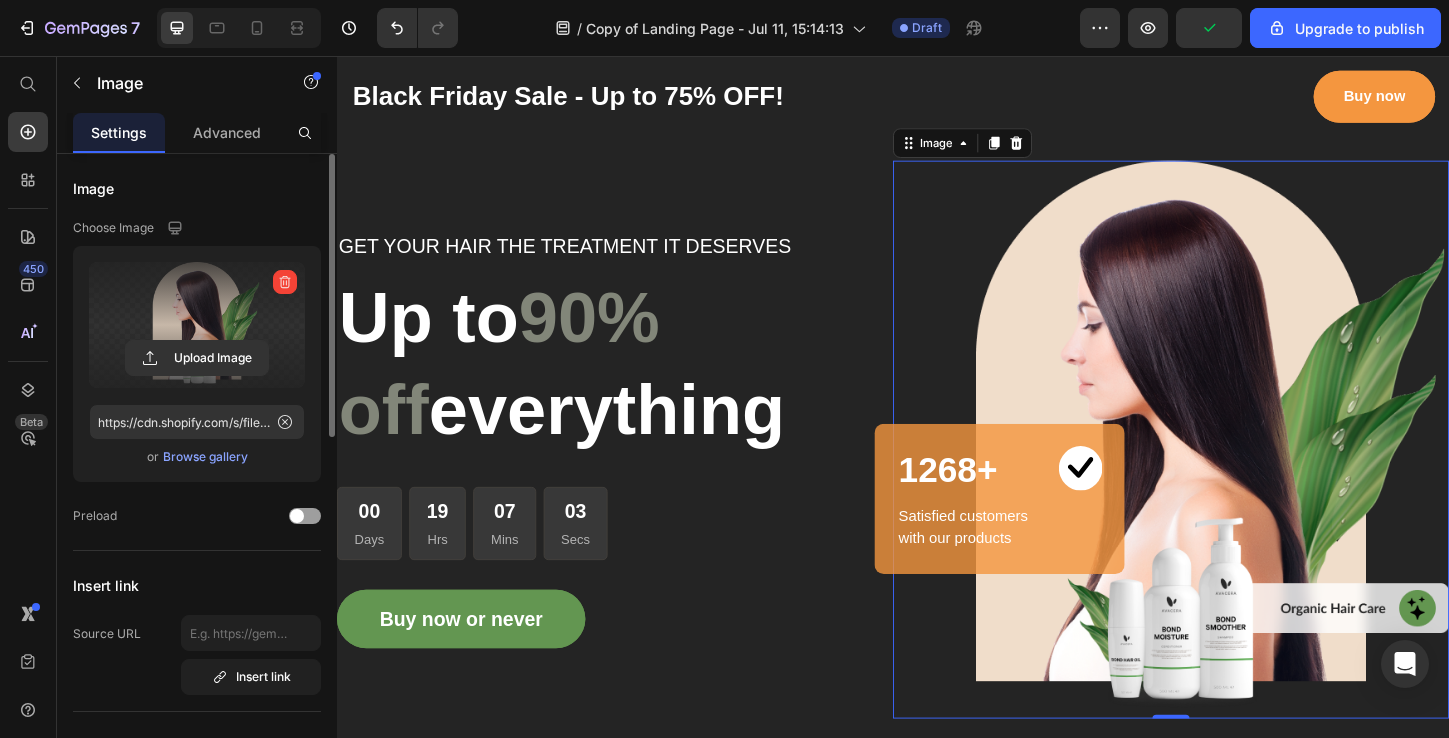click at bounding box center (197, 325) 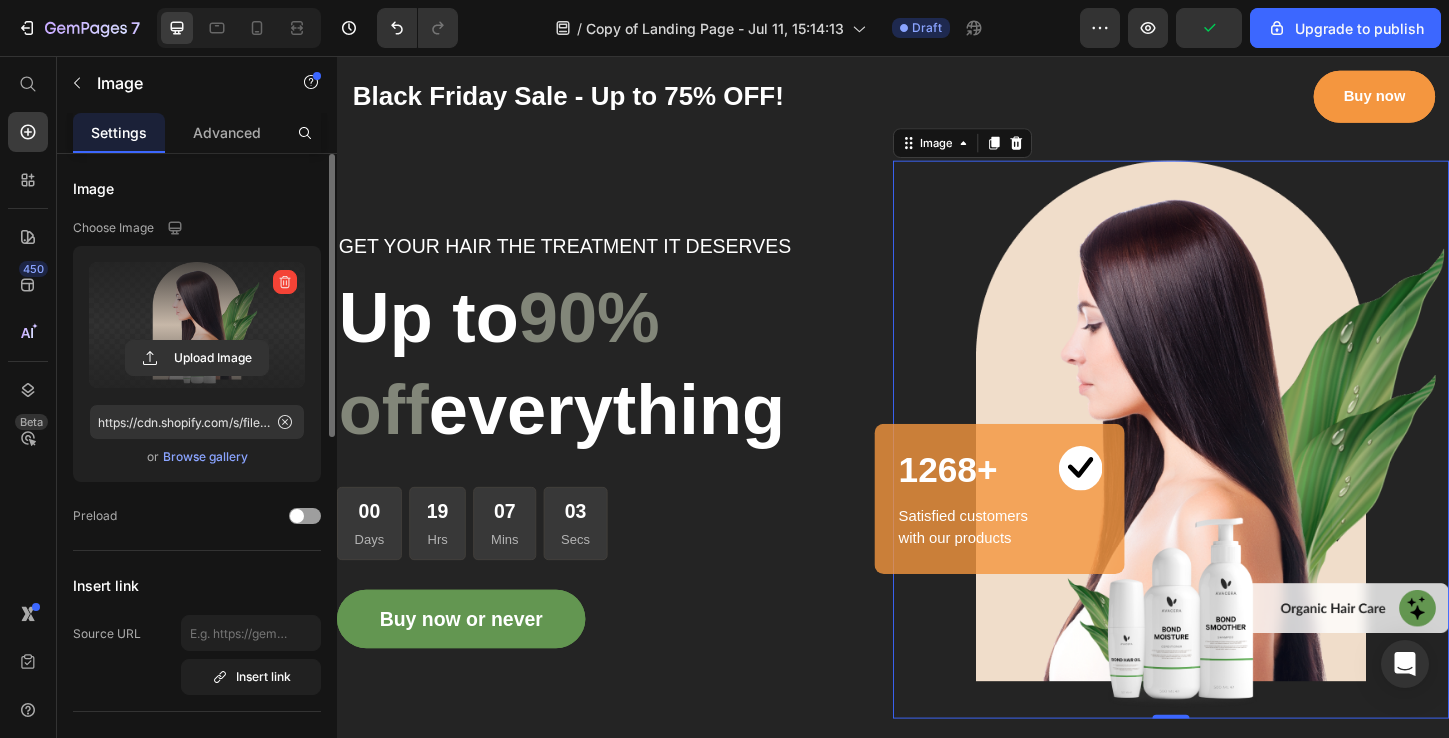 click 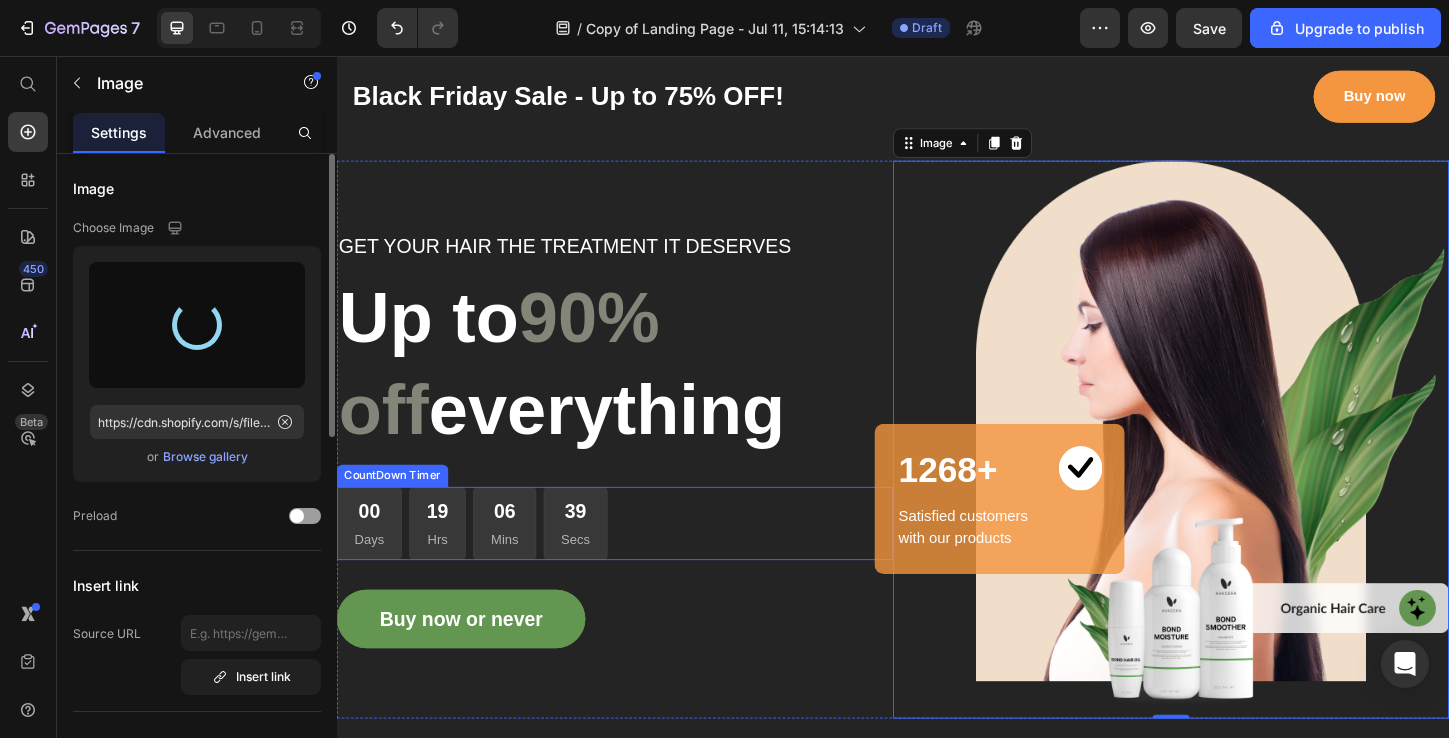 type on "https://cdn.shopify.com/s/files/1/0963/5184/6725/files/gempages_574977385338766448-45b94aa3-7ec3-4cbf-94fd-ea6676cbda06.png" 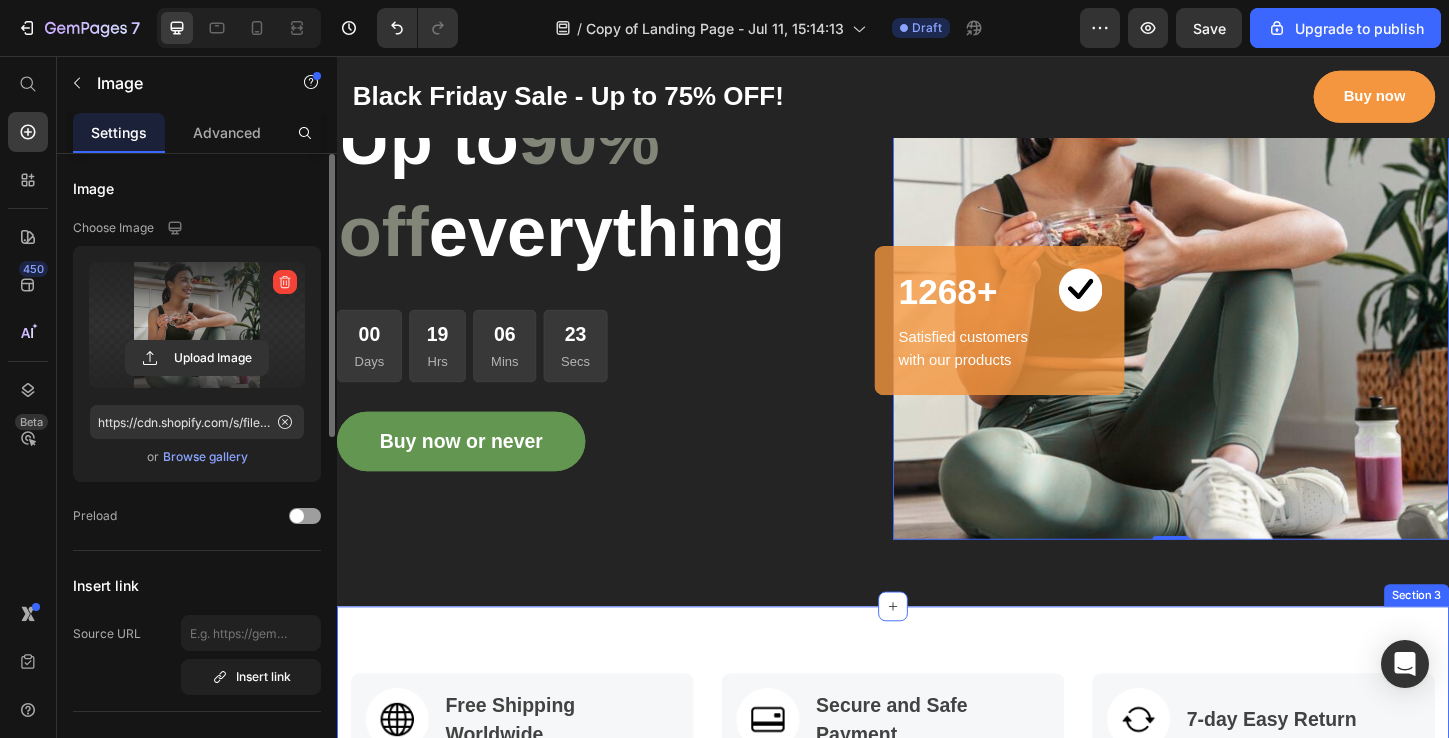 scroll, scrollTop: 179, scrollLeft: 0, axis: vertical 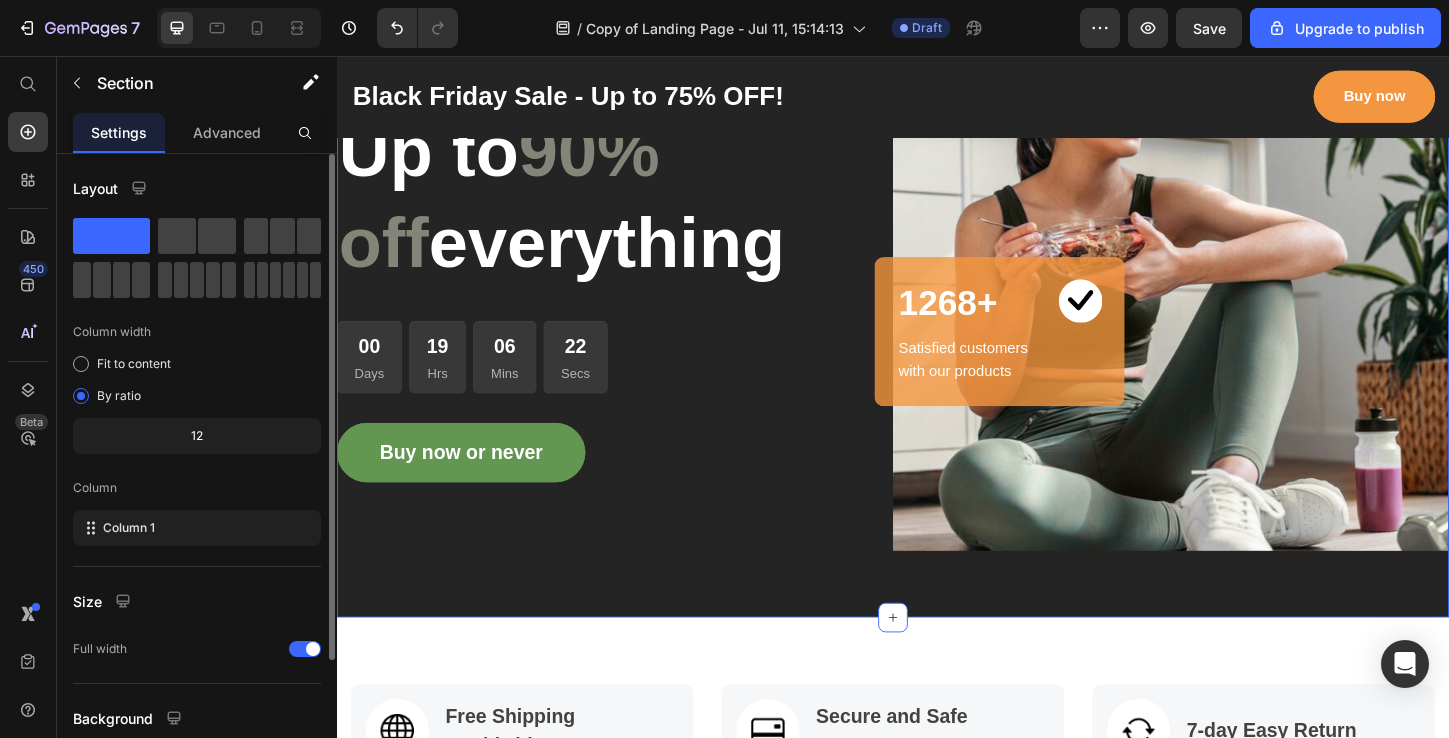 click on "GET YOUR HAIR THE TREATMENT IT DESERVES Text block Up to  90% off  everything Heading 00 Days 19 Hrs 06 Mins 22 Secs CountDown Timer Buy now or never Button Image   0 1268+ Heading Image Row Satisfied customers with our products Text block Row Row Row Section 2" at bounding box center [937, 290] 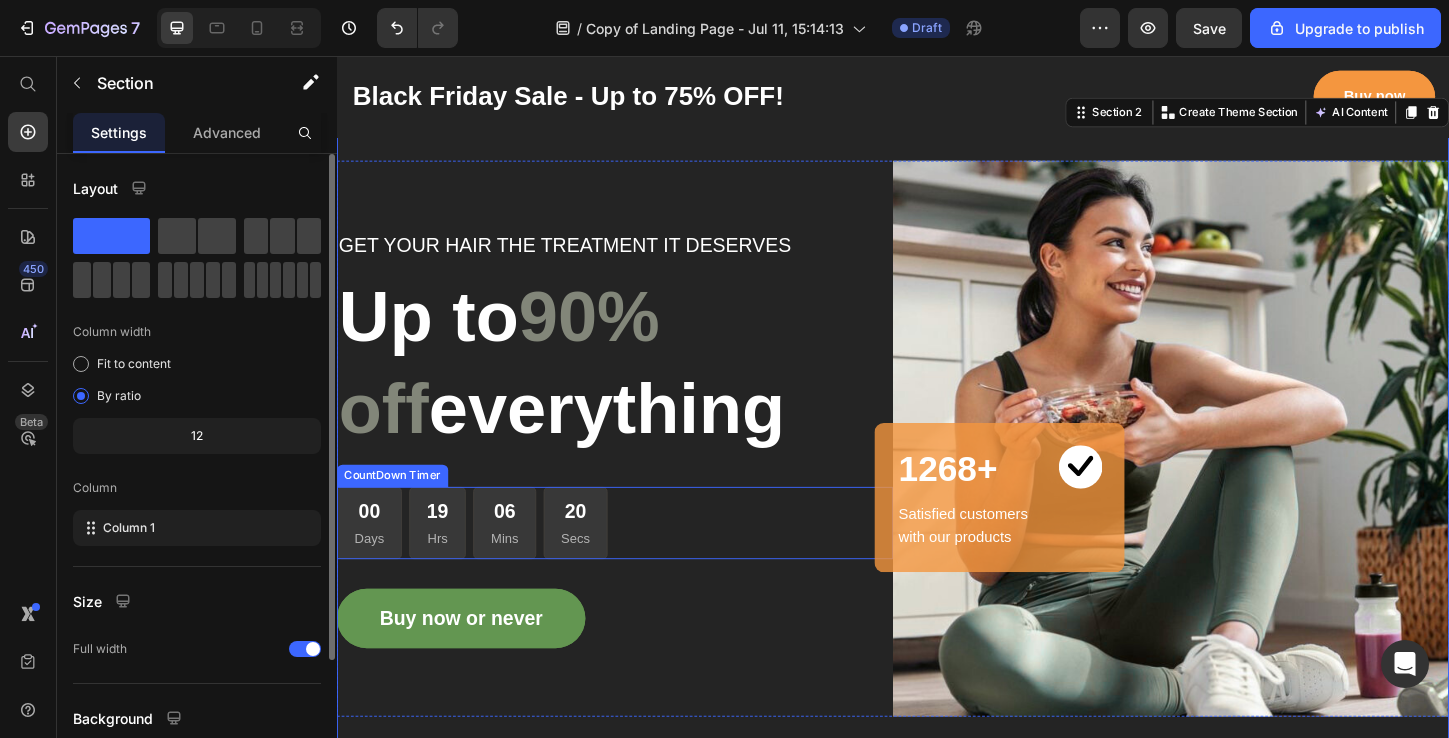 scroll, scrollTop: 0, scrollLeft: 0, axis: both 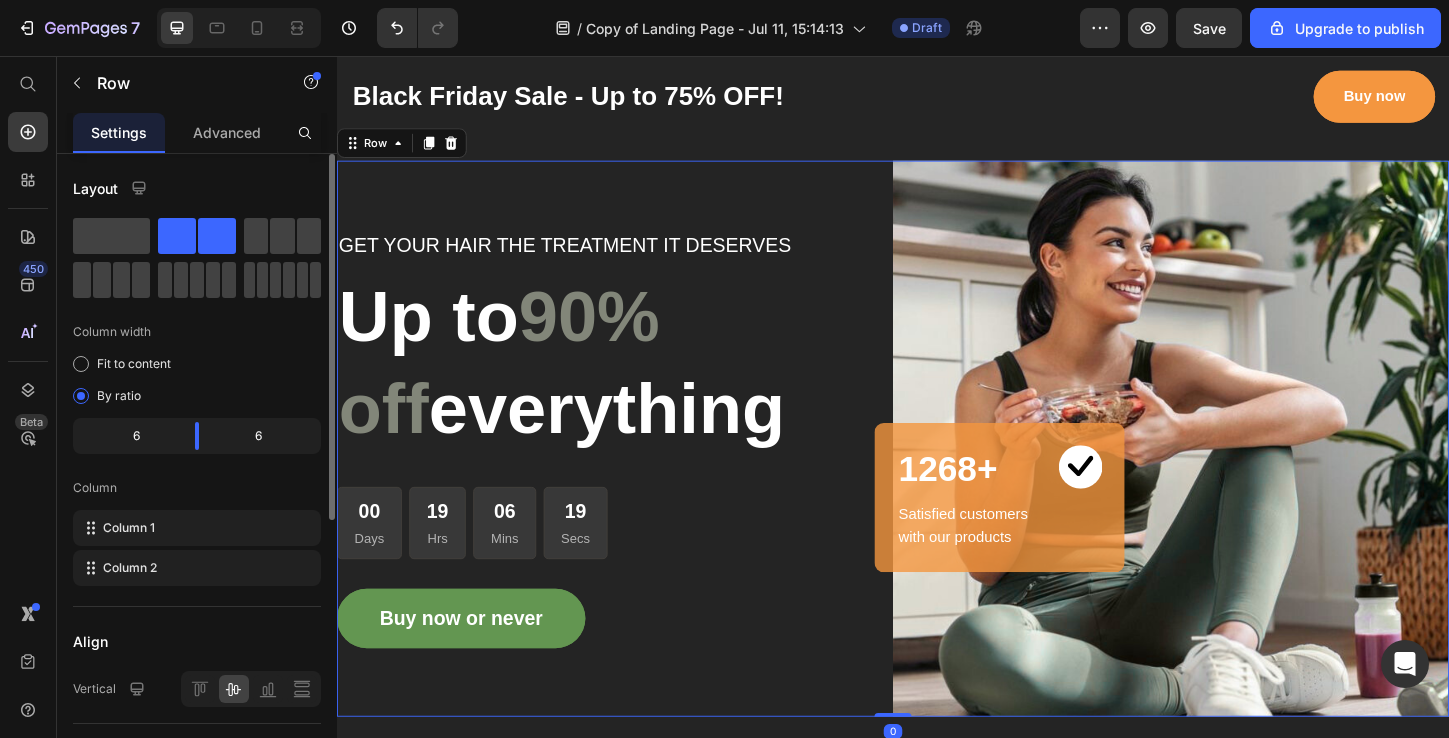 click on "GET YOUR HAIR THE TREATMENT IT DESERVES Text block Up to  90% off  everything Heading 00 Days 19 Hrs 06 Mins 19 Secs CountDown Timer Buy now or never Button" at bounding box center [637, 469] 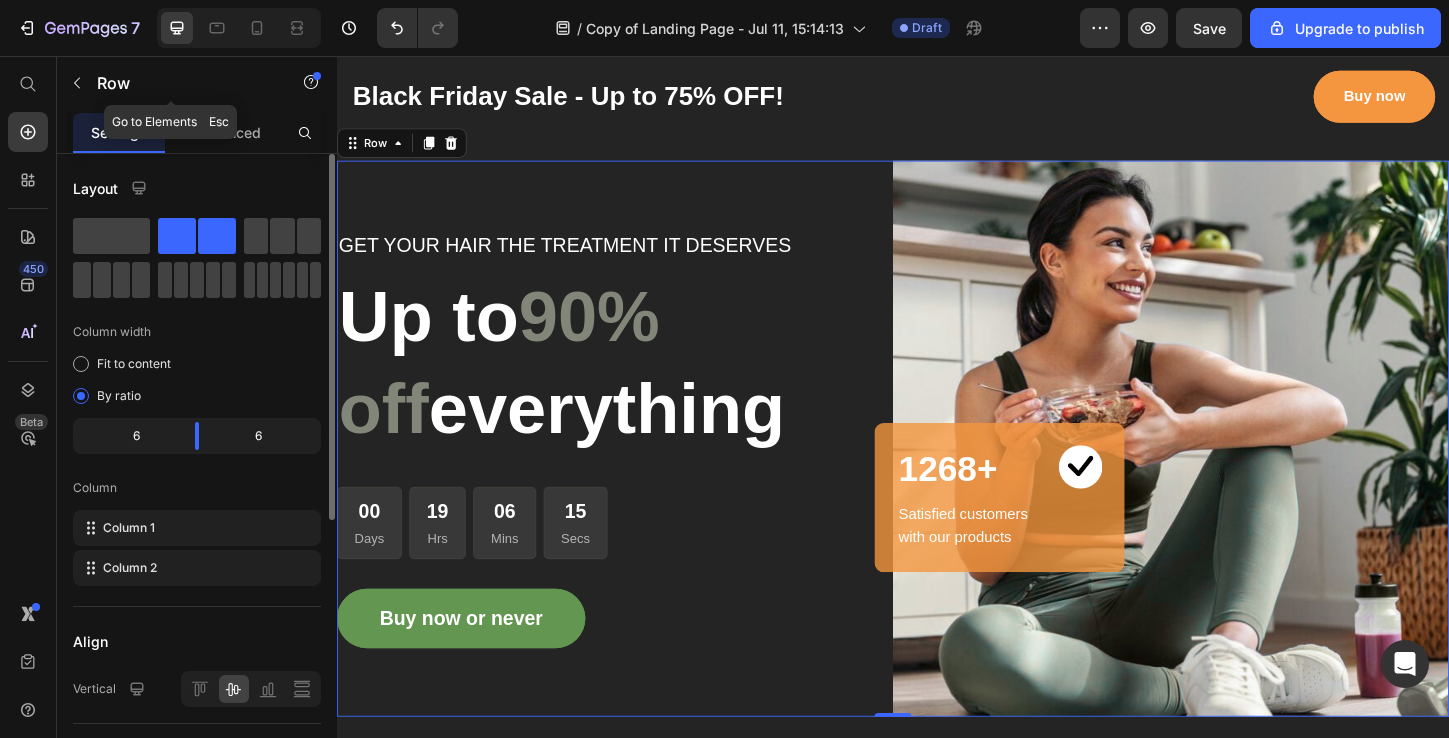 click on "Row" 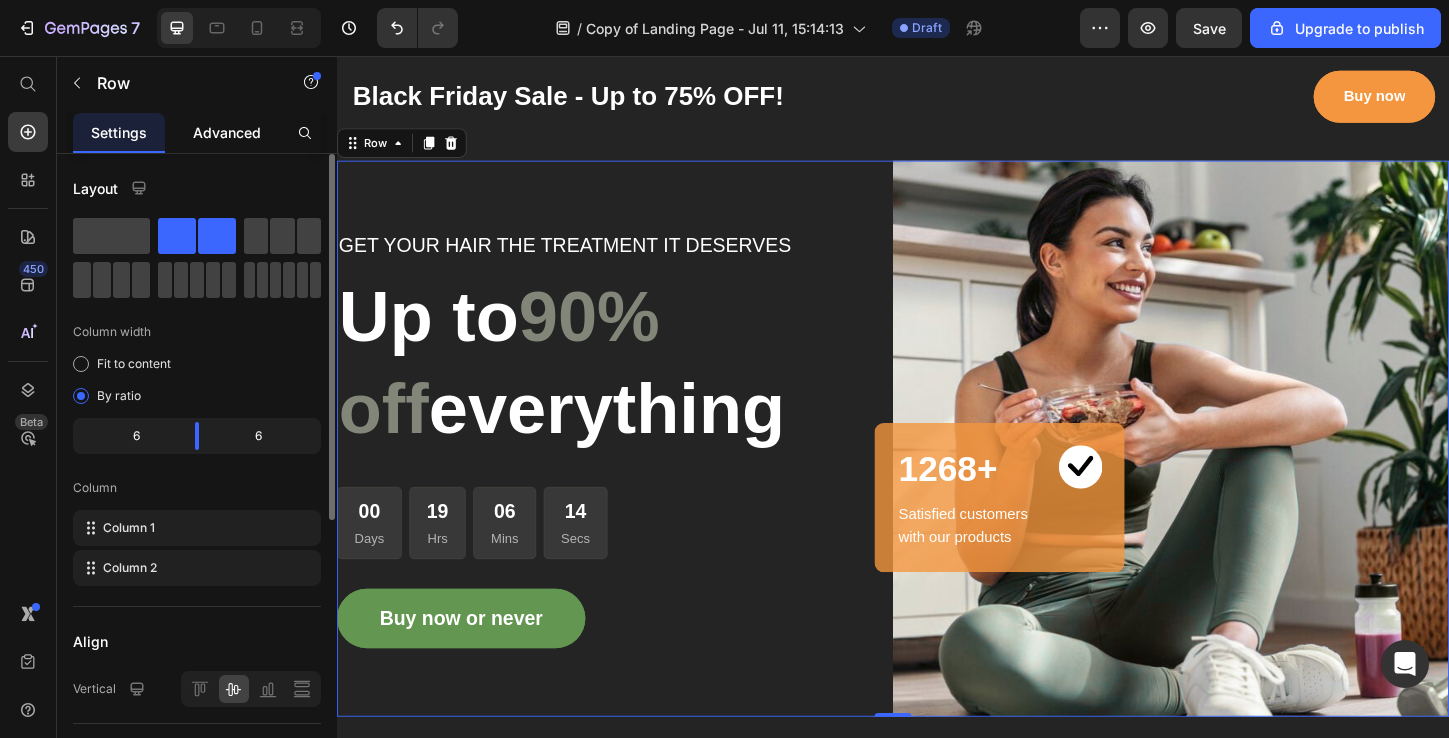 click on "Advanced" at bounding box center [227, 132] 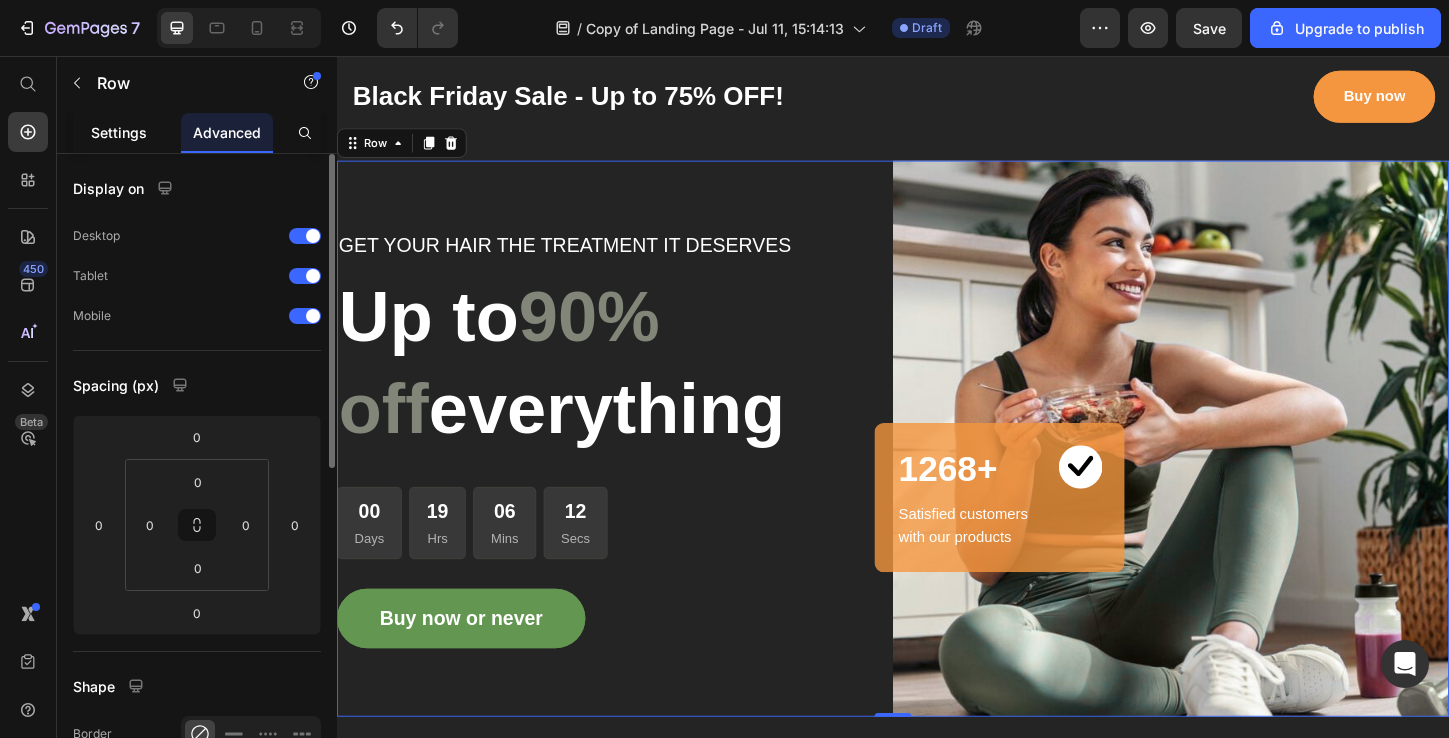 click on "Settings" at bounding box center (119, 132) 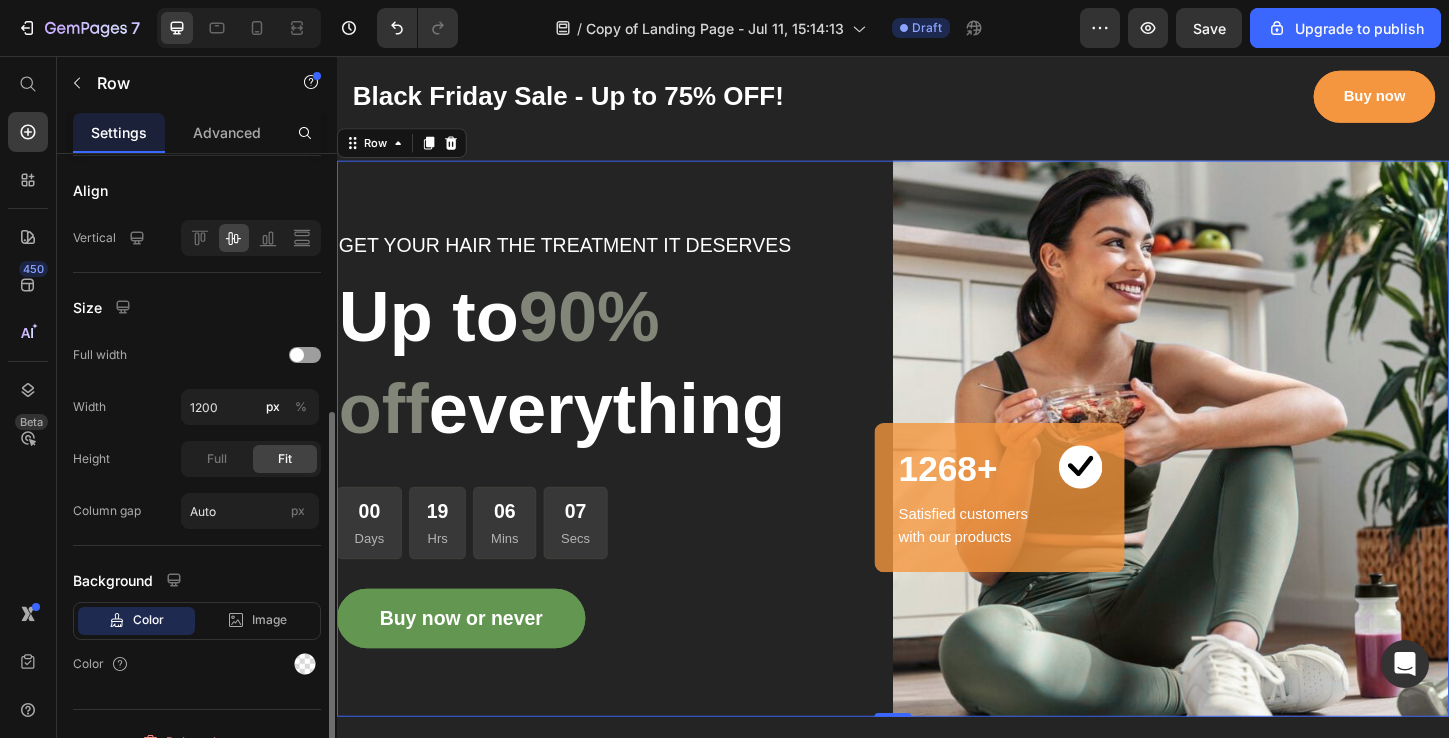 scroll, scrollTop: 480, scrollLeft: 0, axis: vertical 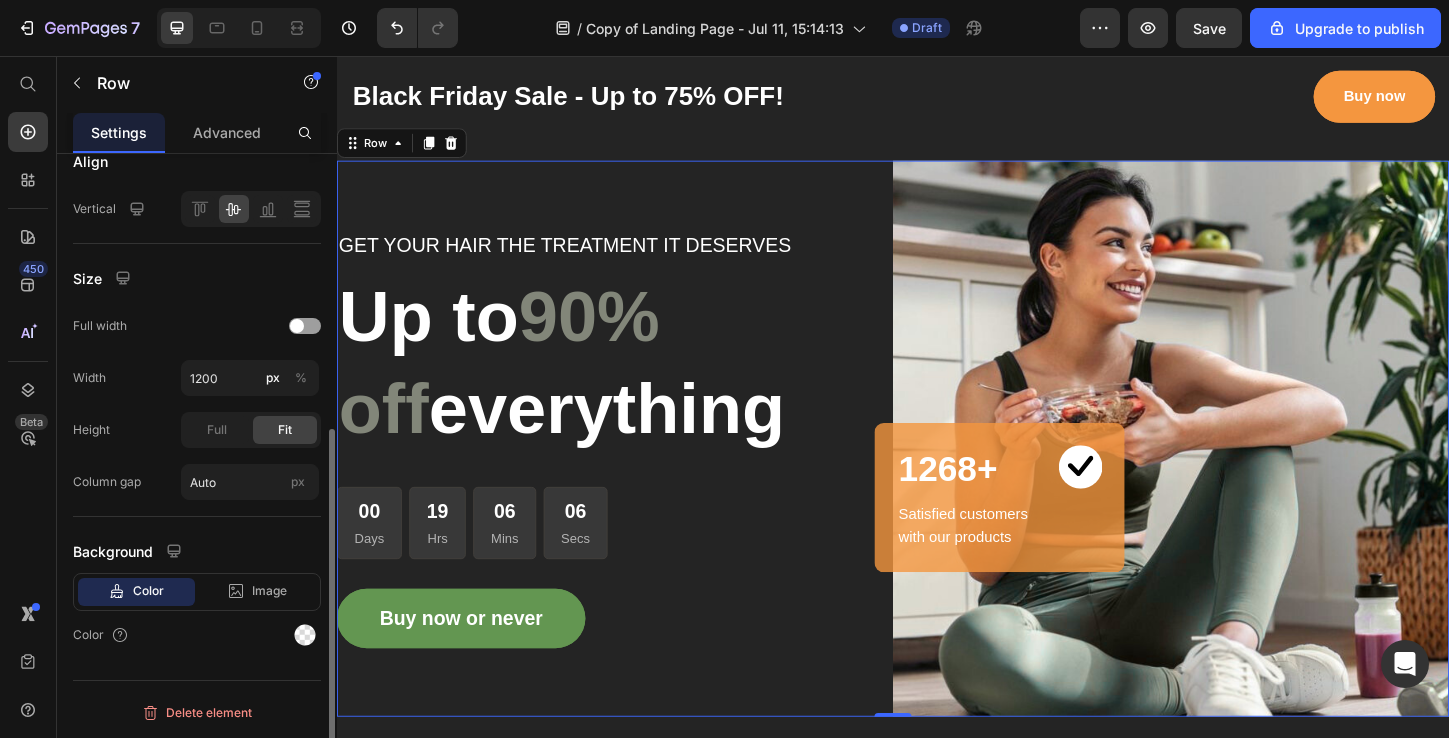 click on "Color" 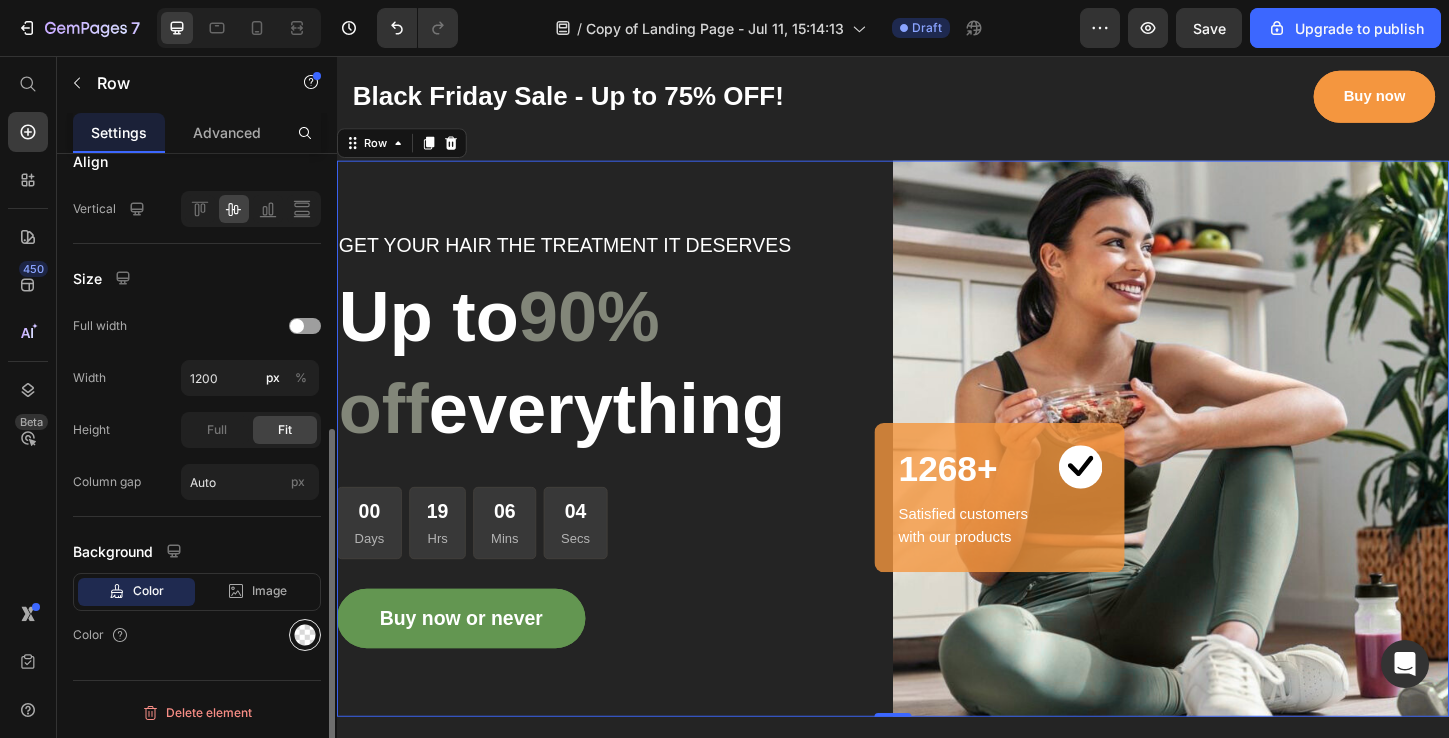 click at bounding box center (305, 635) 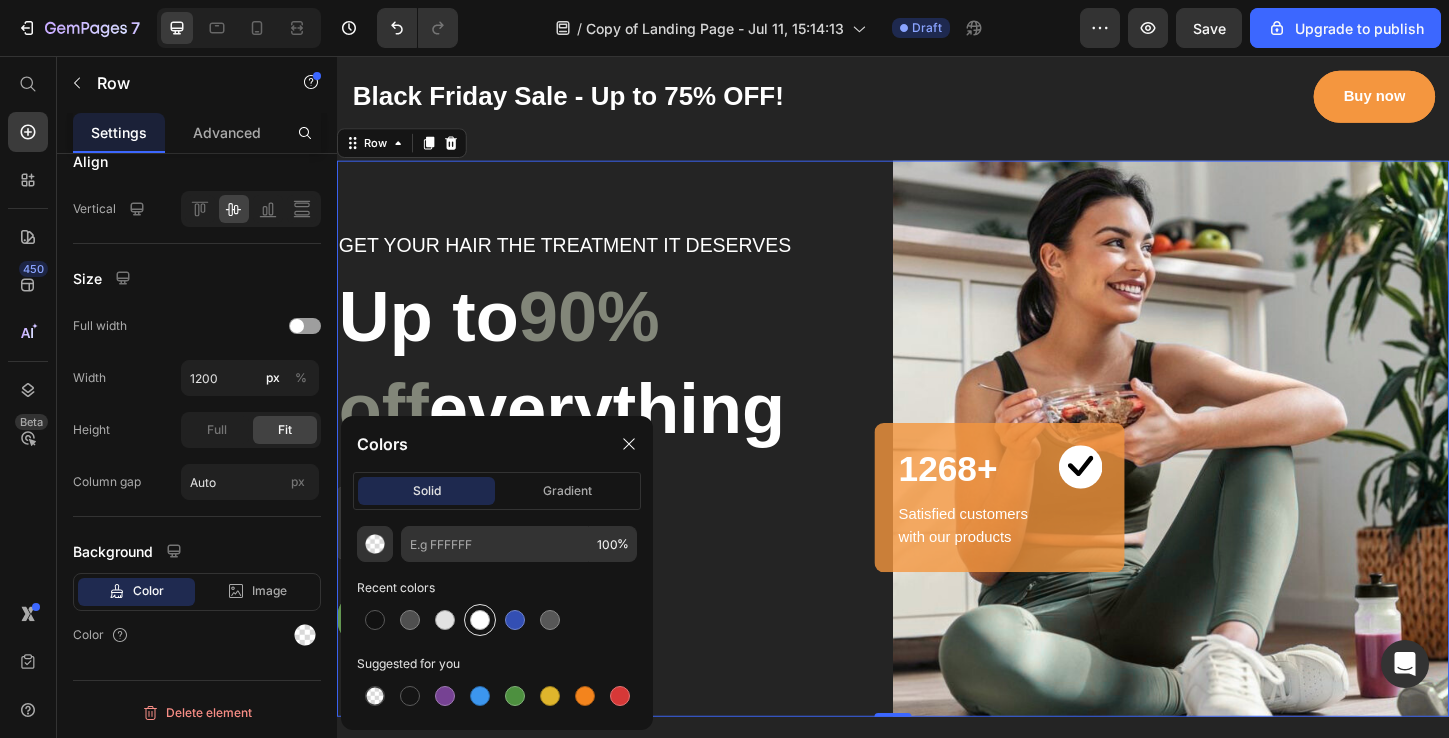 click at bounding box center [480, 620] 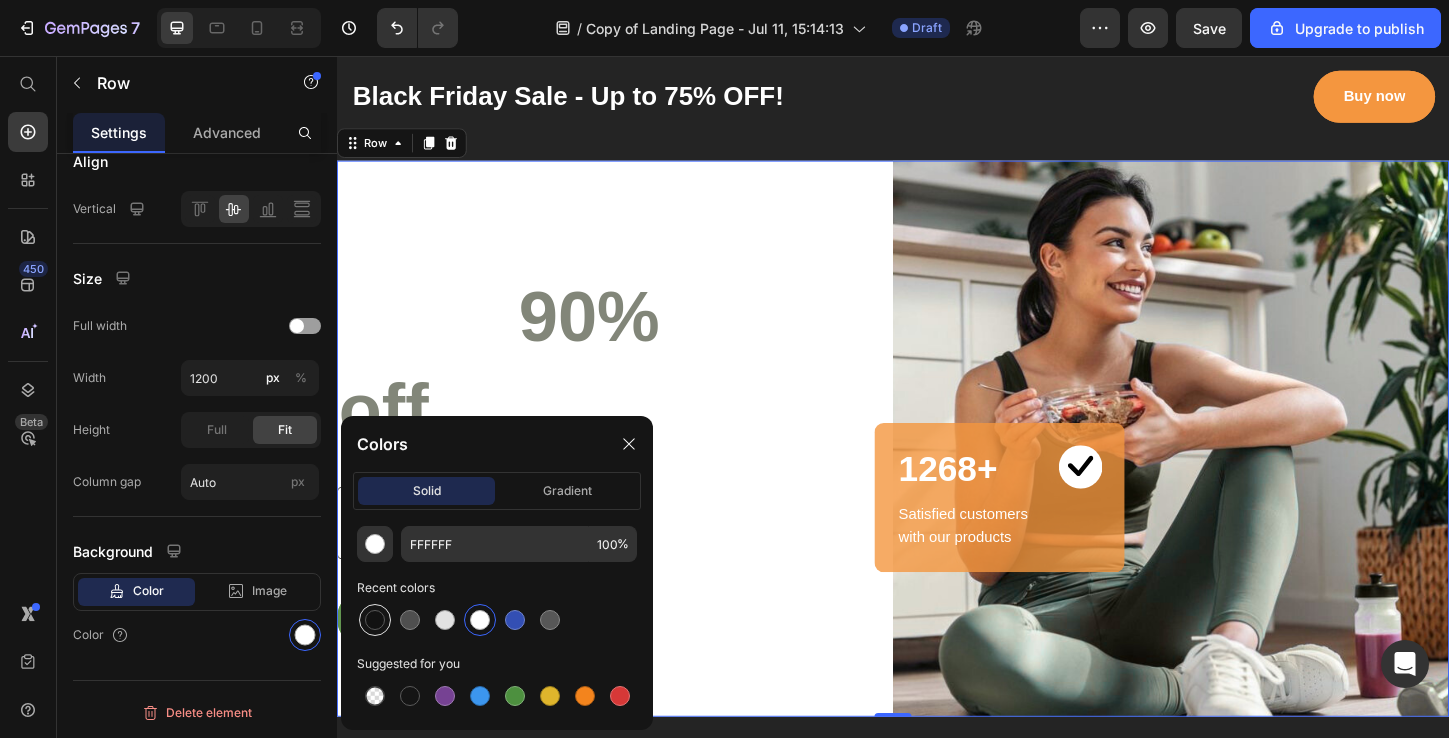 click at bounding box center (375, 620) 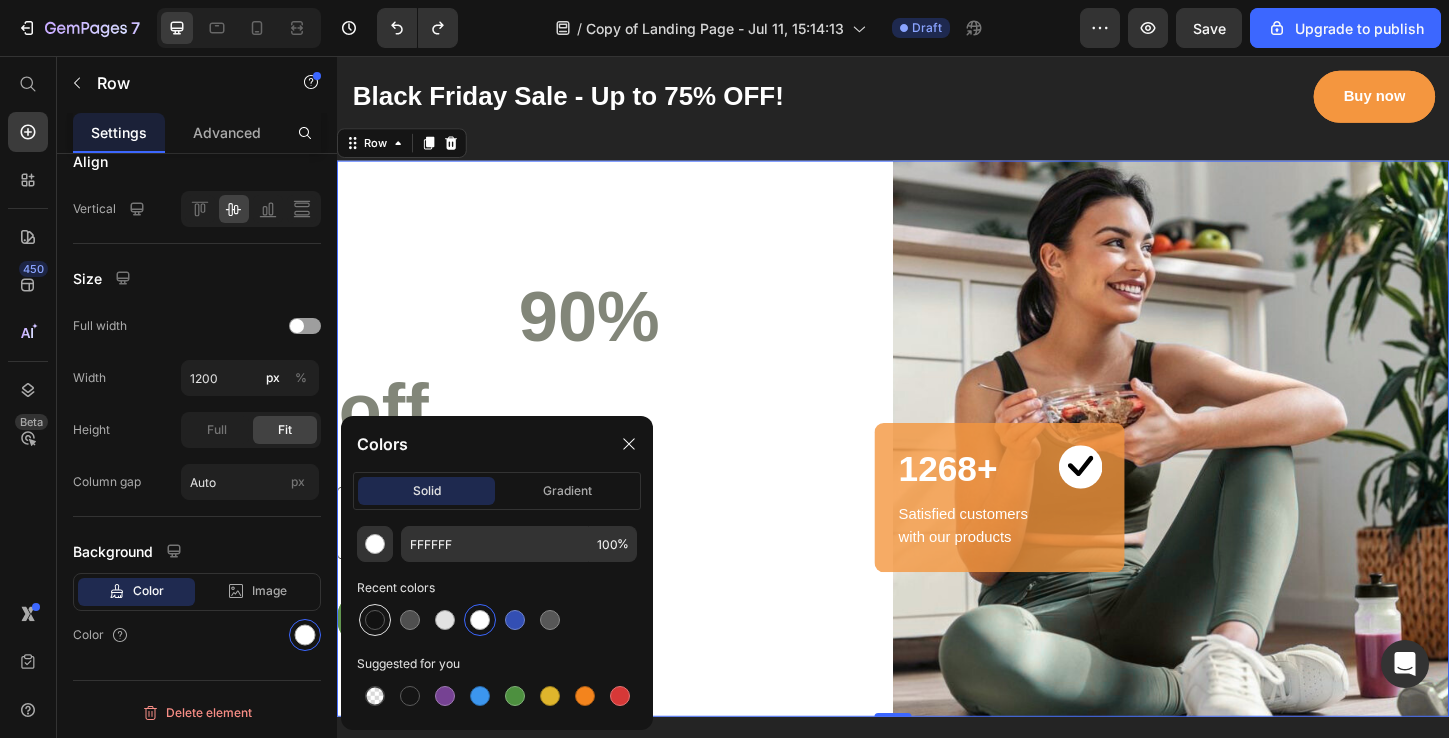 type on "000000" 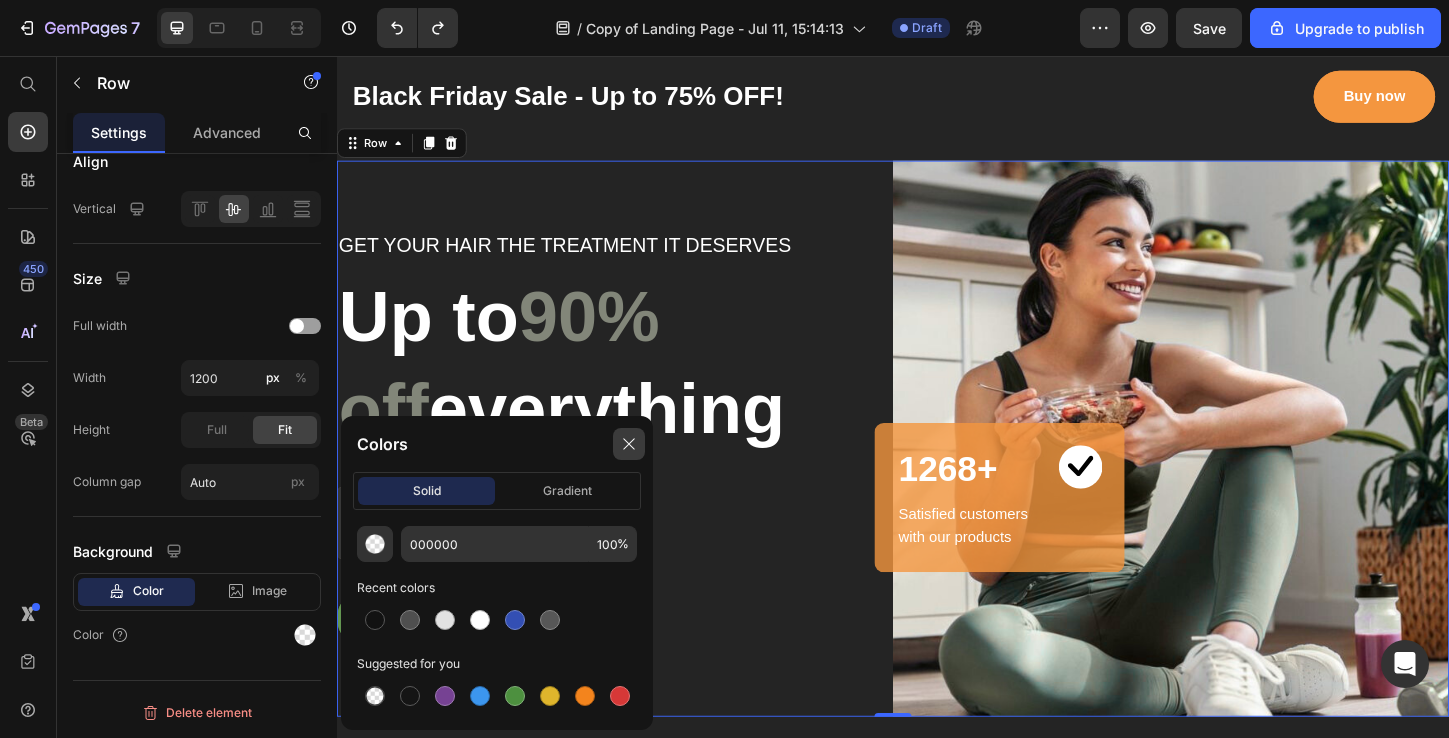 click 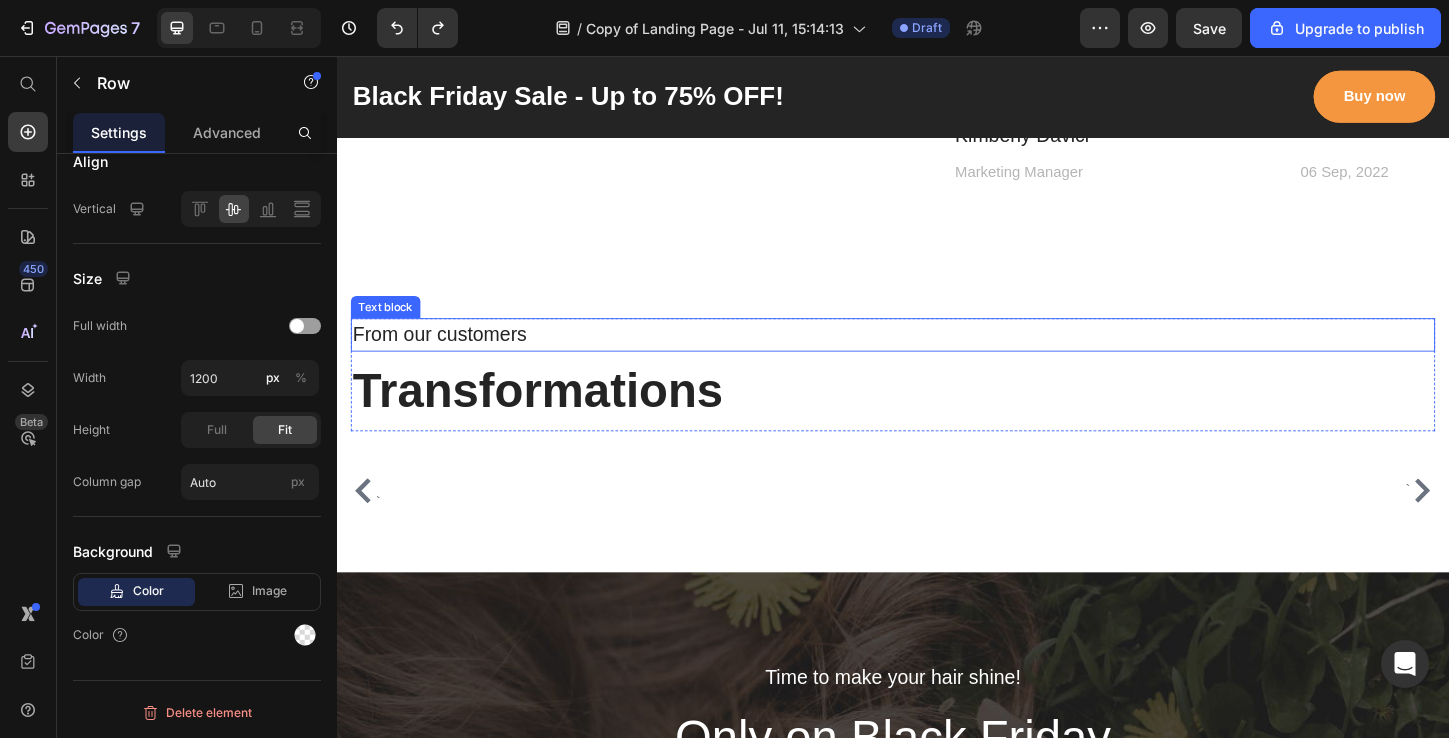 scroll, scrollTop: 3826, scrollLeft: 0, axis: vertical 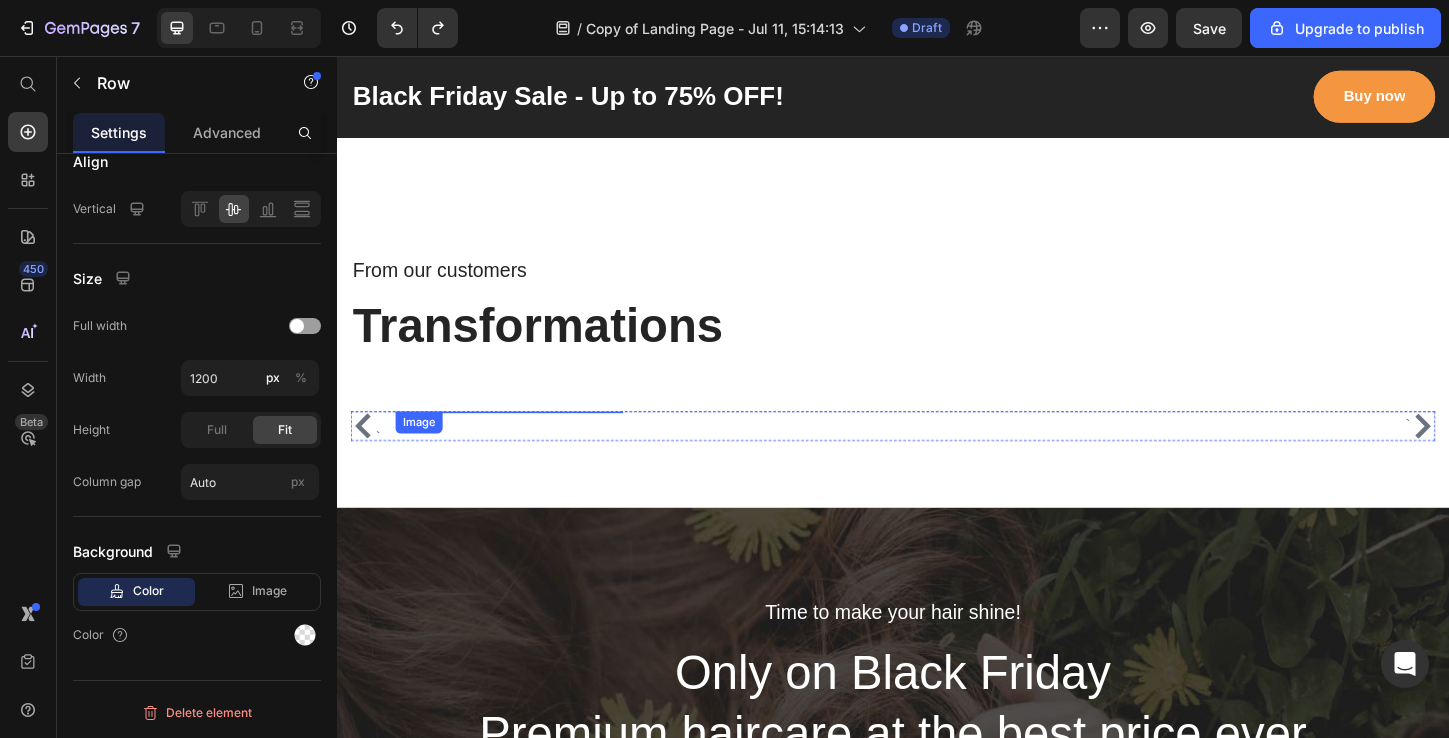 click at bounding box center (523, 439) 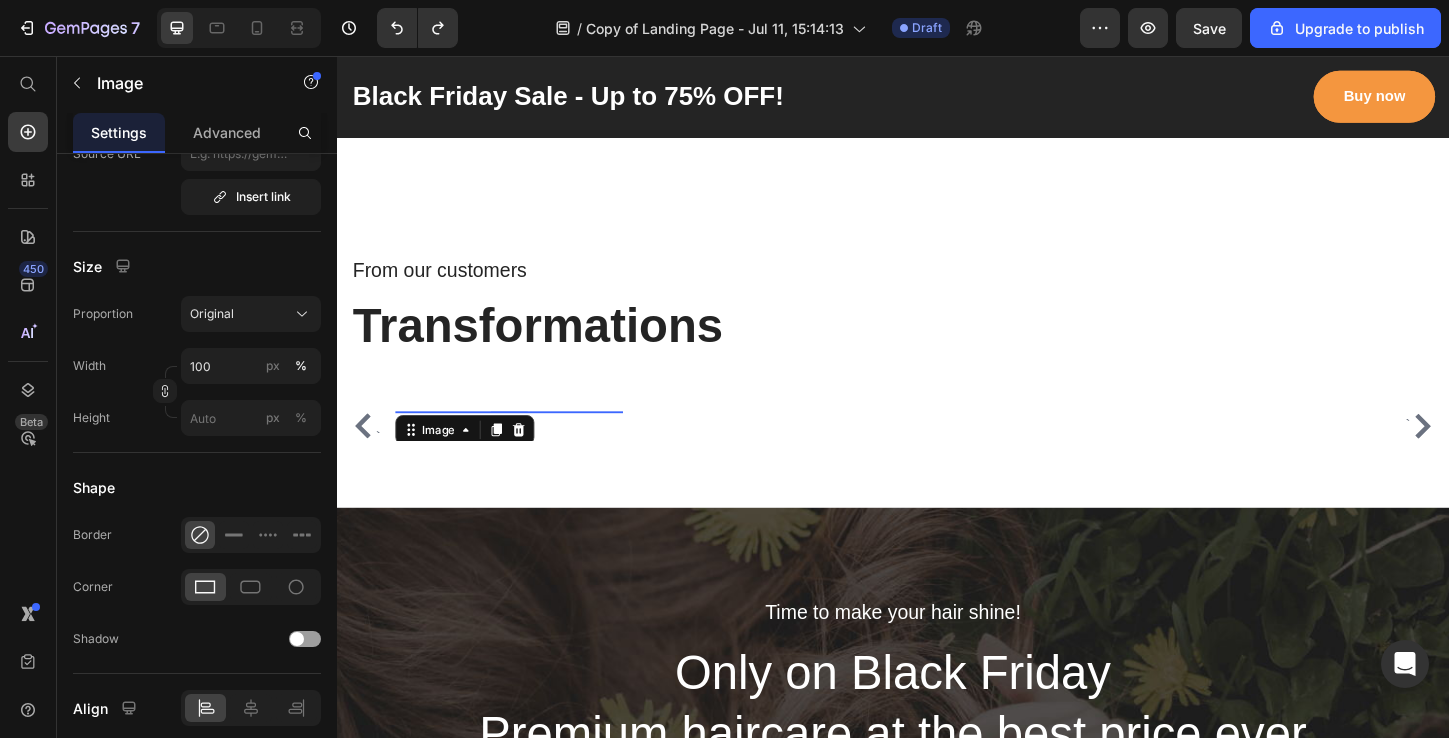 scroll, scrollTop: 0, scrollLeft: 0, axis: both 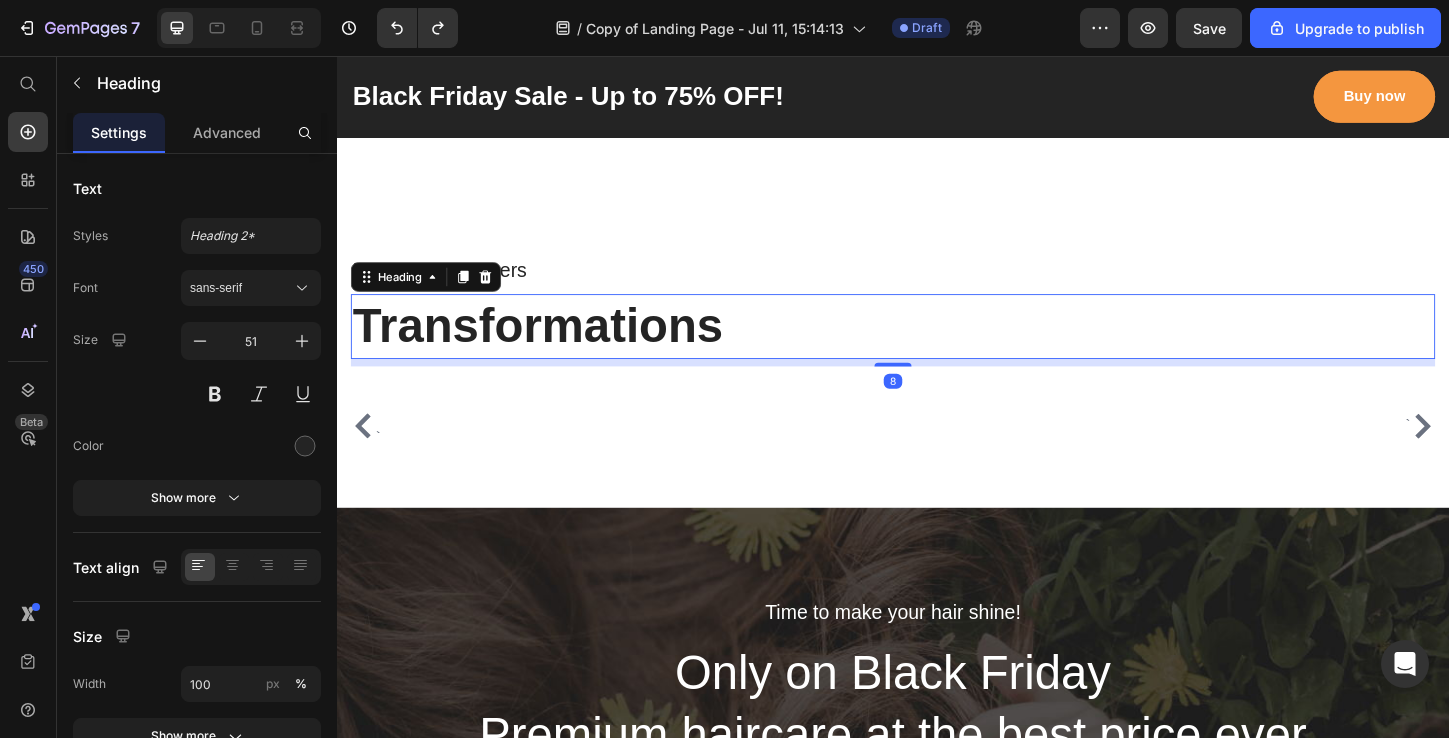 click on "Transformations" at bounding box center [937, 348] 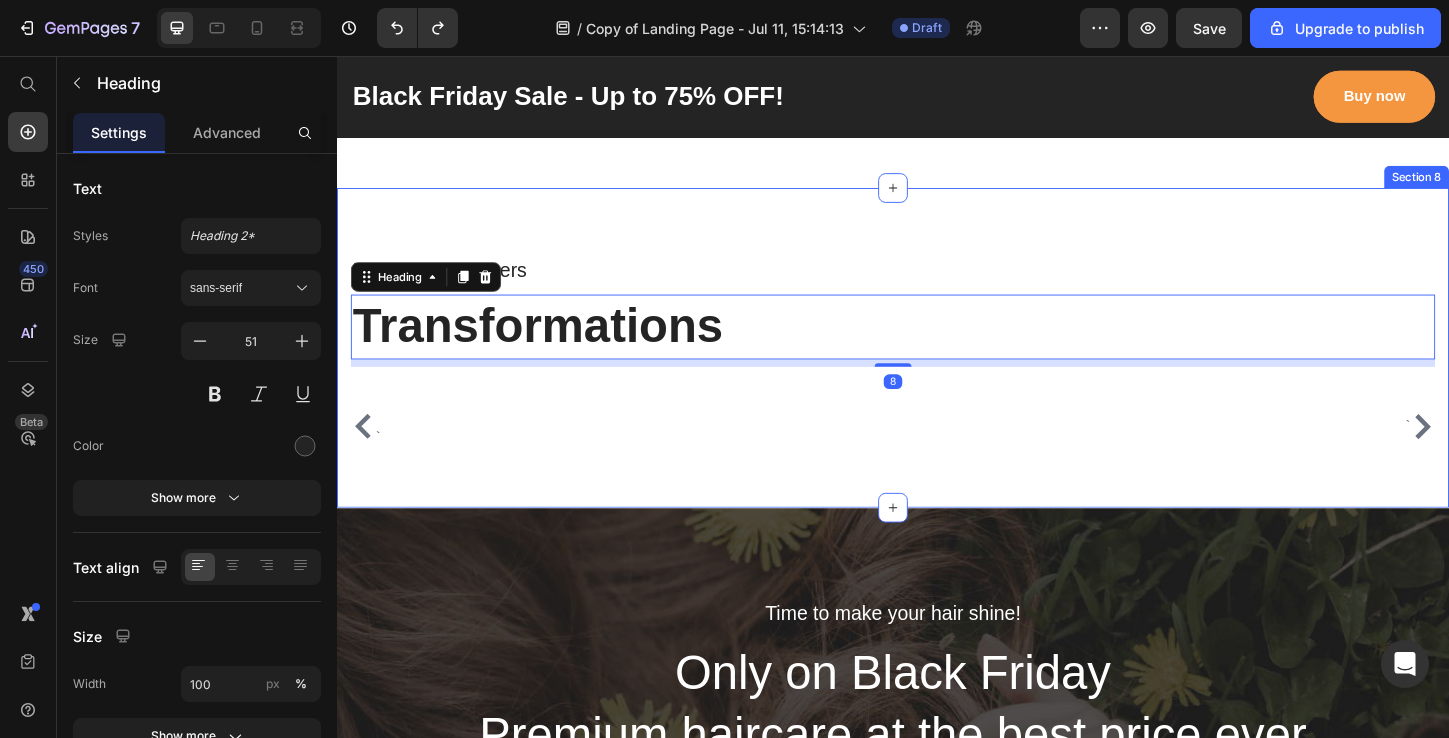 click on "From our customers Transformations Heading 8 Row ` Image Image Image Image ` Carousel" at bounding box center [937, 371] 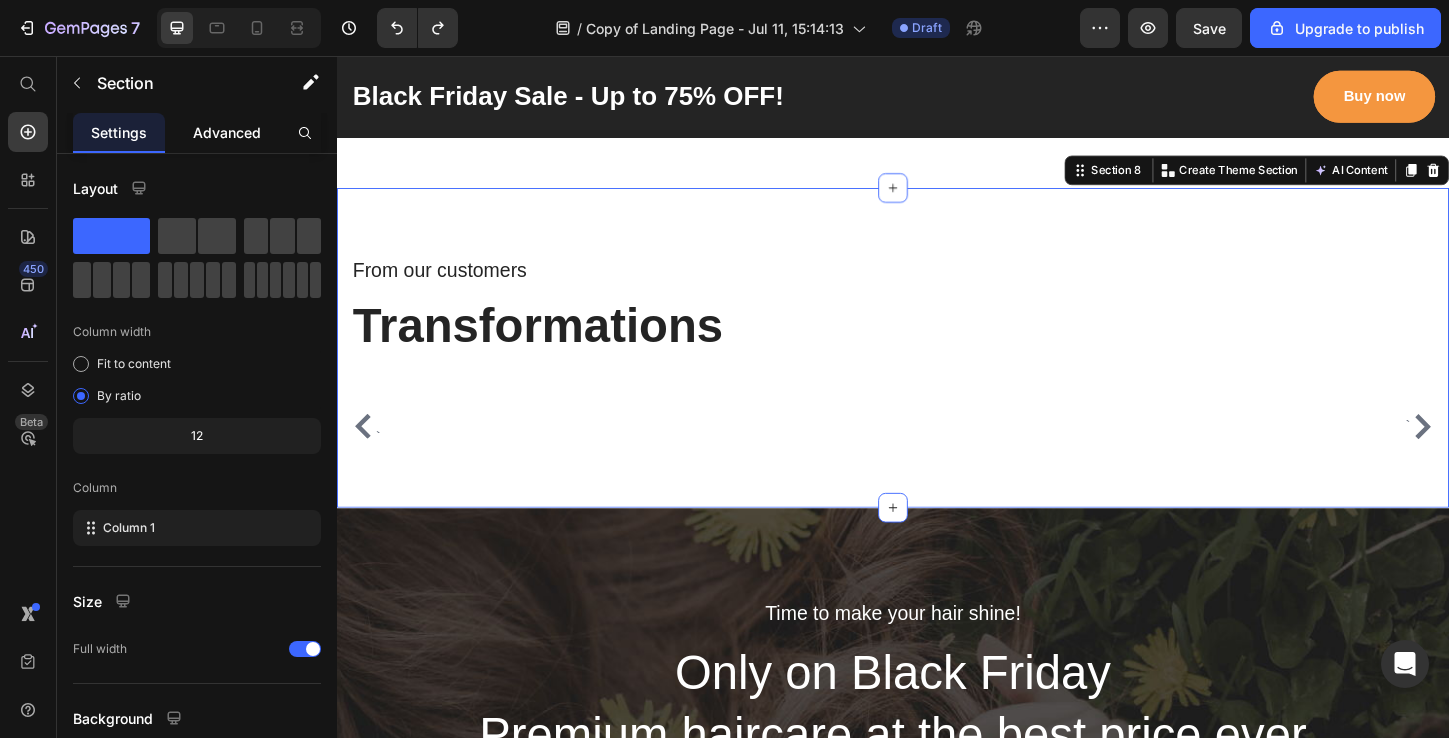 click on "Advanced" at bounding box center [227, 132] 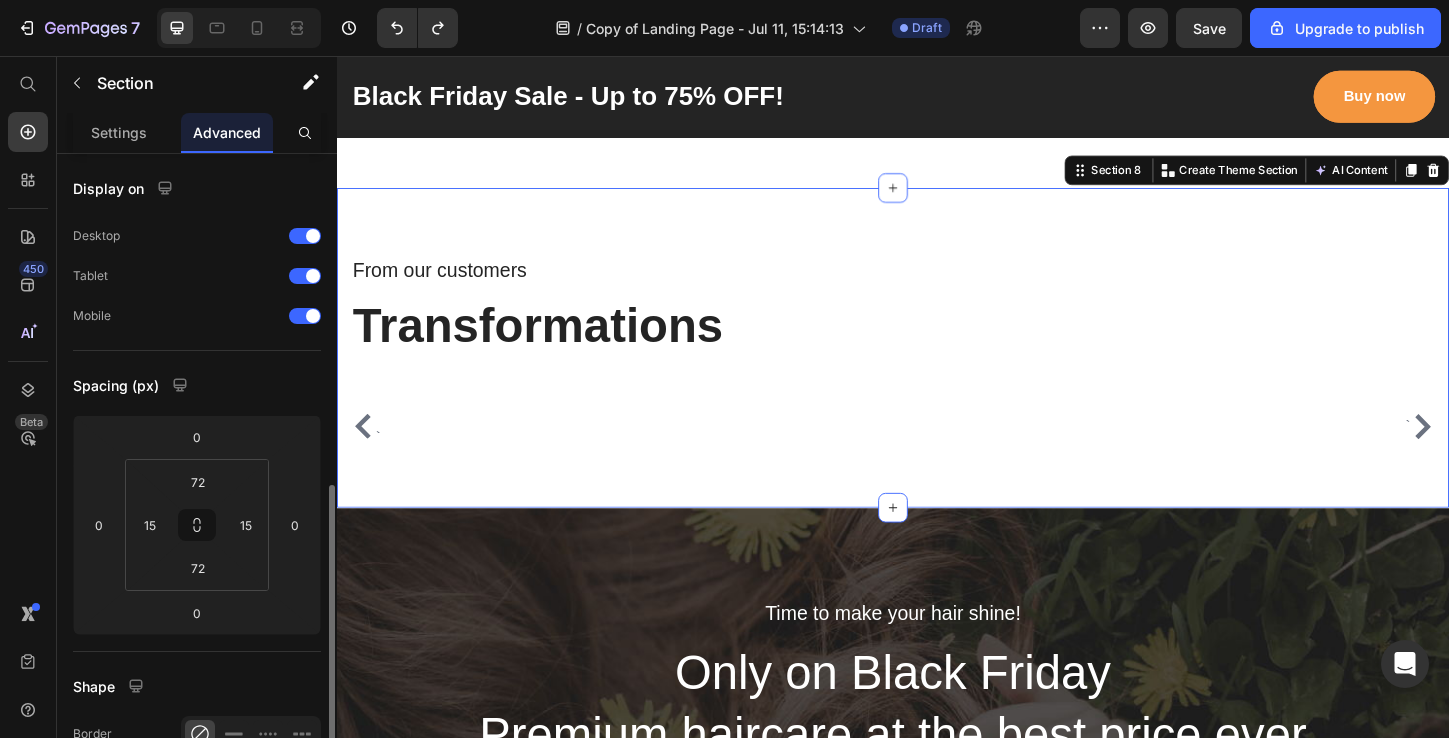 scroll, scrollTop: 664, scrollLeft: 0, axis: vertical 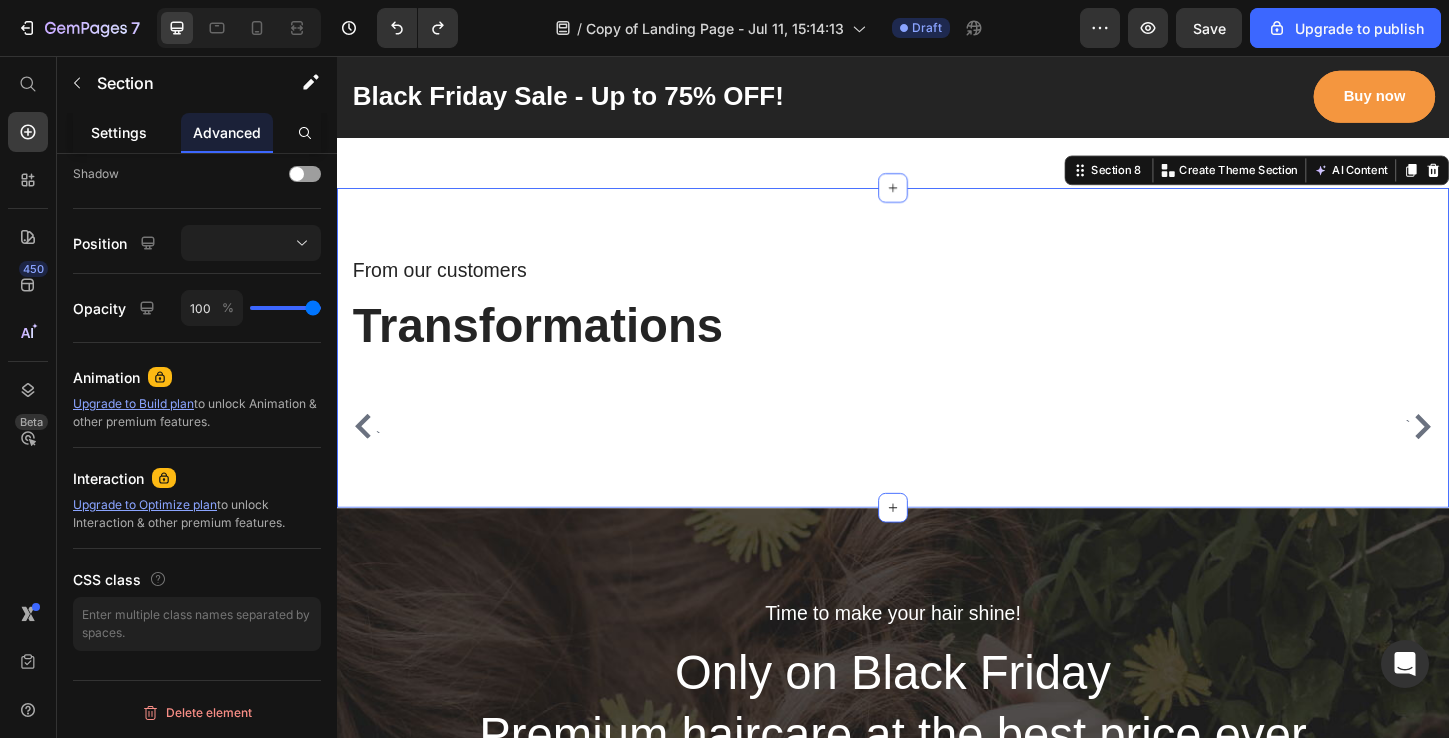 click on "Settings" at bounding box center (119, 132) 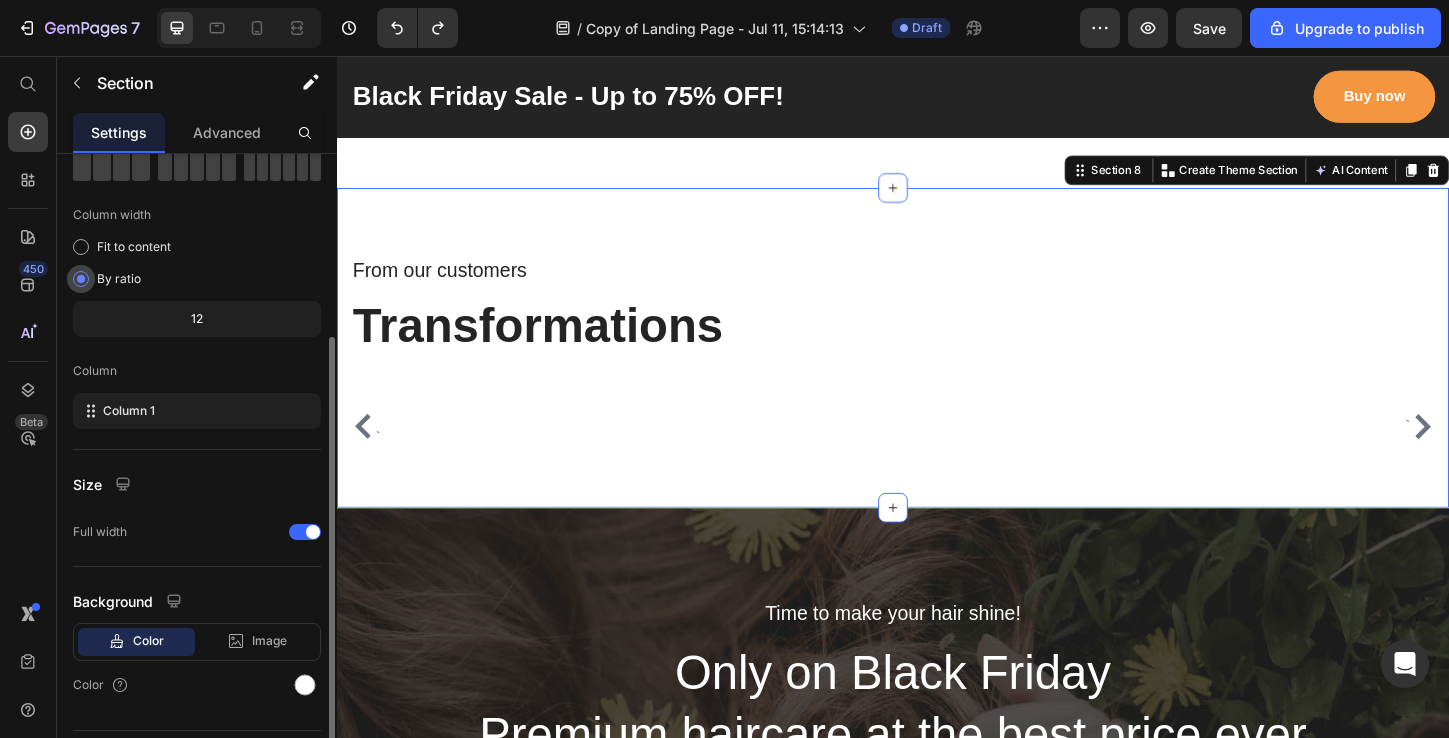 scroll, scrollTop: 167, scrollLeft: 0, axis: vertical 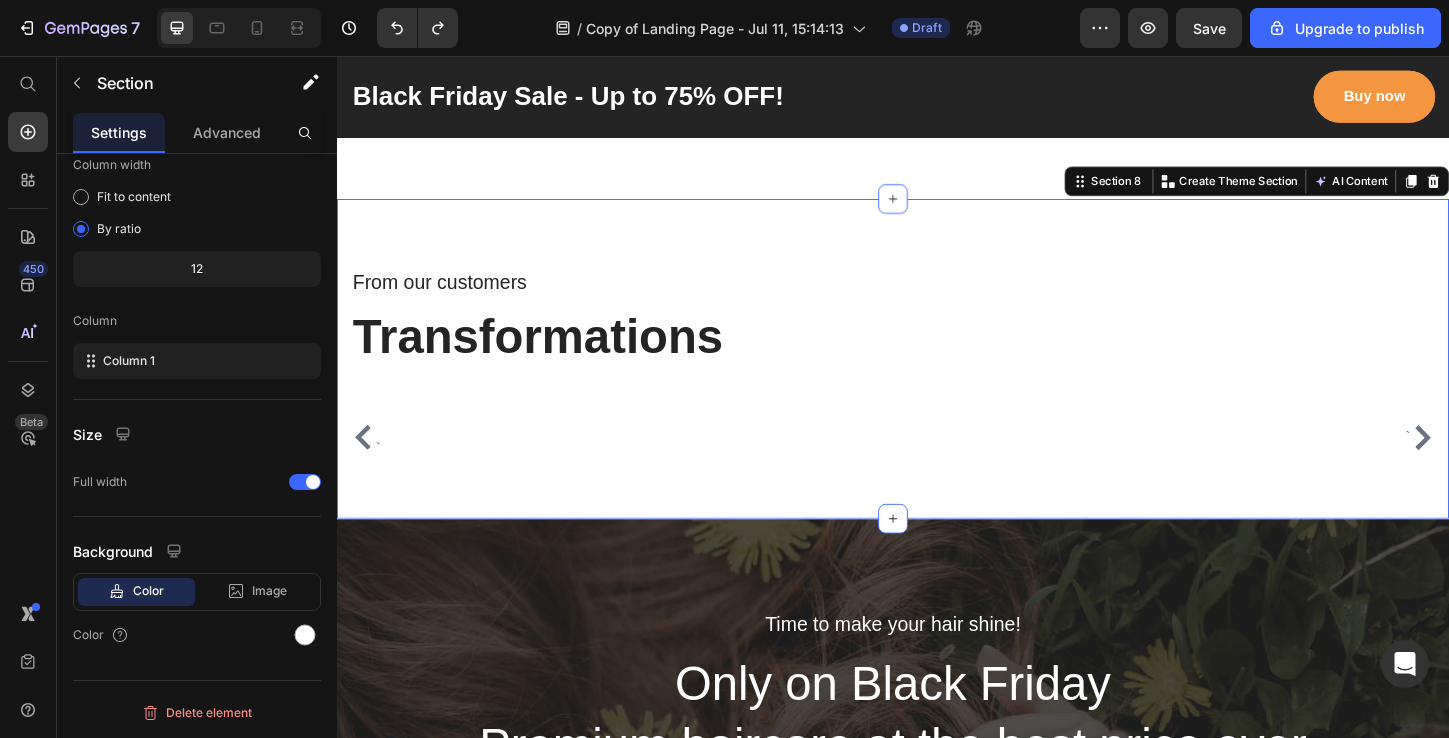 click on "From our customers Transformations Heading Row ` Image Image Image Image ` Carousel Section 8 You can create reusable sections Create Theme Section AI Content Write with GemAI What would you like to describe here? Tone and Voice Persuasive Product 14 Day Body Reset Show more Generate" at bounding box center [937, 383] 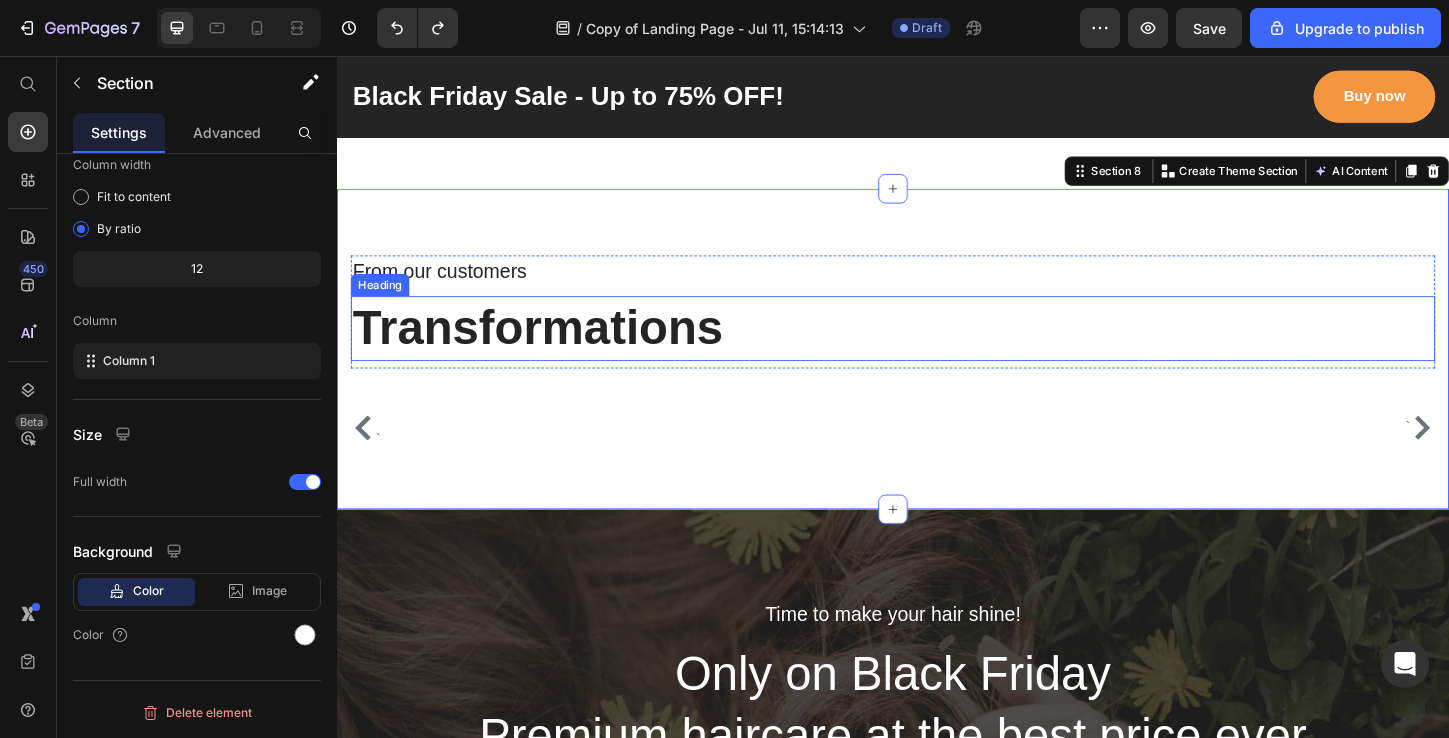 scroll, scrollTop: 3722, scrollLeft: 0, axis: vertical 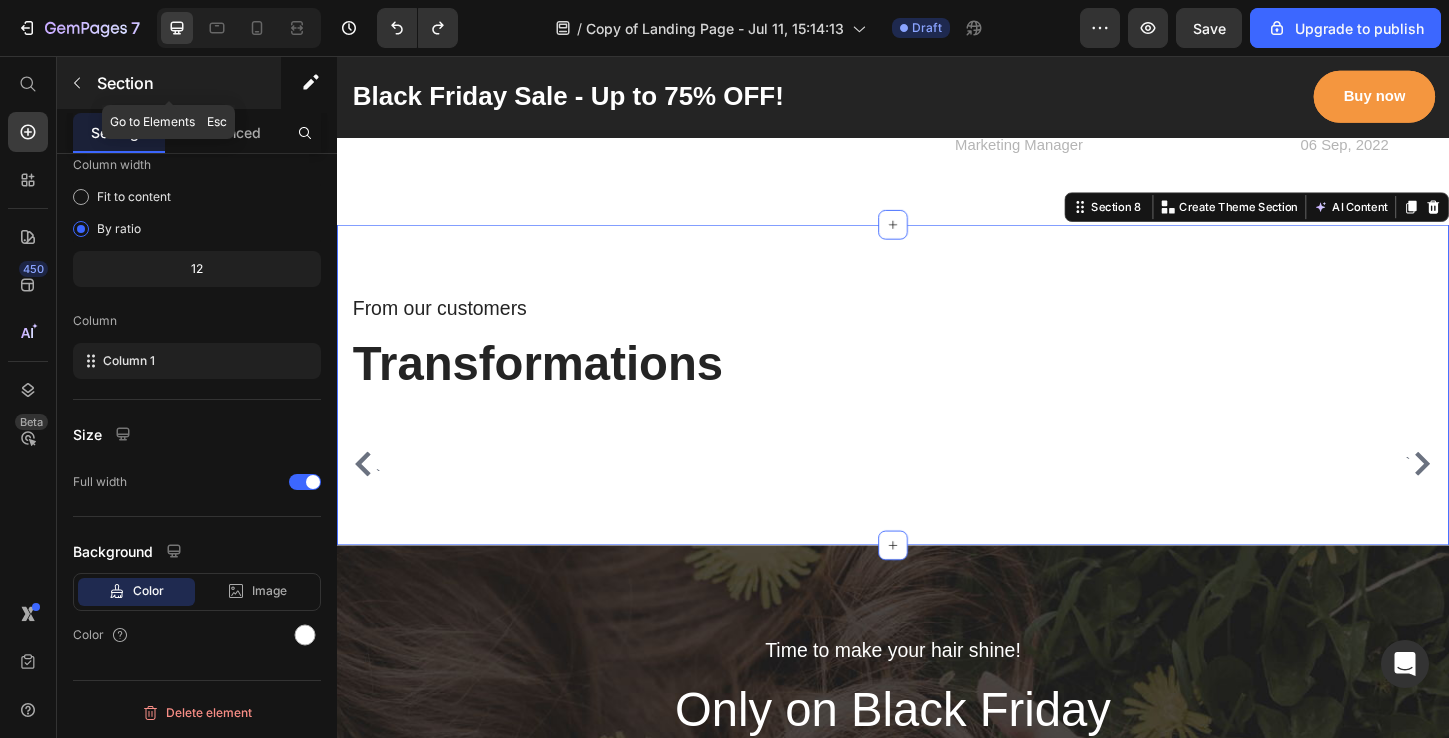 click at bounding box center (77, 83) 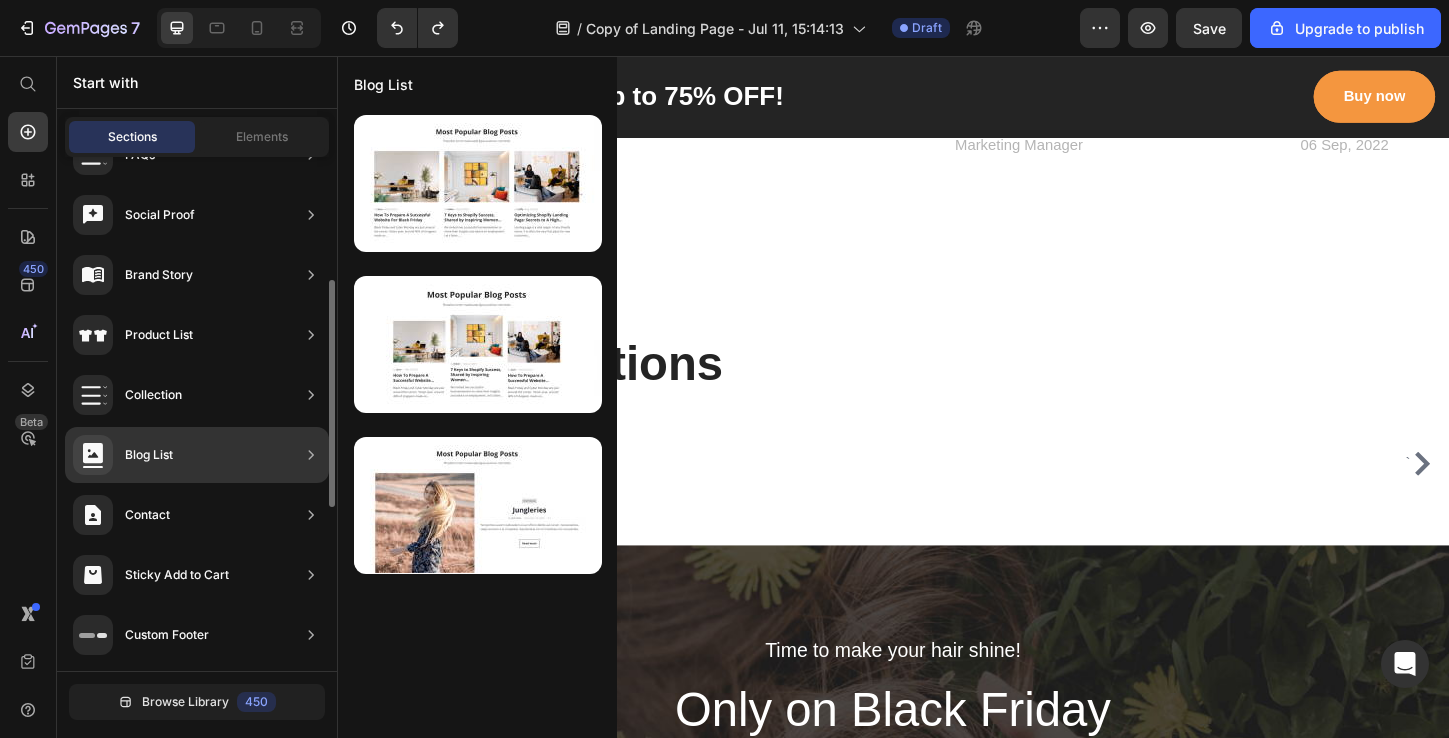 scroll, scrollTop: 0, scrollLeft: 0, axis: both 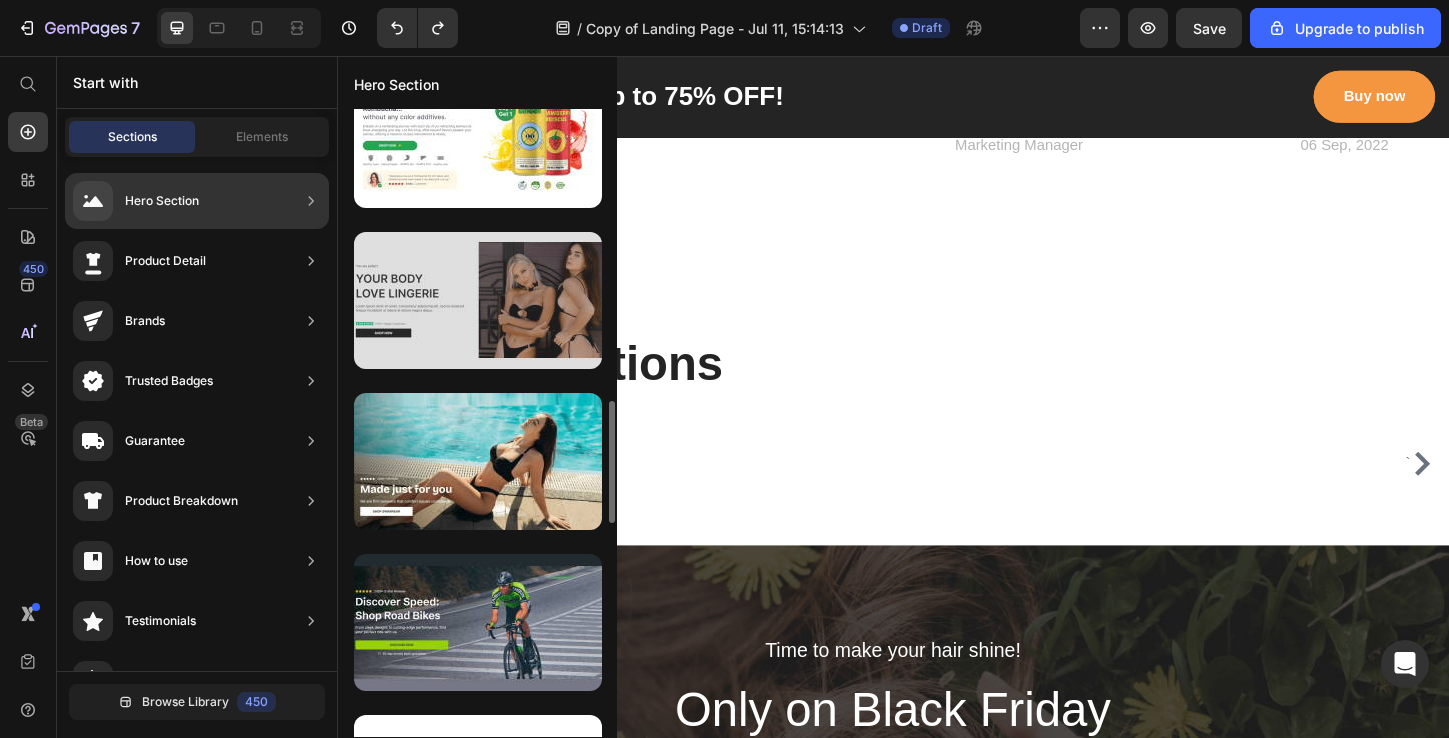 click at bounding box center (478, 300) 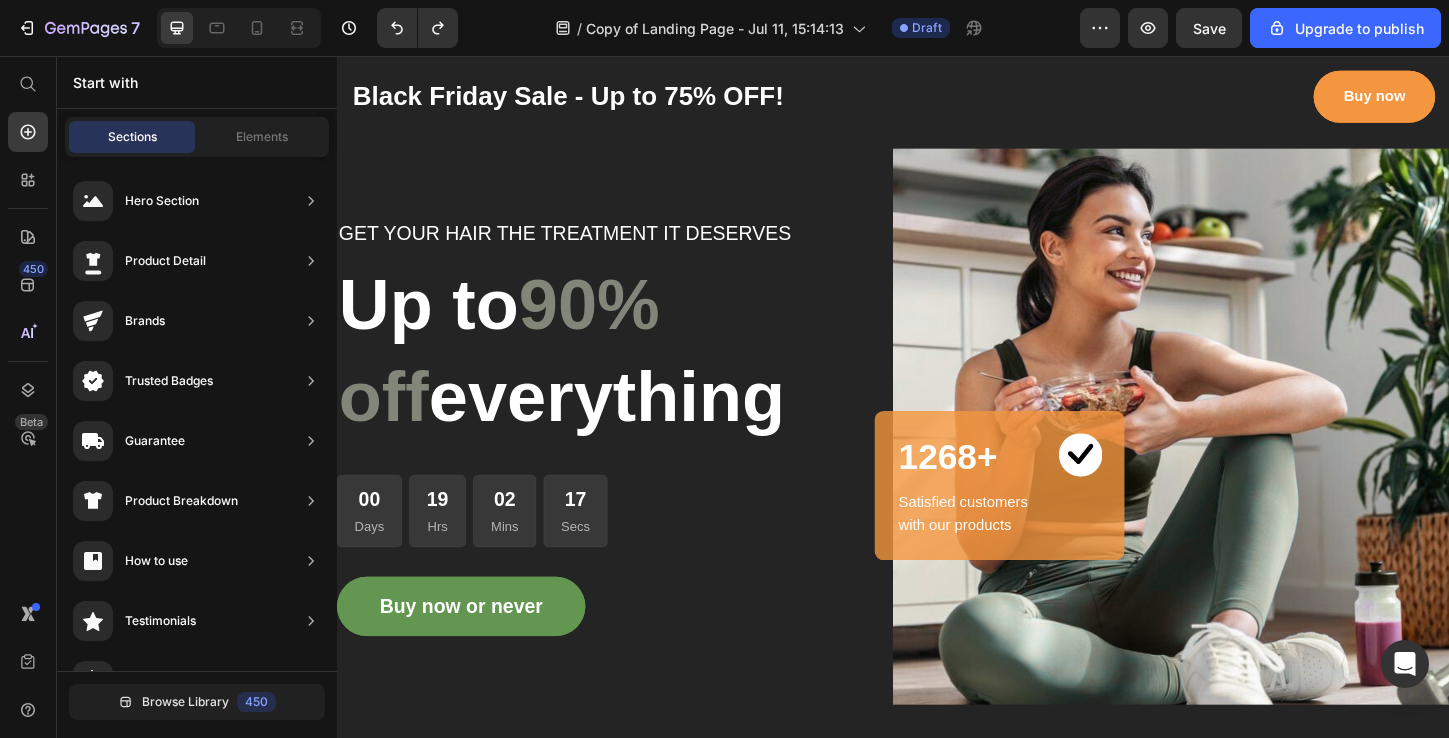 scroll, scrollTop: 21, scrollLeft: 0, axis: vertical 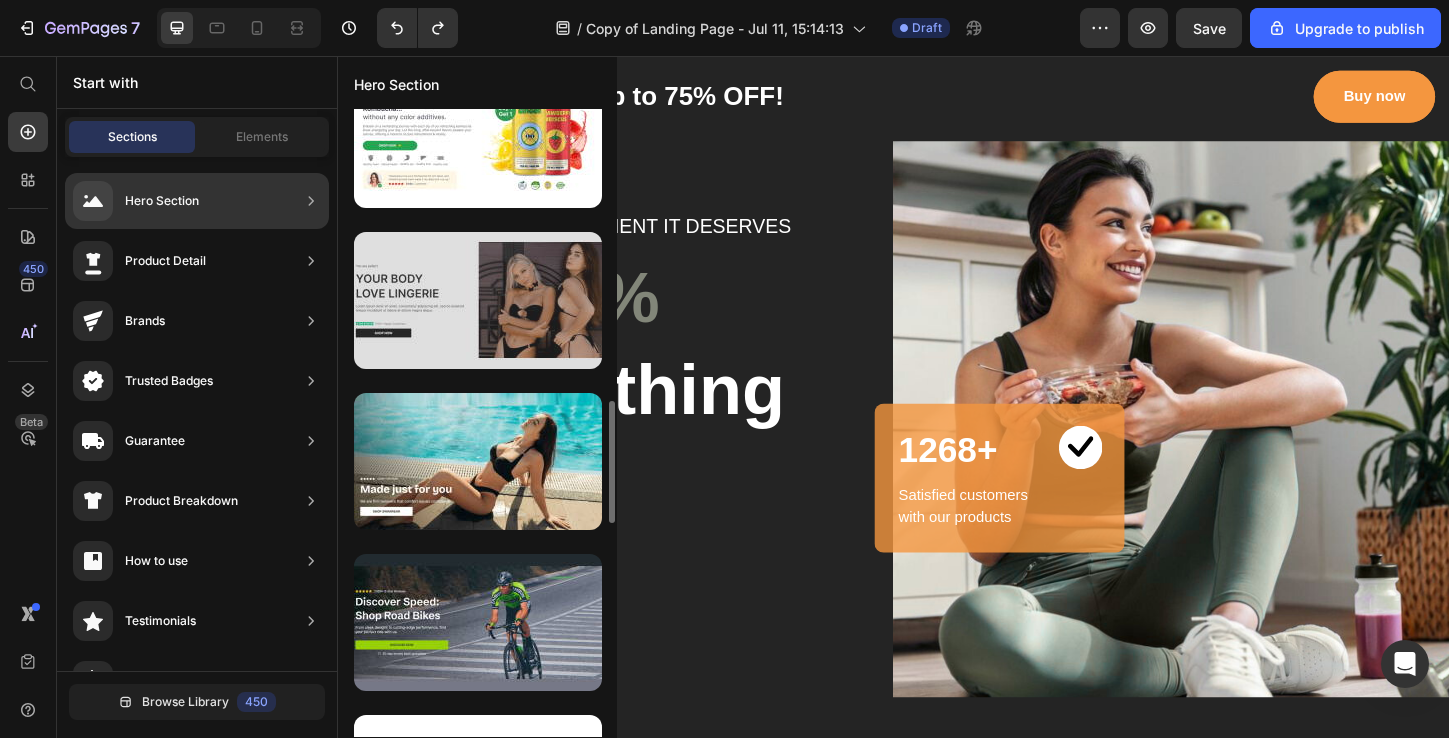 click at bounding box center (478, 300) 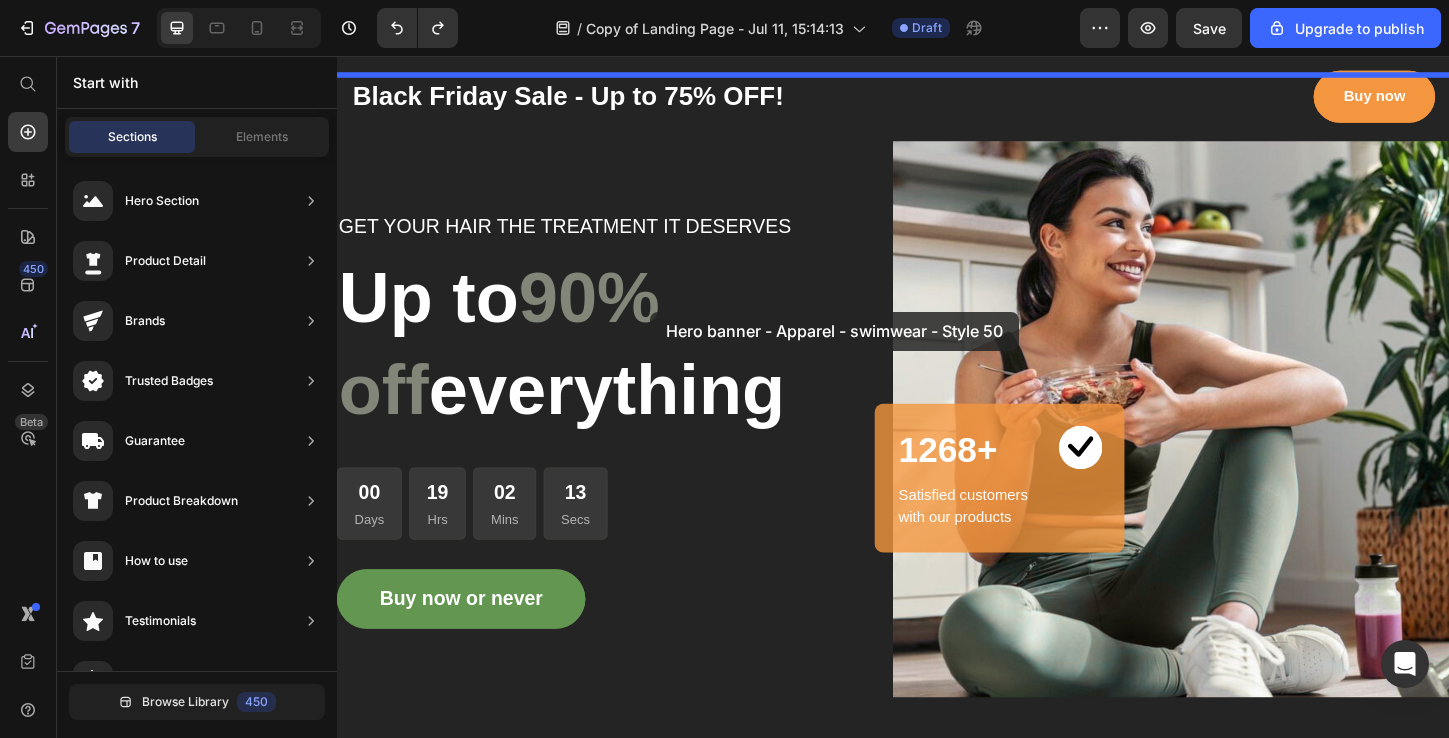 drag, startPoint x: 777, startPoint y: 334, endPoint x: 675, endPoint y: 332, distance: 102.01961 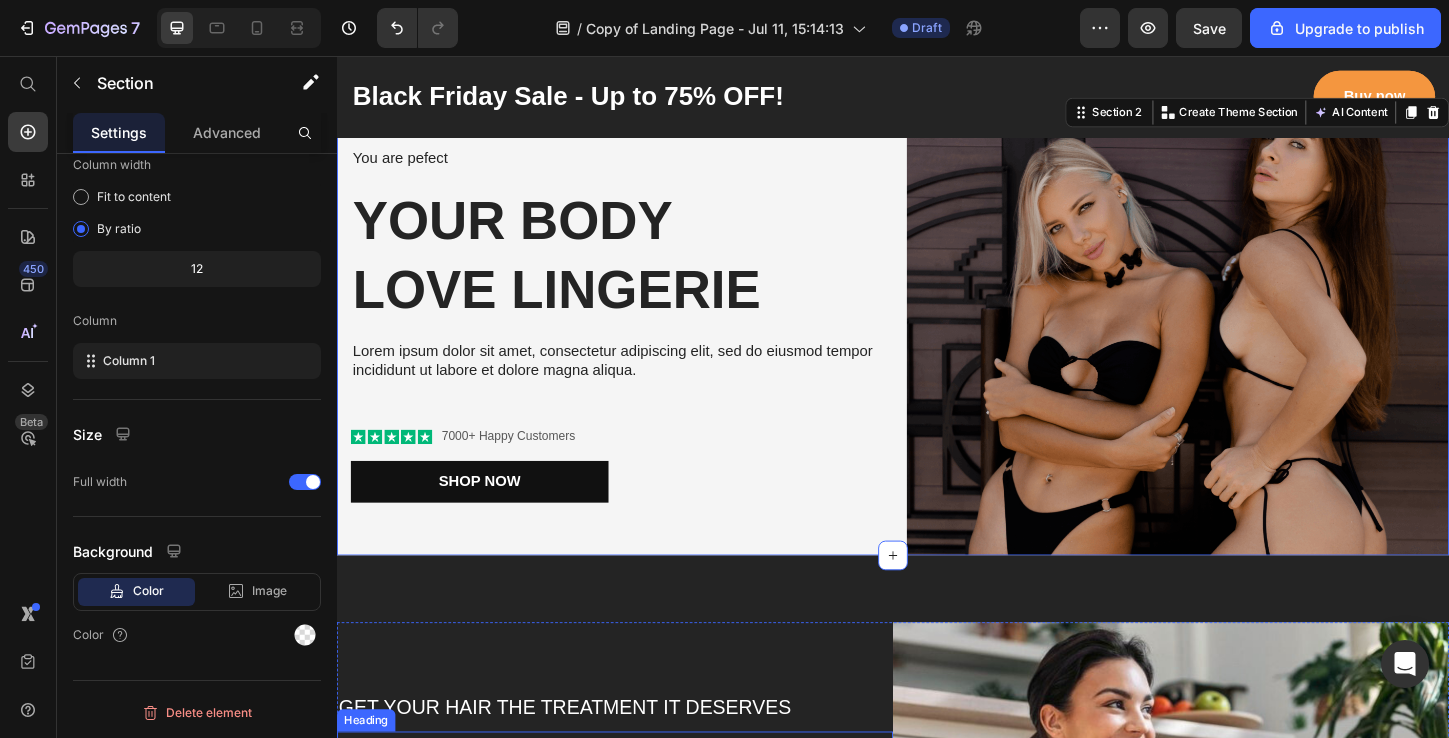 scroll, scrollTop: 0, scrollLeft: 0, axis: both 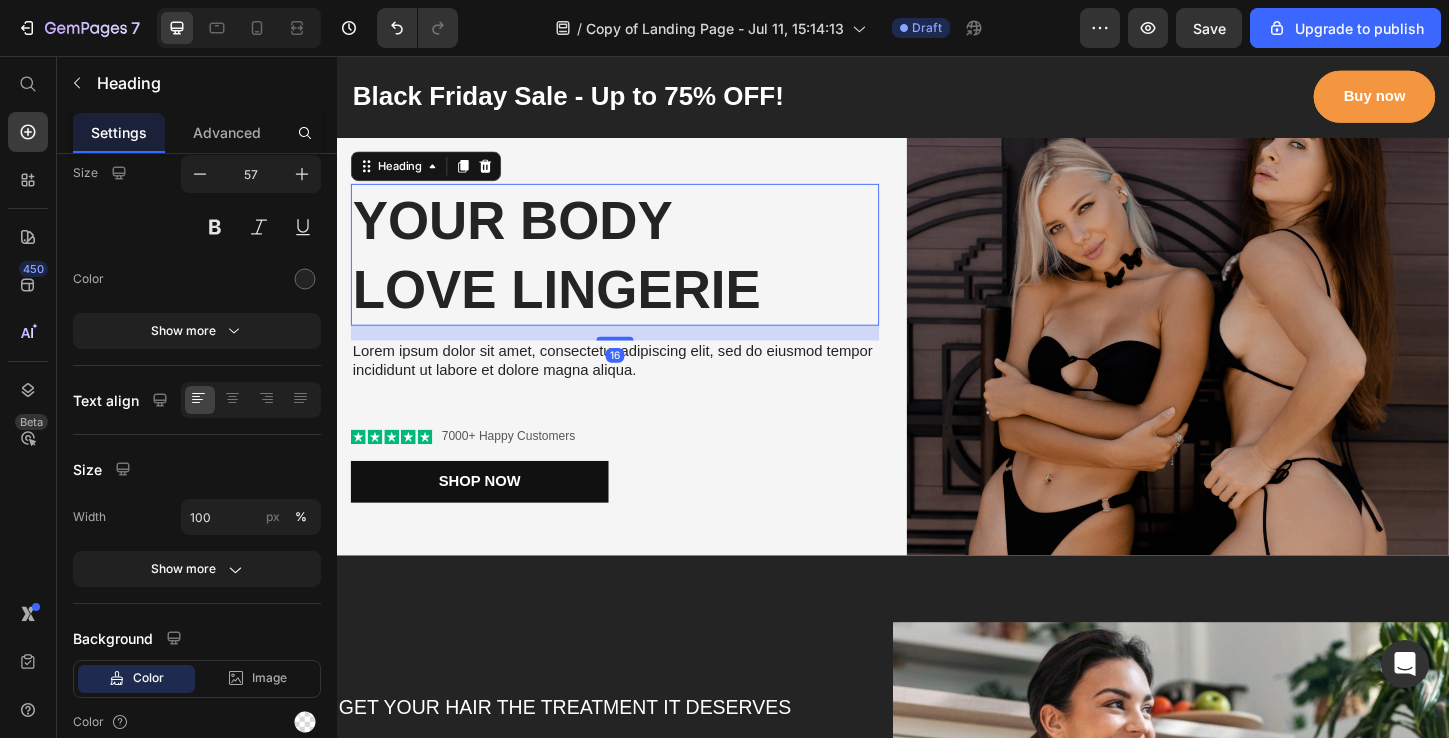 click on "Your Body love Lingerie" at bounding box center (637, 270) 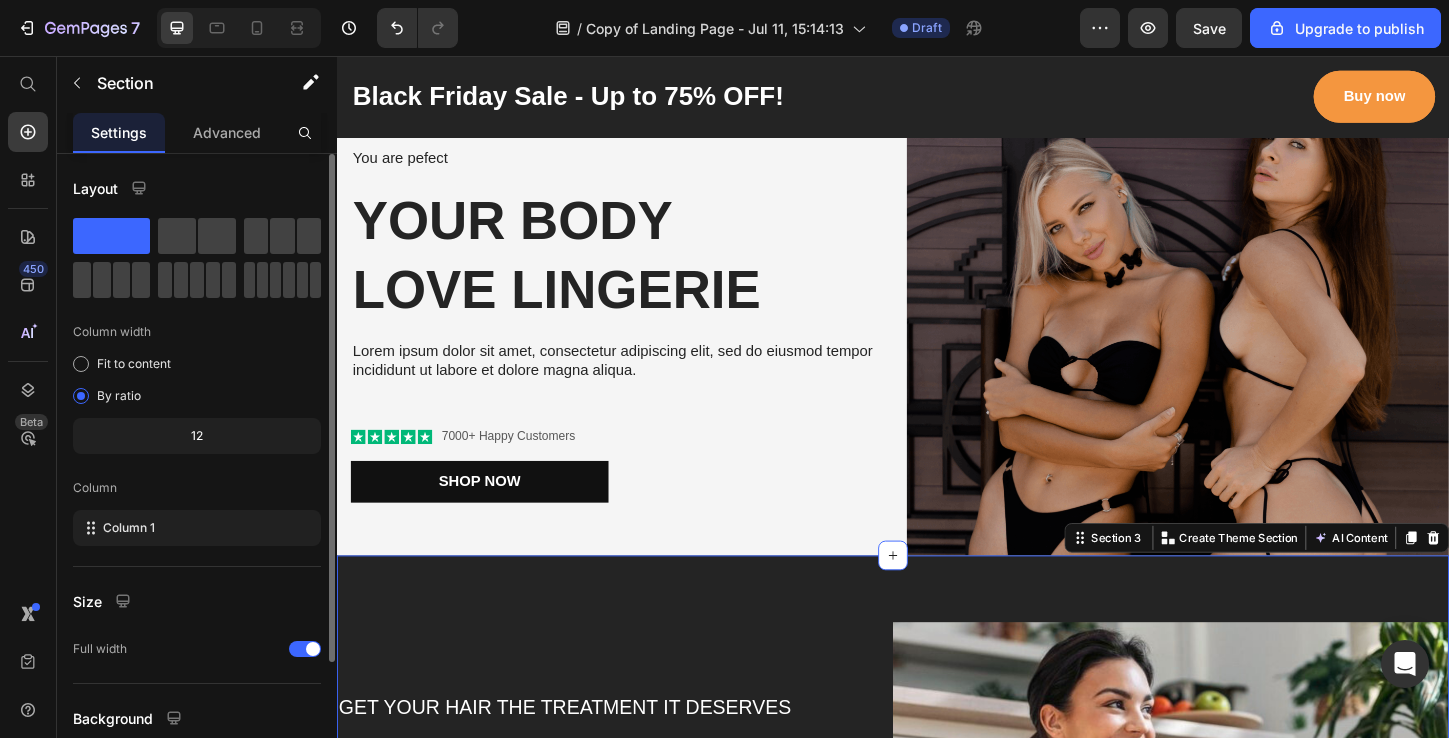 click on "GET YOUR HAIR THE TREATMENT IT DESERVES Text block Up to  90% off  everything Heading 00 Days 19 Hrs 02 Mins 04 Secs CountDown Timer Buy now or never Button Image 1268+ Heading Image Row Satisfied customers with our products Text block Row Row Row Section 3   You can create reusable sections Create Theme Section AI Content Write with GemAI What would you like to describe here? Tone and Voice Persuasive Product 14 Day Body Reset Show more Generate" at bounding box center (937, 967) 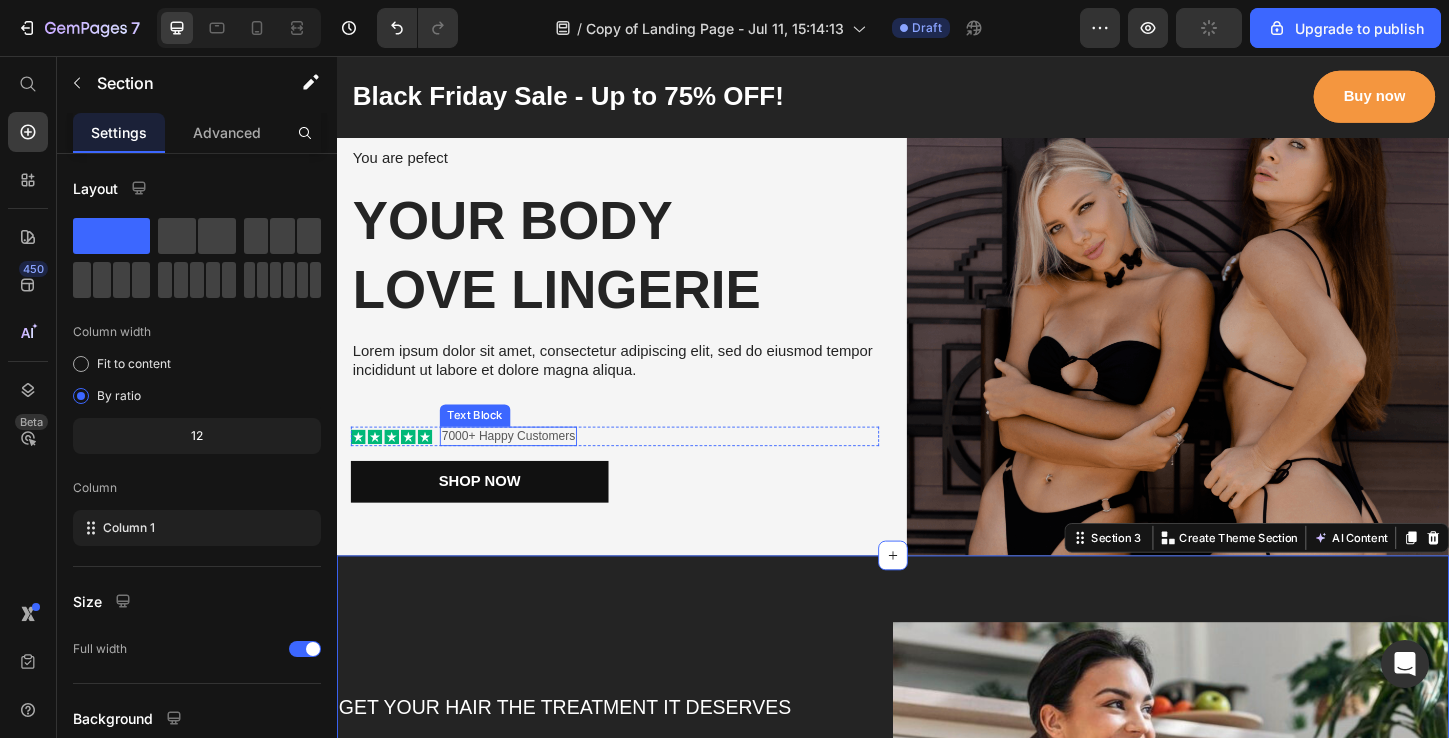 click on "7000+ Happy Customers" at bounding box center (522, 466) 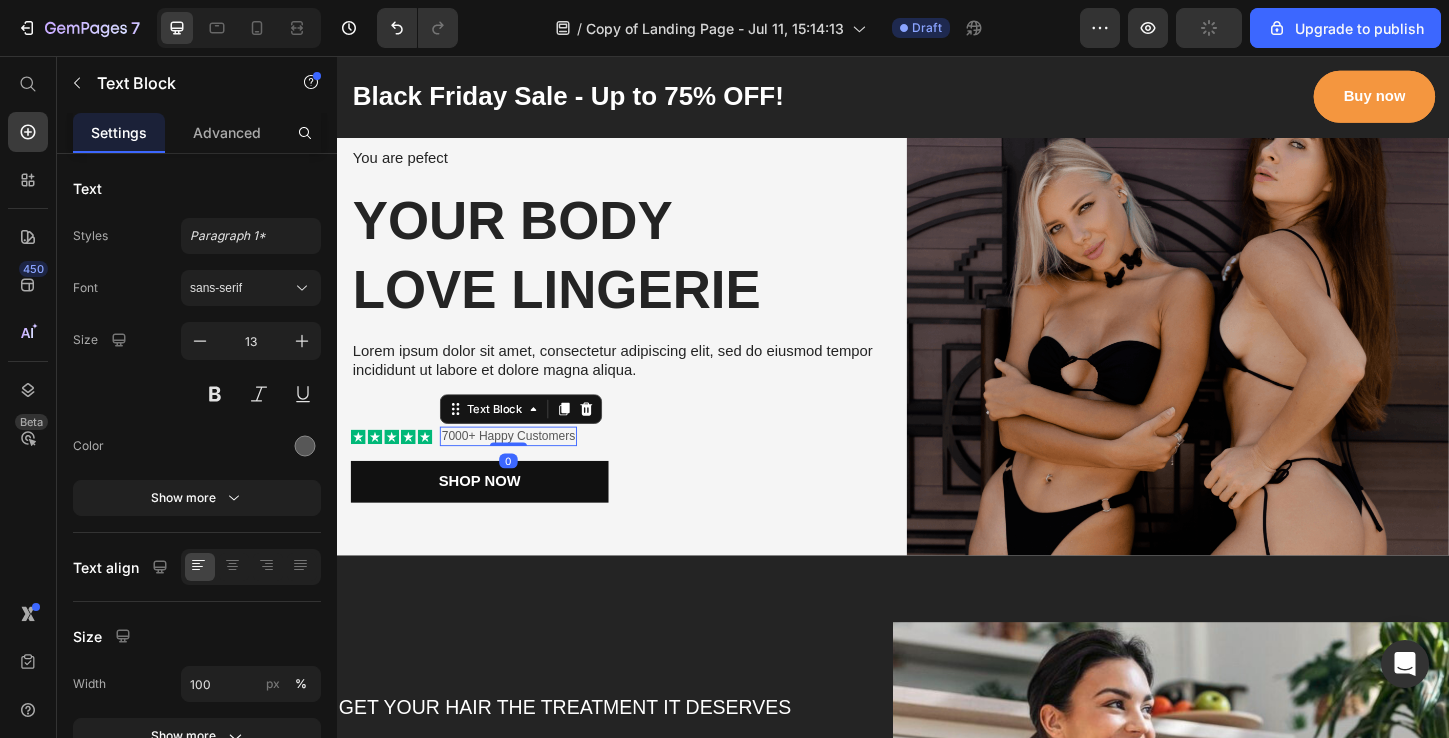 click on "7000+ Happy Customers" at bounding box center (522, 466) 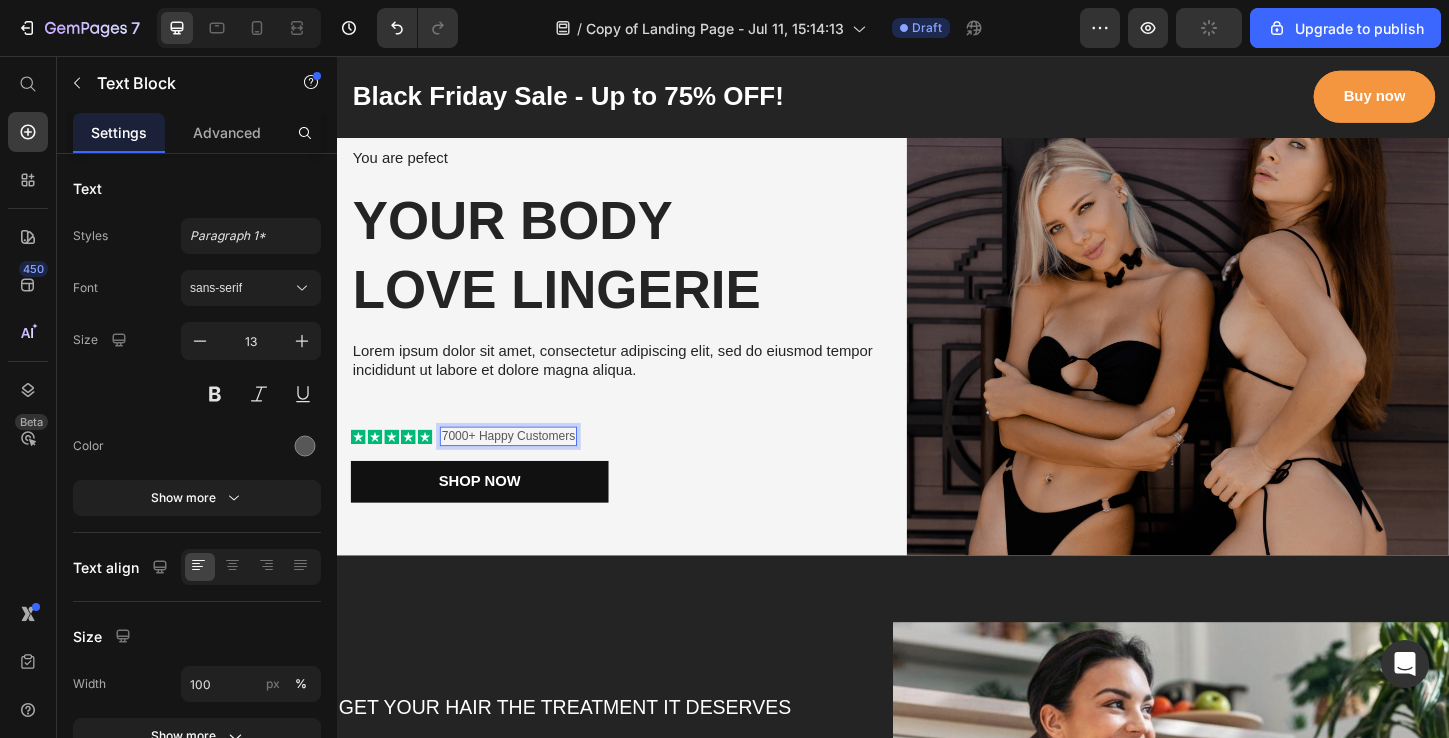 click on "7000+ Happy Customers" at bounding box center (522, 466) 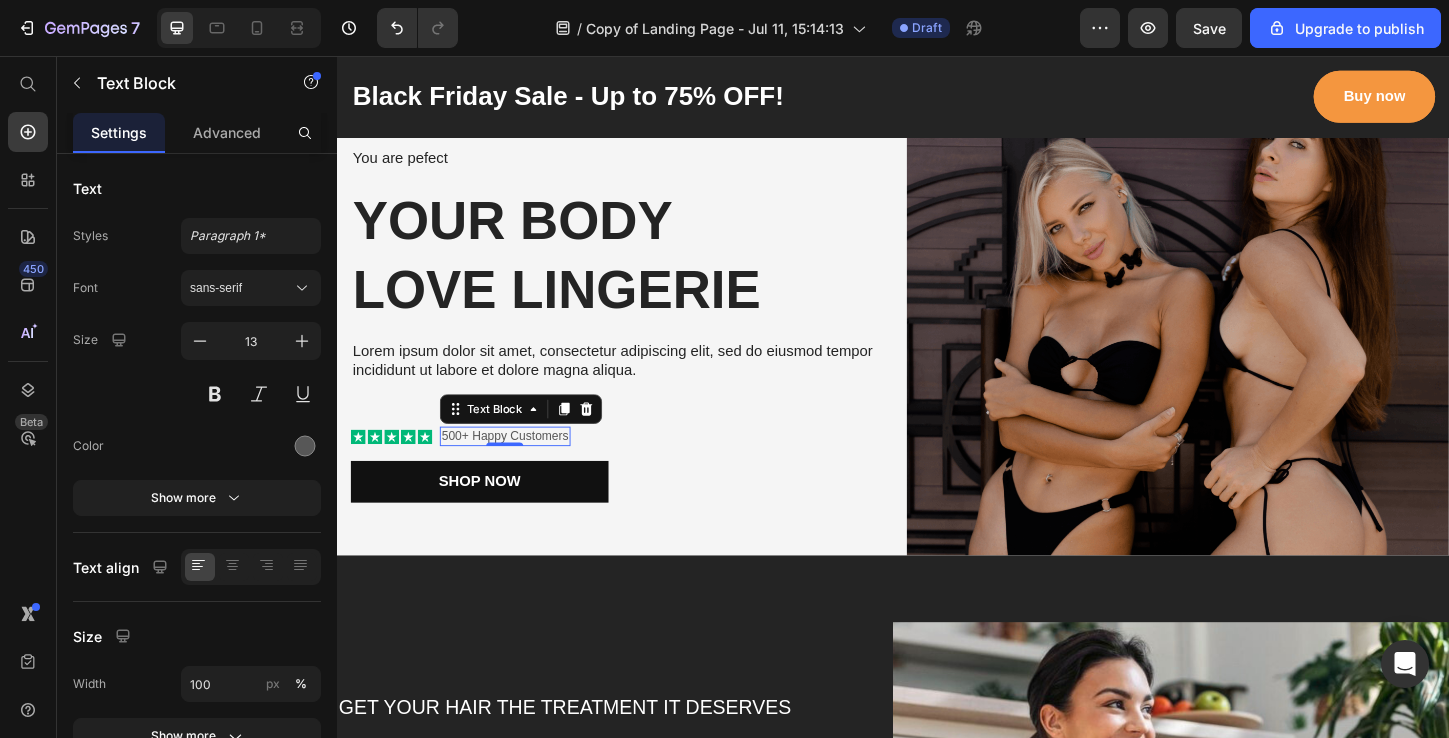click on "450 Beta" at bounding box center [28, 329] 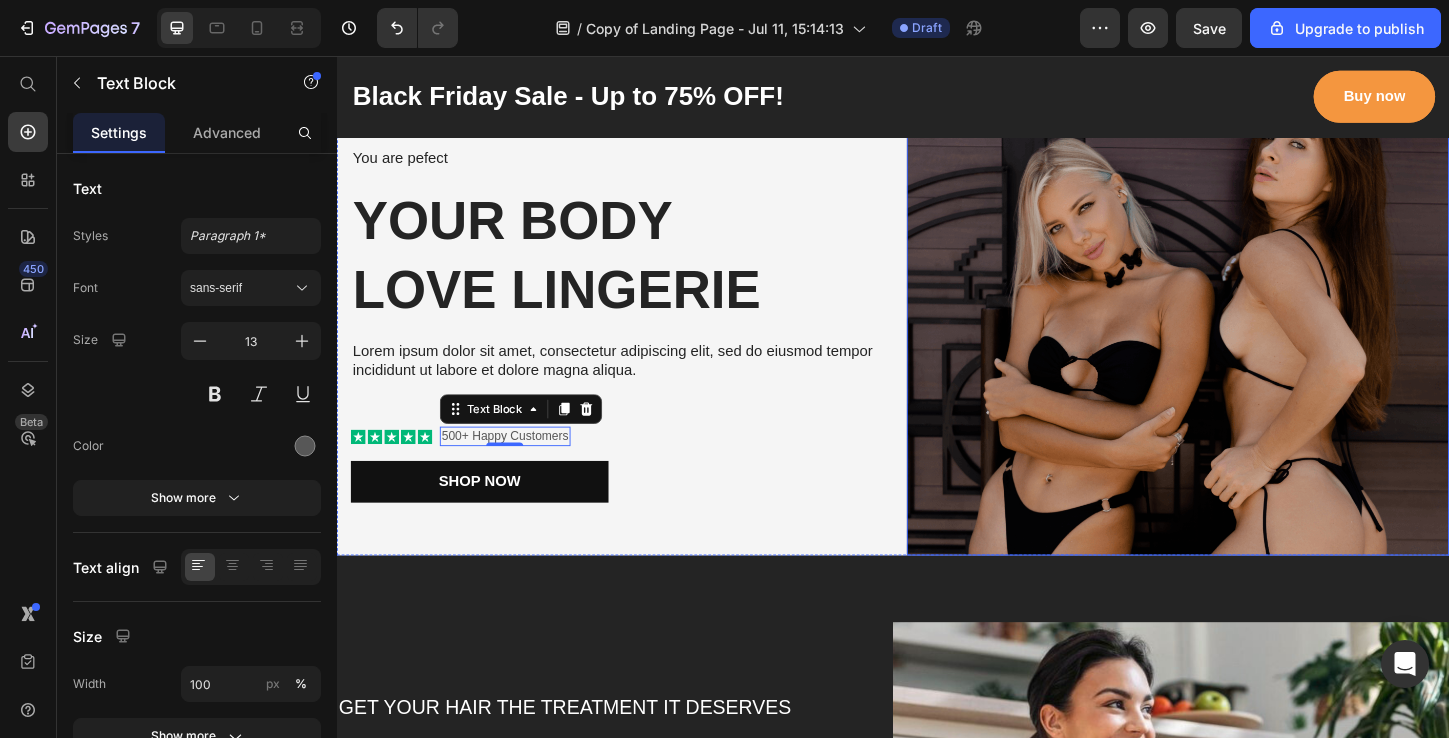 click at bounding box center (1244, 346) 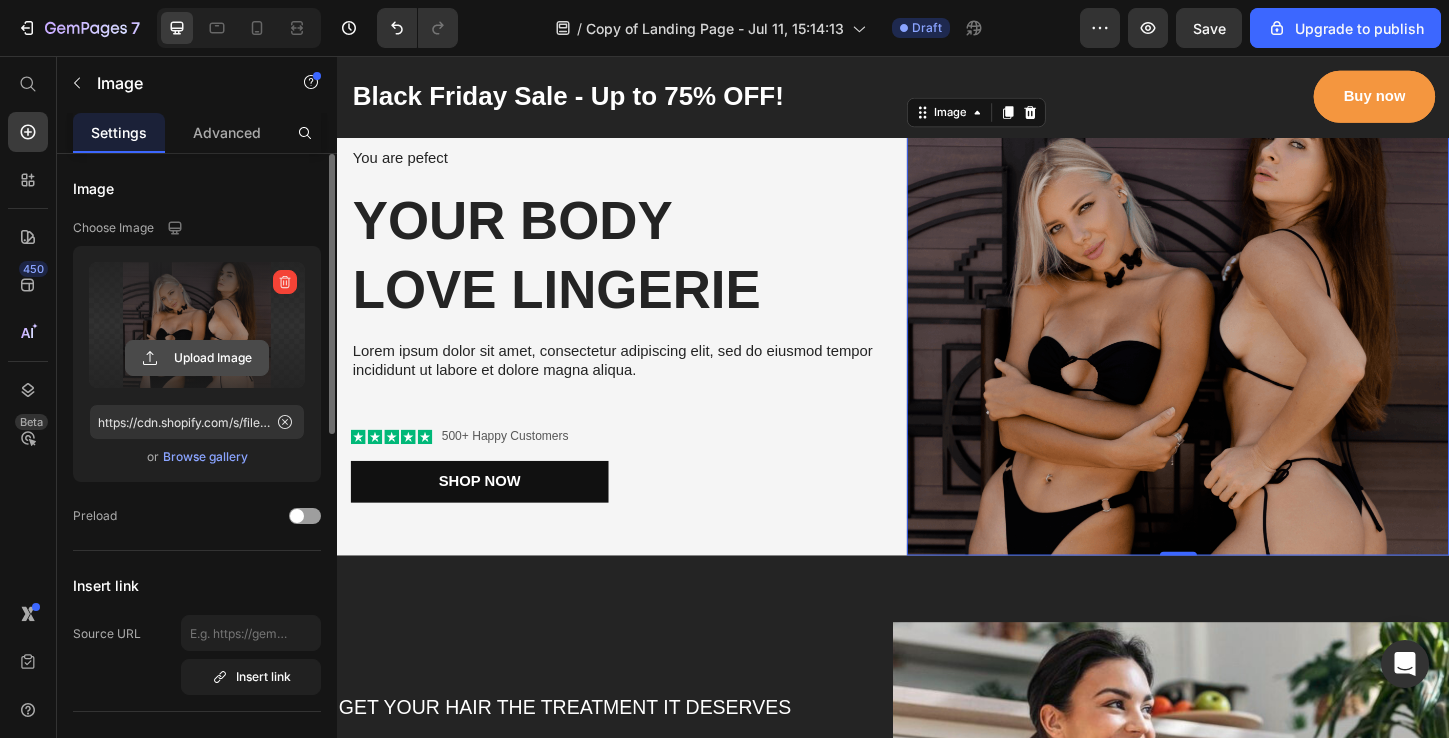 click 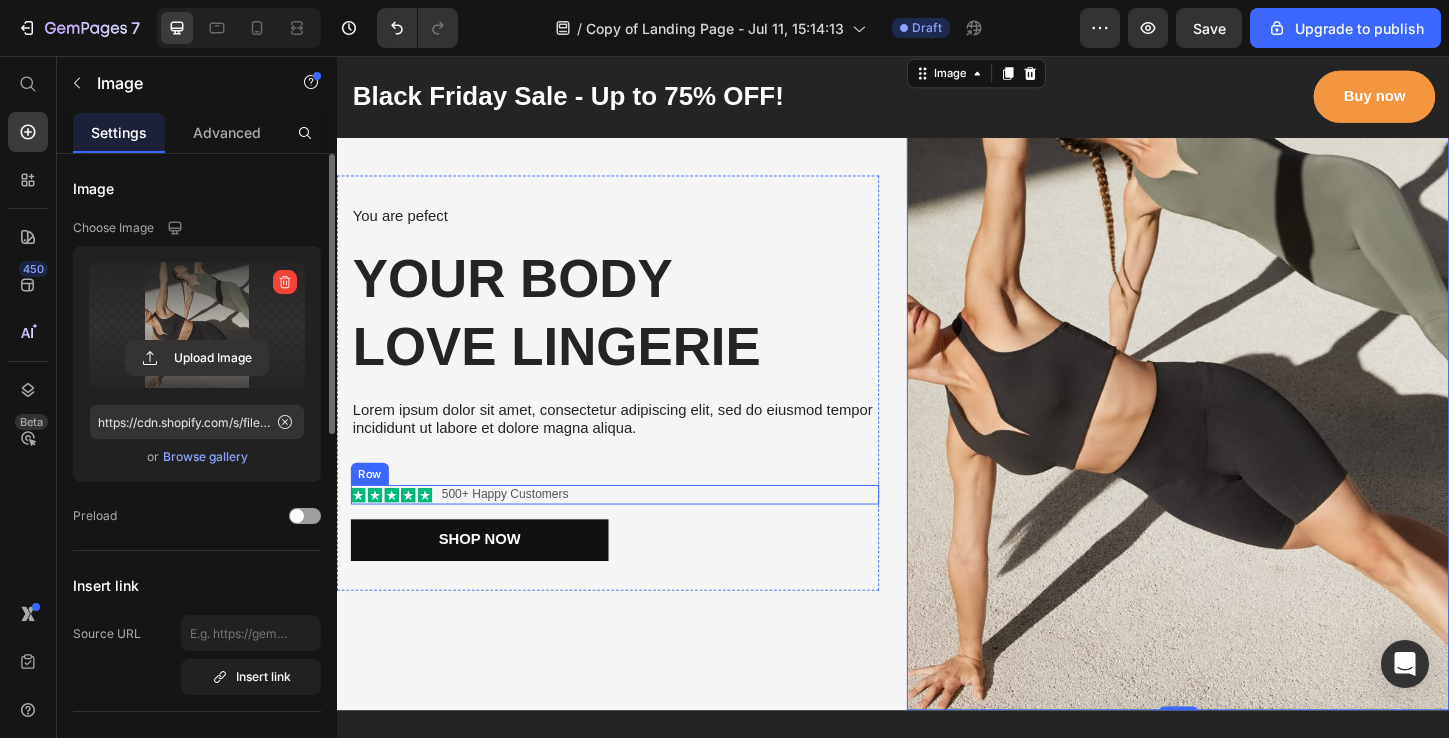 scroll, scrollTop: 43, scrollLeft: 0, axis: vertical 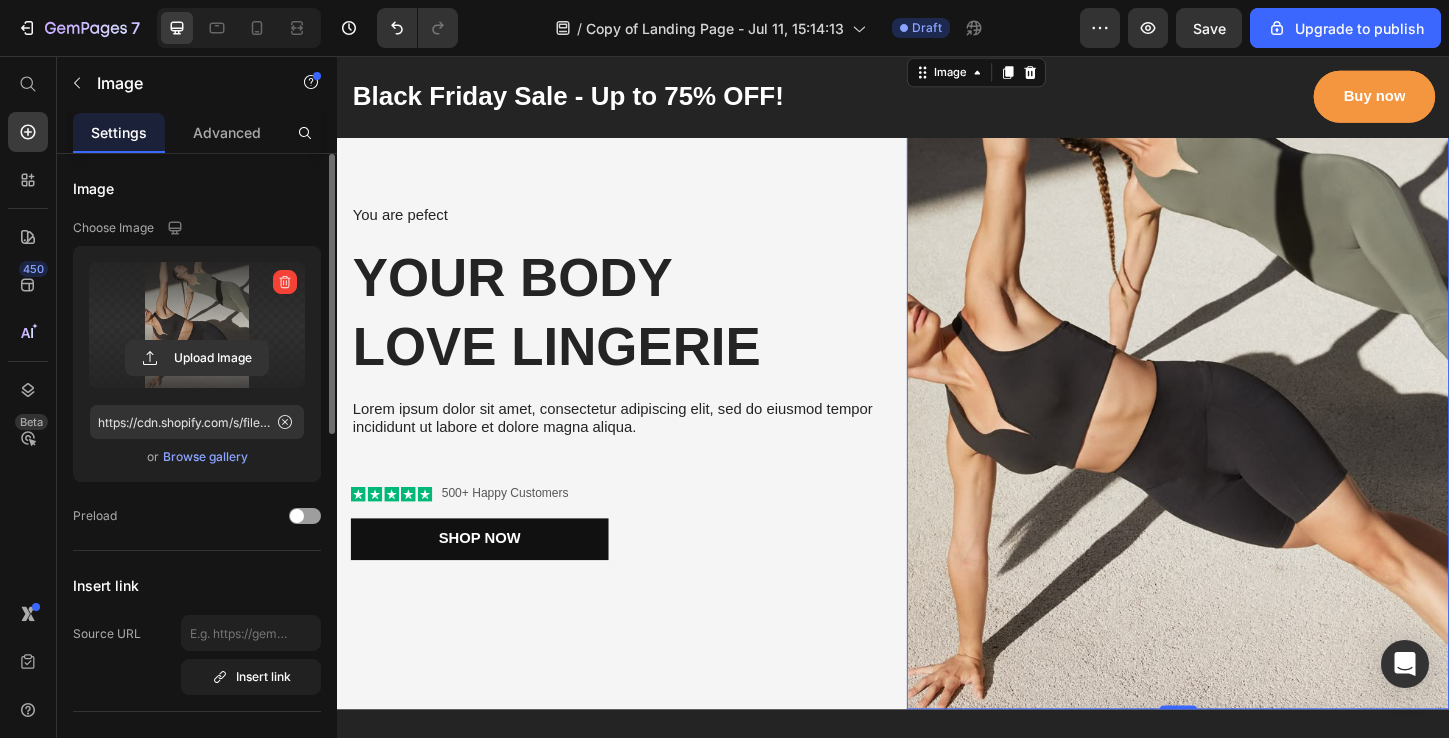 click at bounding box center (1244, 407) 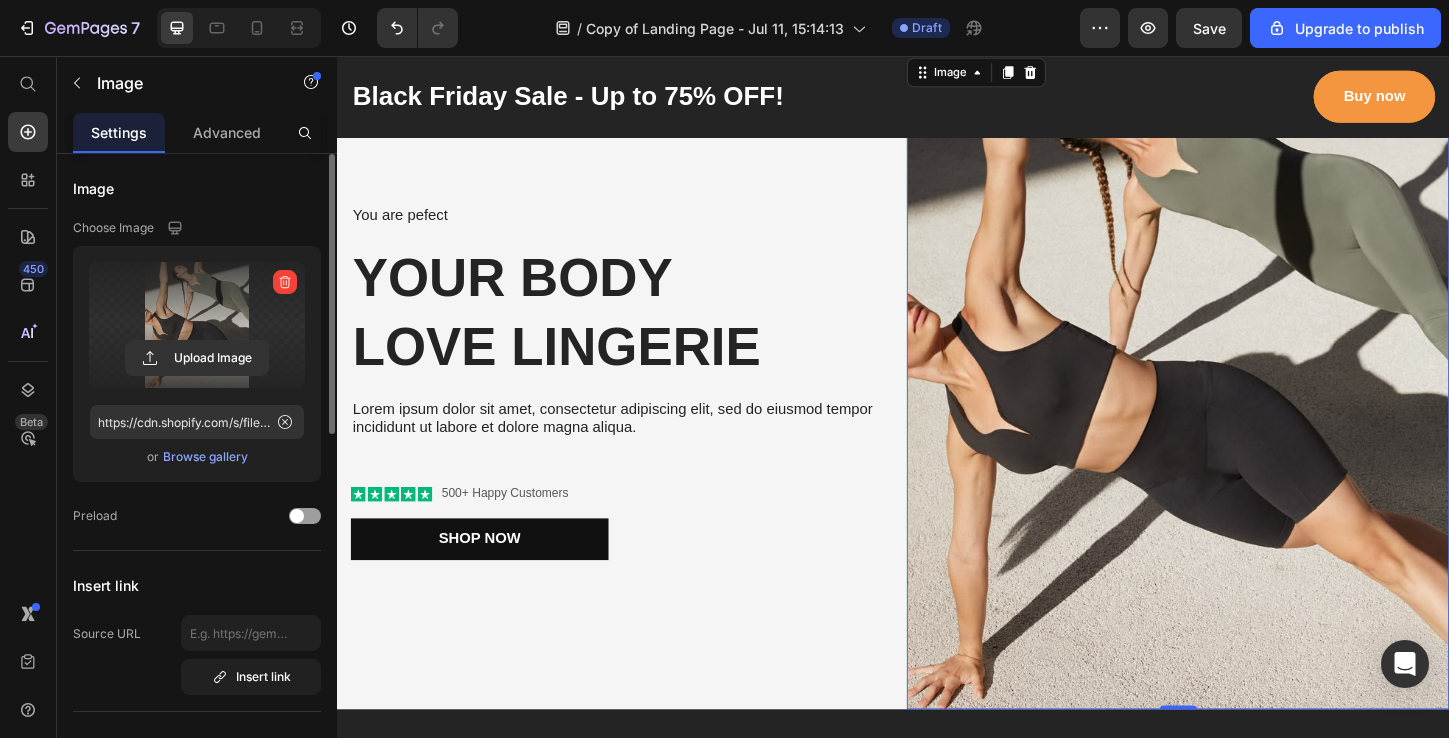 click on "Browse gallery" at bounding box center (205, 457) 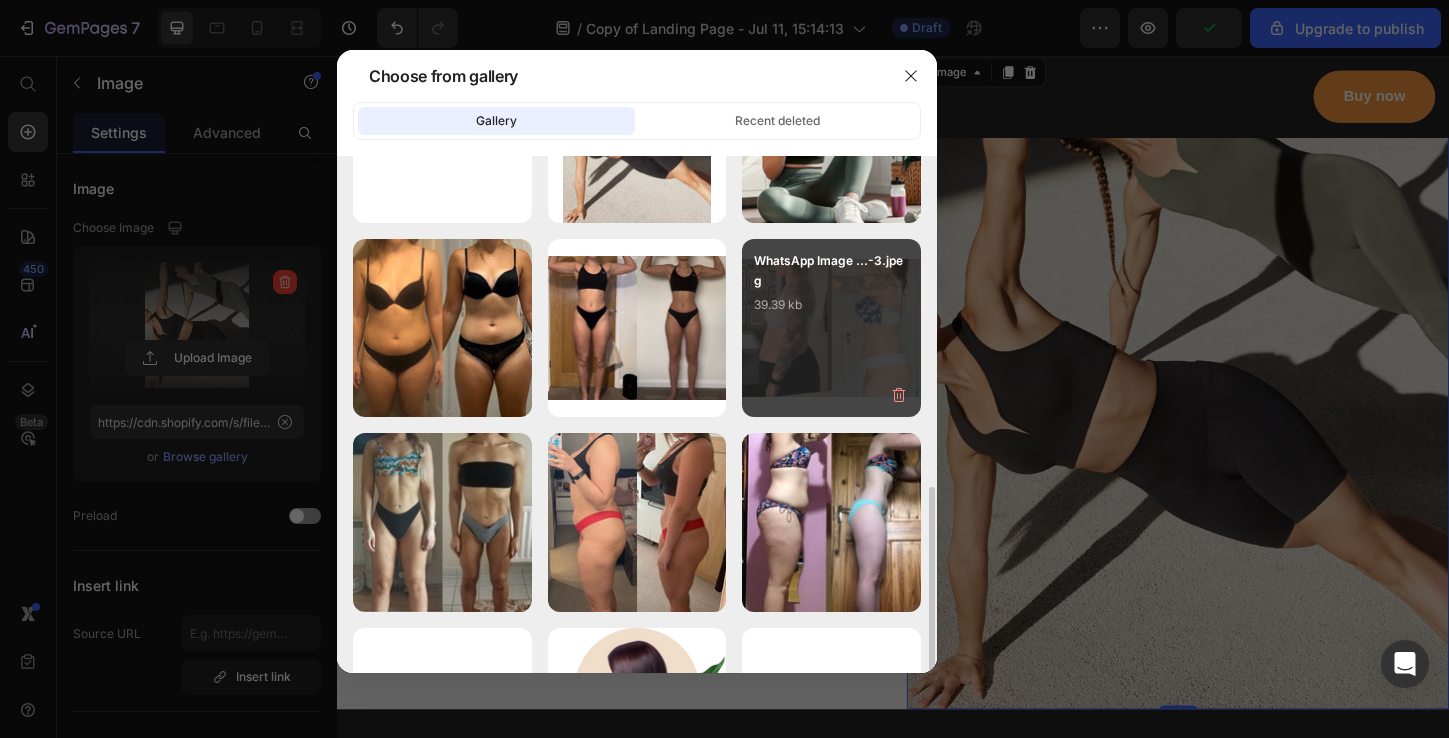 scroll, scrollTop: 278, scrollLeft: 0, axis: vertical 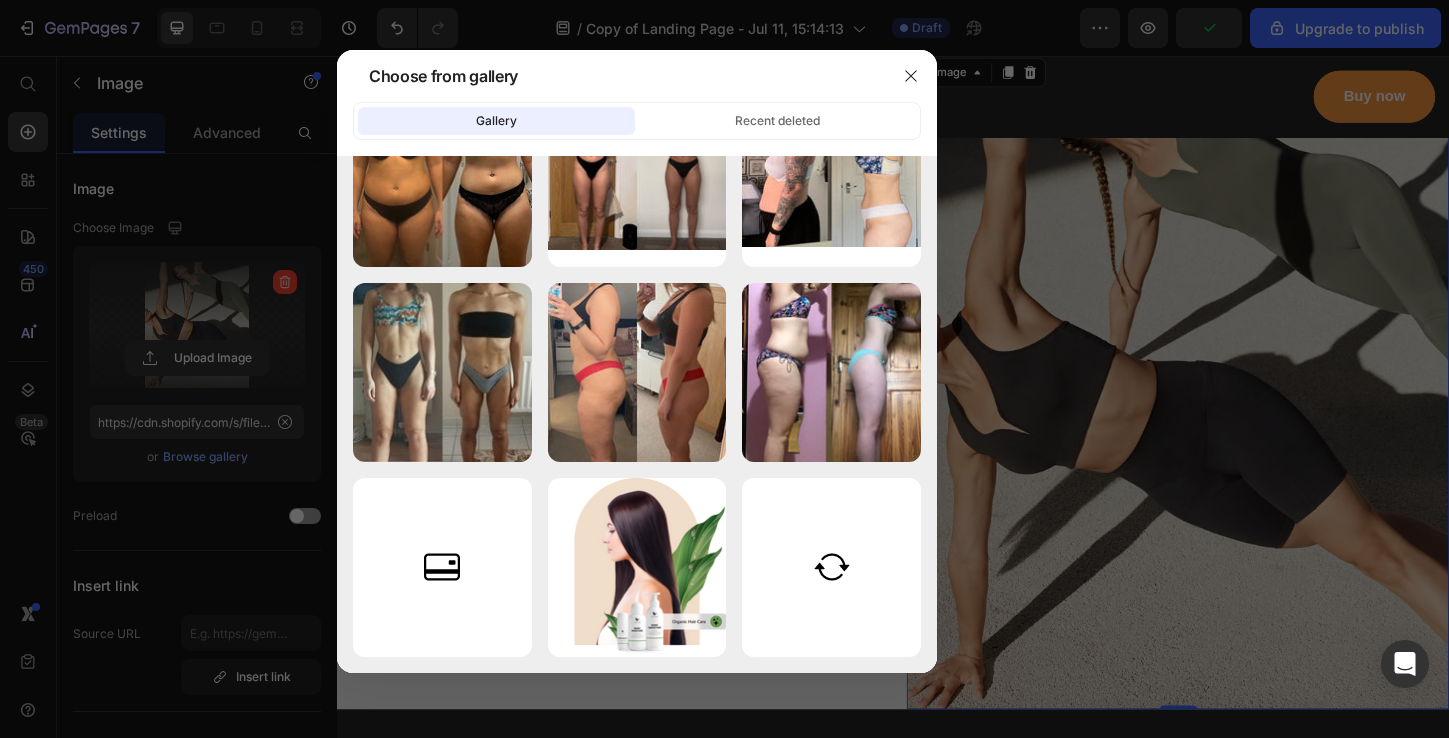 click at bounding box center [724, 369] 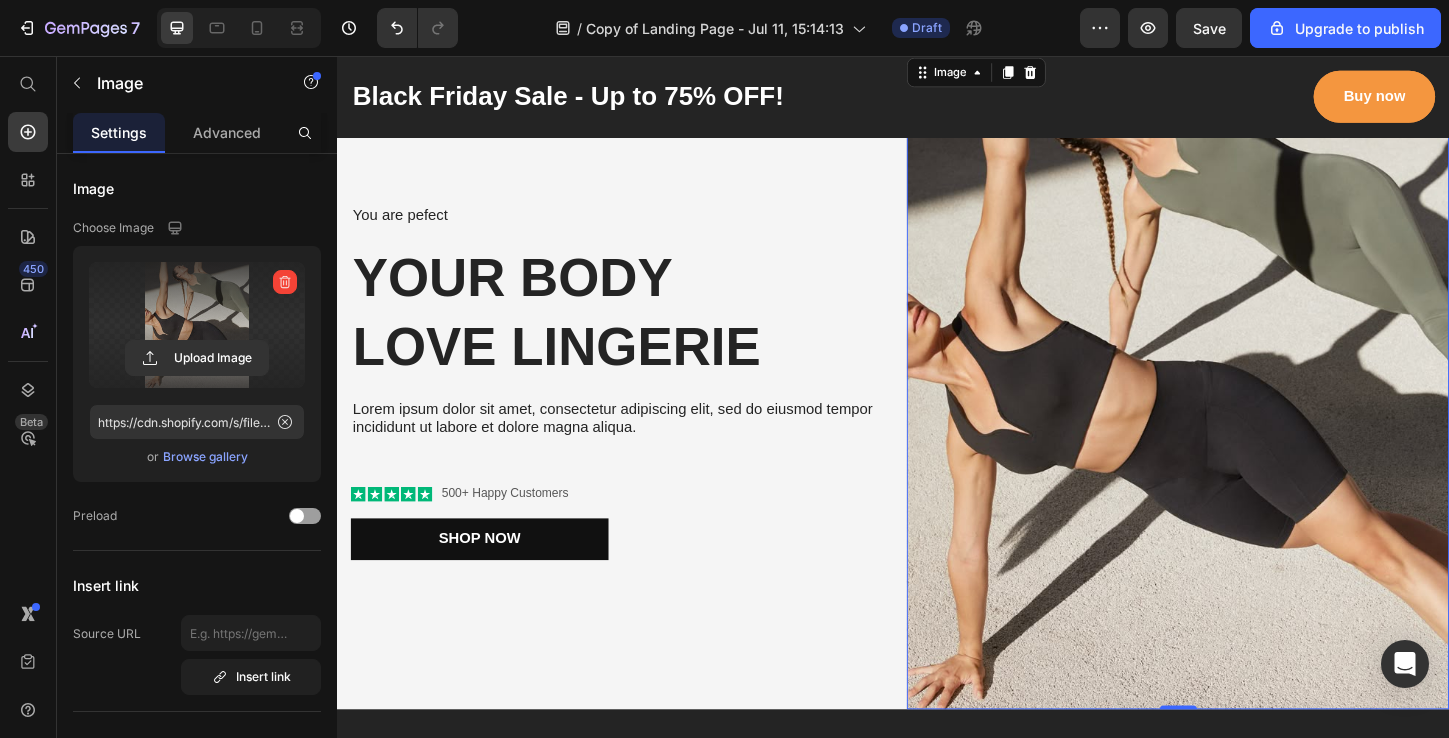 click at bounding box center [197, 325] 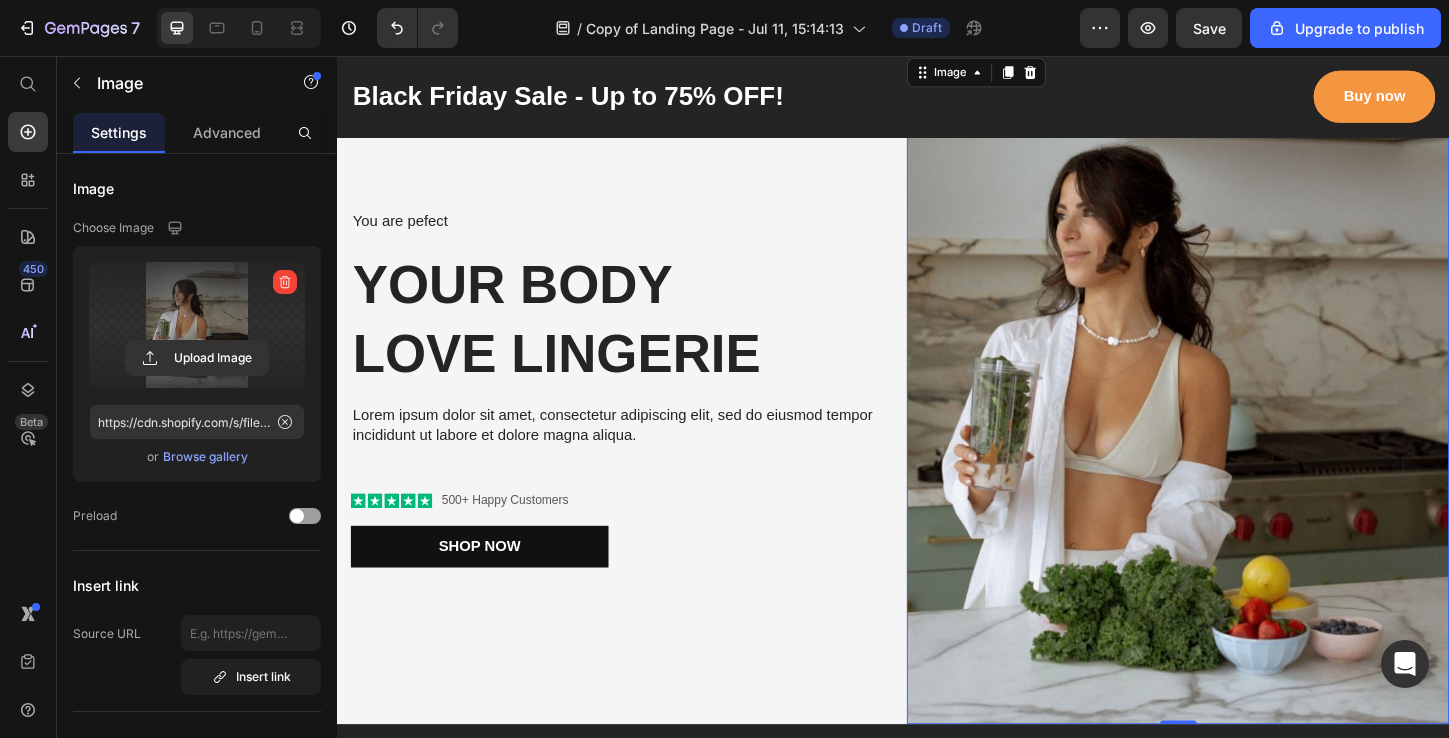 click at bounding box center [197, 325] 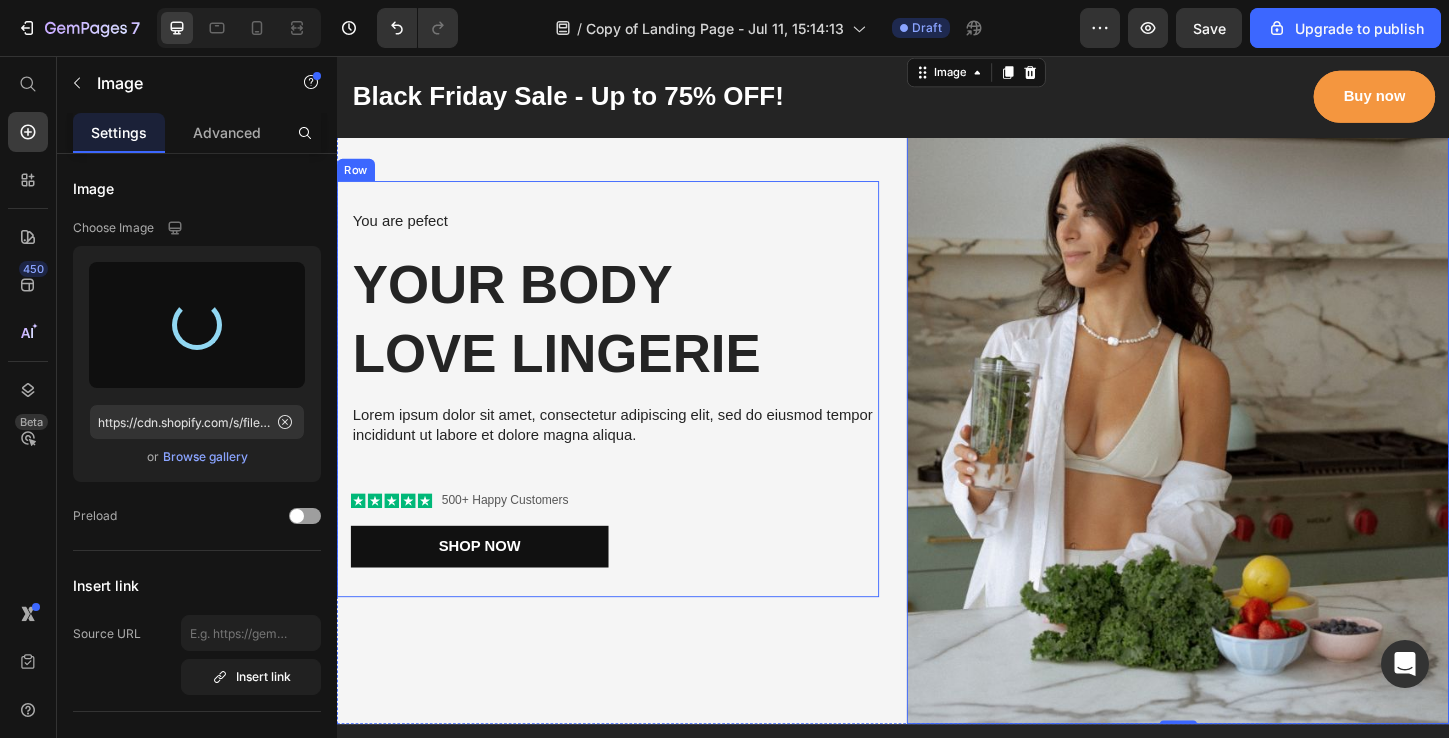 type on "https://cdn.shopify.com/s/files/1/0963/5184/6725/files/gempages_574977385338766448-6f6f43a8-6e91-4934-bb72-6a7221940c6a.jpg" 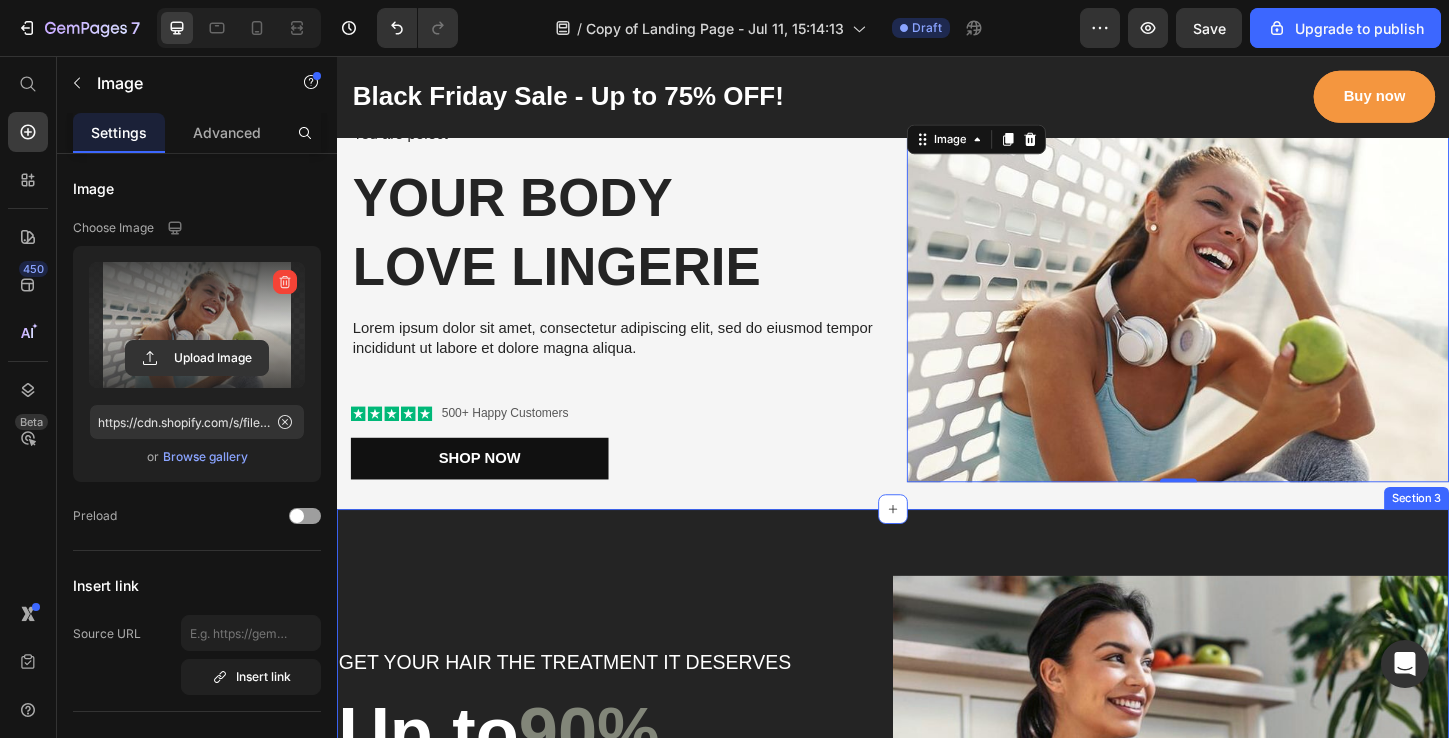 scroll, scrollTop: 0, scrollLeft: 0, axis: both 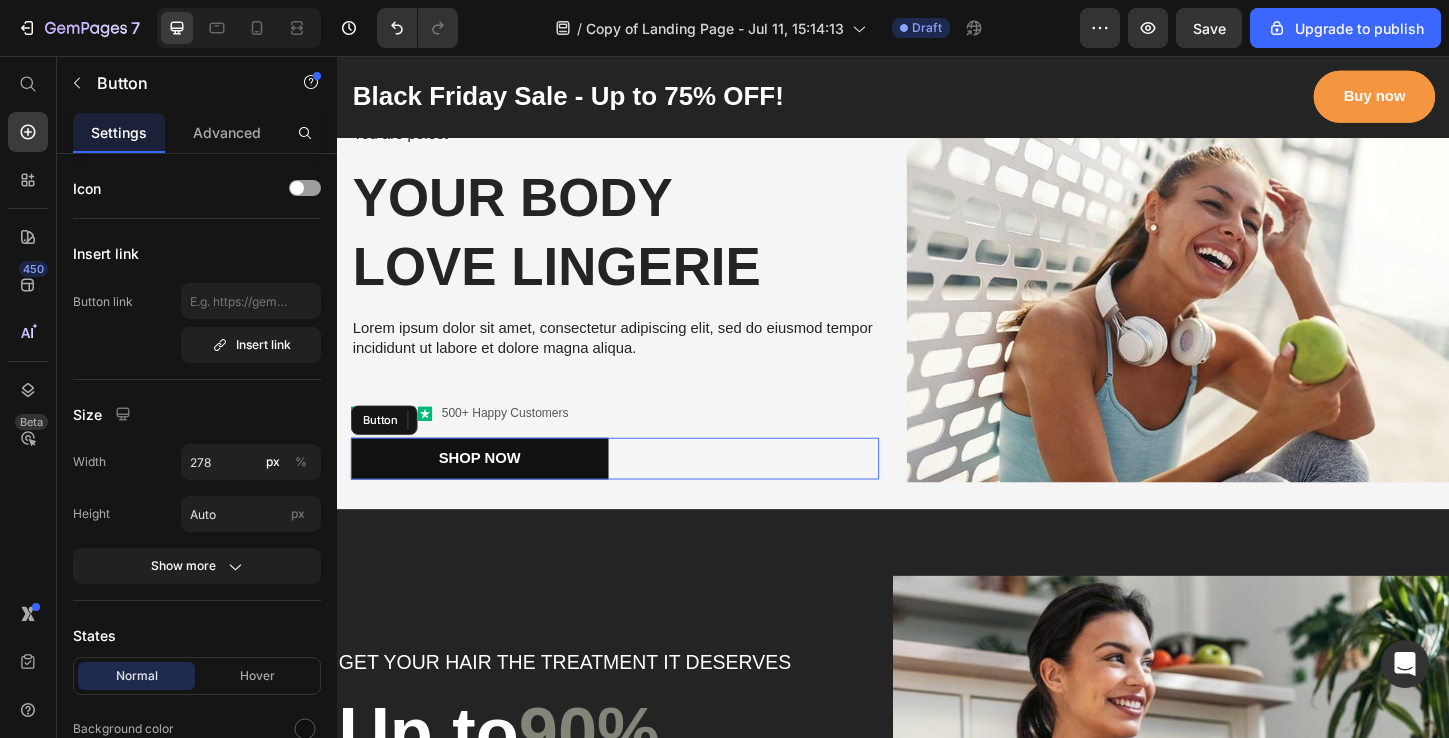 click on "Shop Now Button" at bounding box center (637, 490) 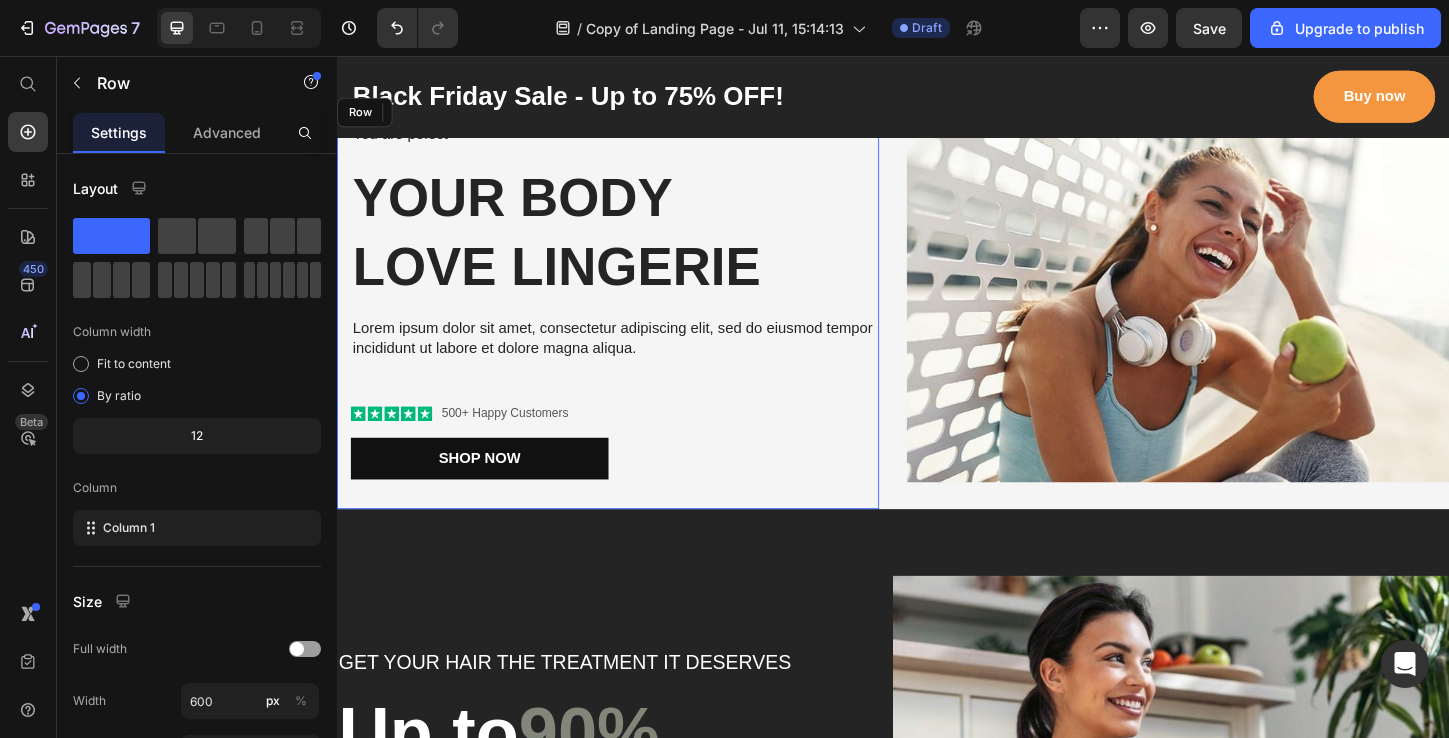 click on "You are pefect Text Block Your Body love Lingerie Heading Lorem ipsum dolor sit amet, consectetur adipiscing elit, sed do eiusmod tempor incididunt ut labore et dolore magna aliqua. Text Block
Icon
Icon
Icon
Icon
Icon Icon List 500+ Happy Customers Text Block Row Shop Now Button   0 Row" at bounding box center (629, 321) 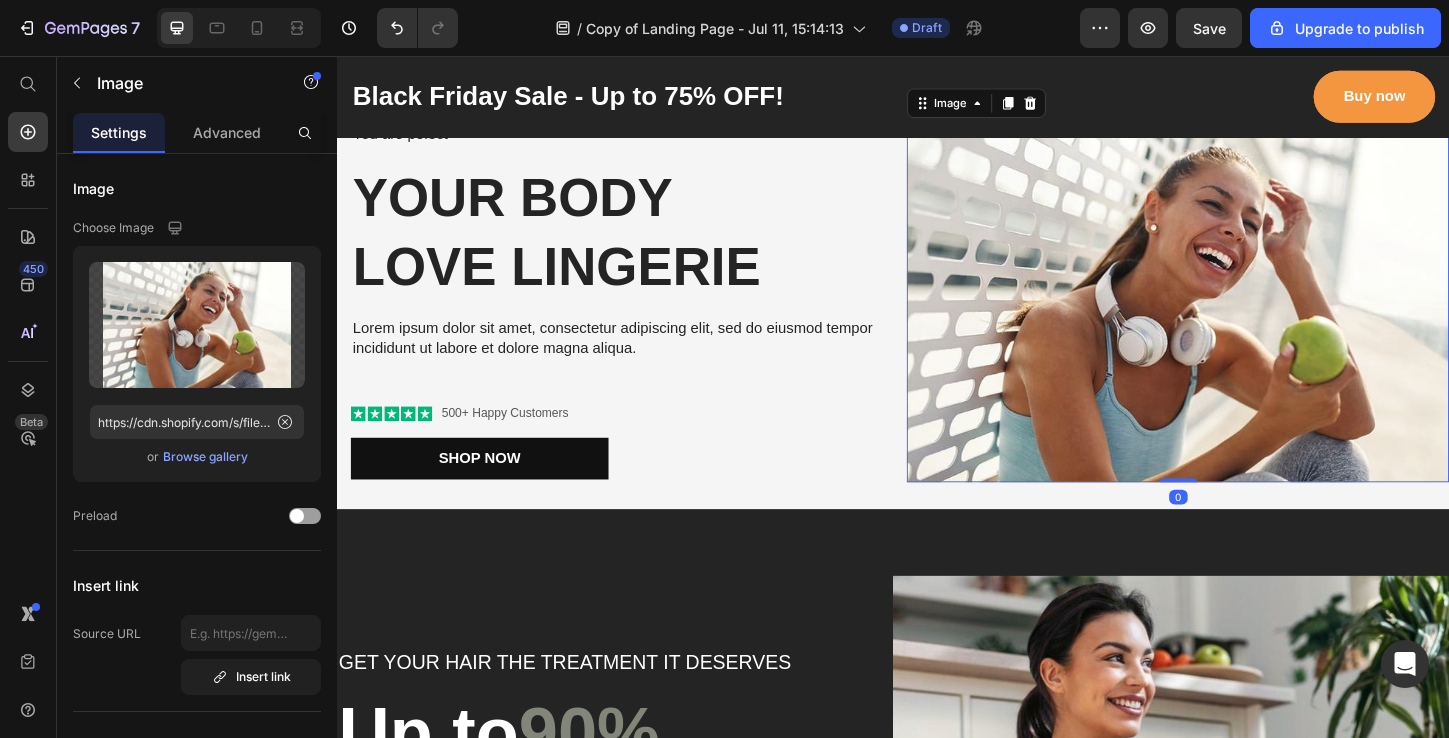click at bounding box center (1244, 321) 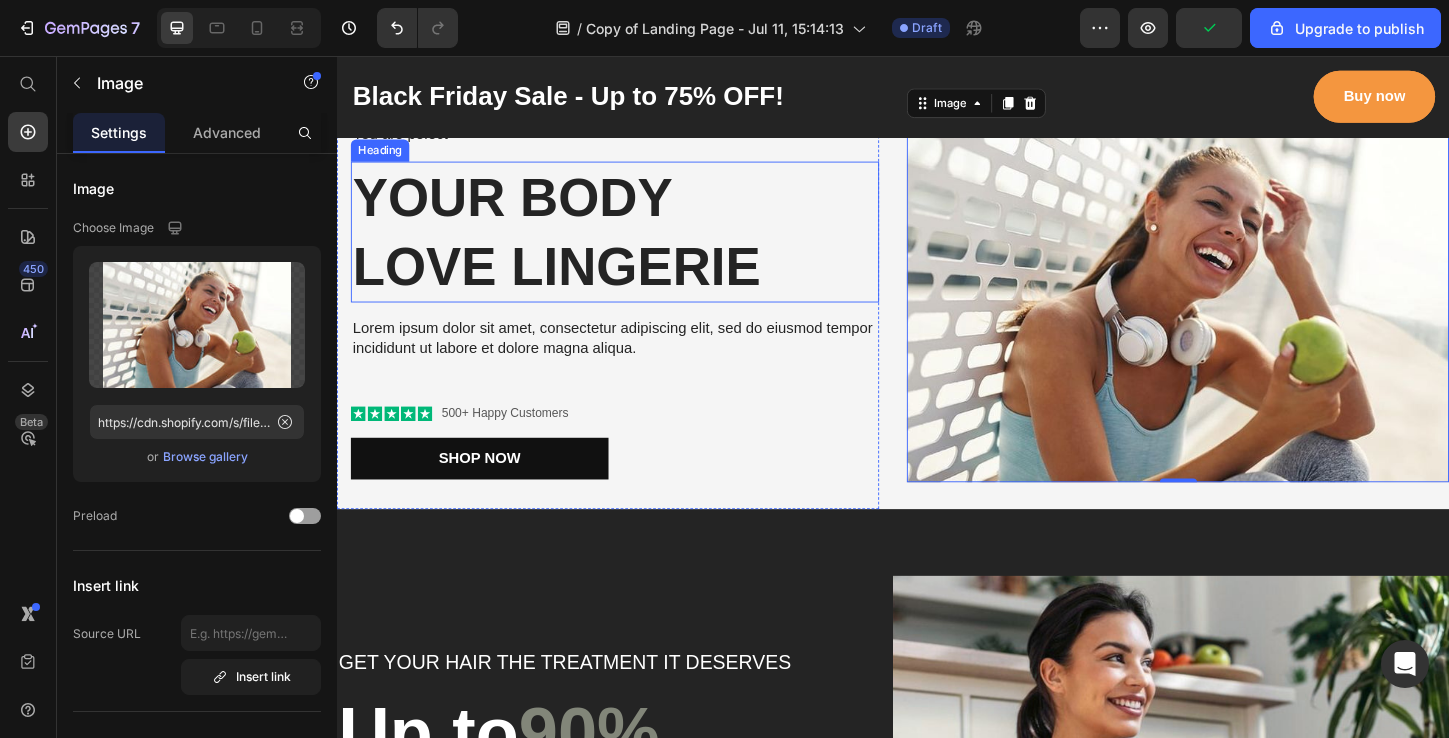 scroll, scrollTop: 0, scrollLeft: 0, axis: both 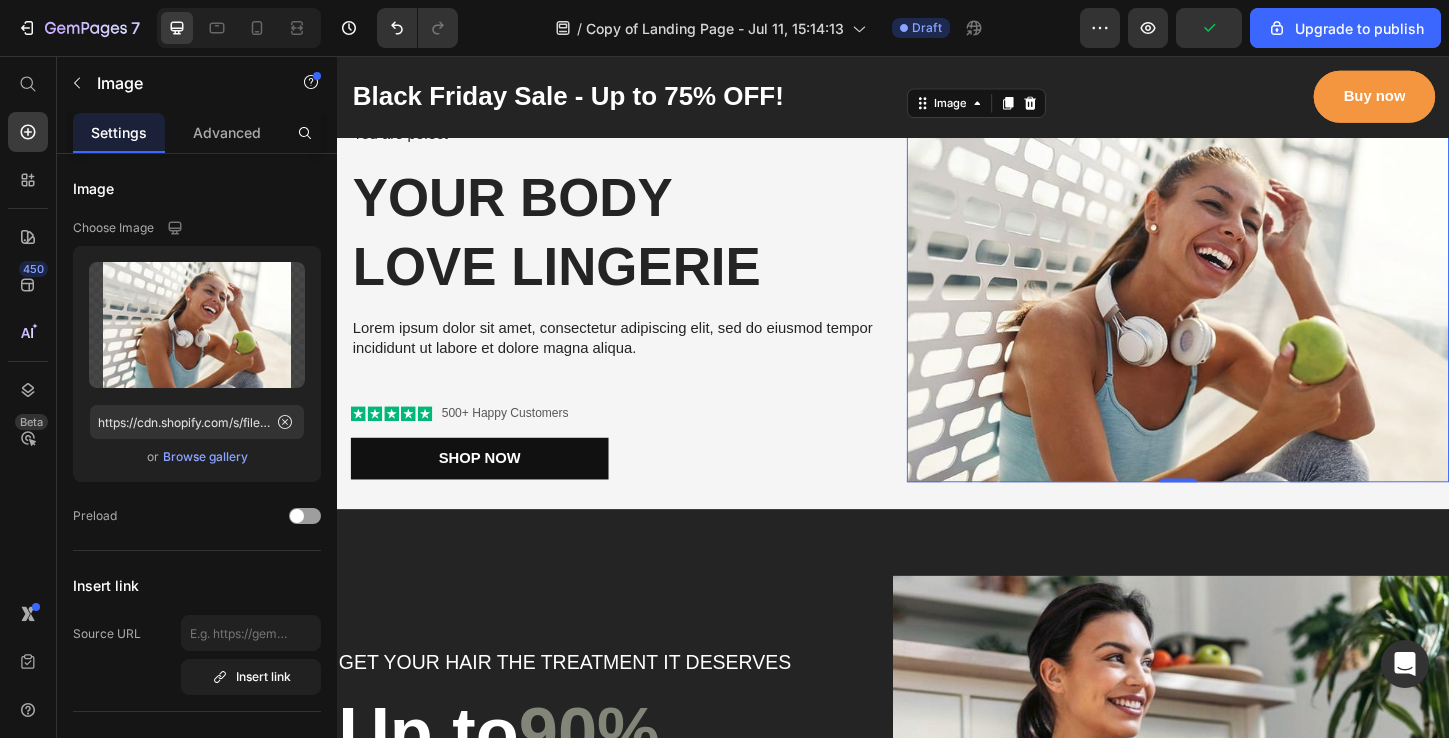 click at bounding box center [1244, 321] 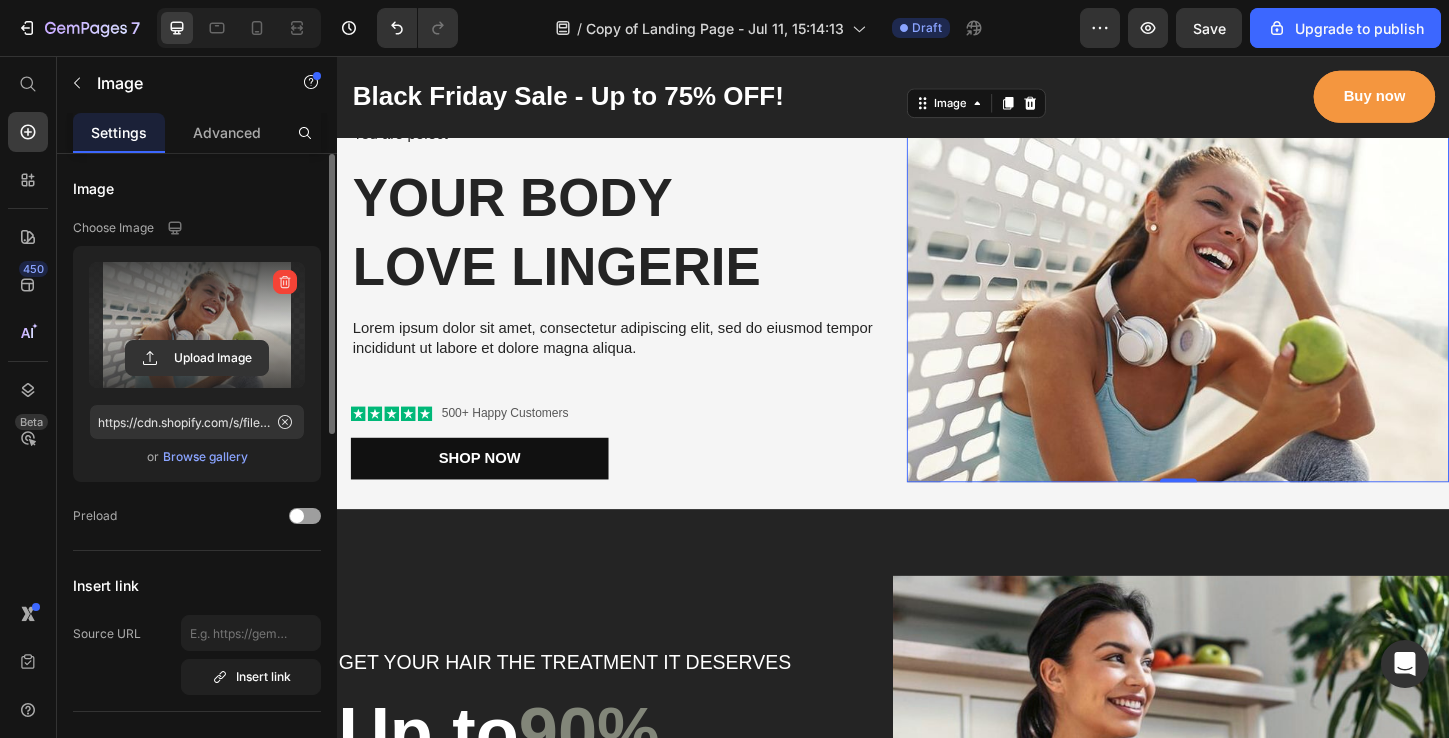 click at bounding box center [197, 325] 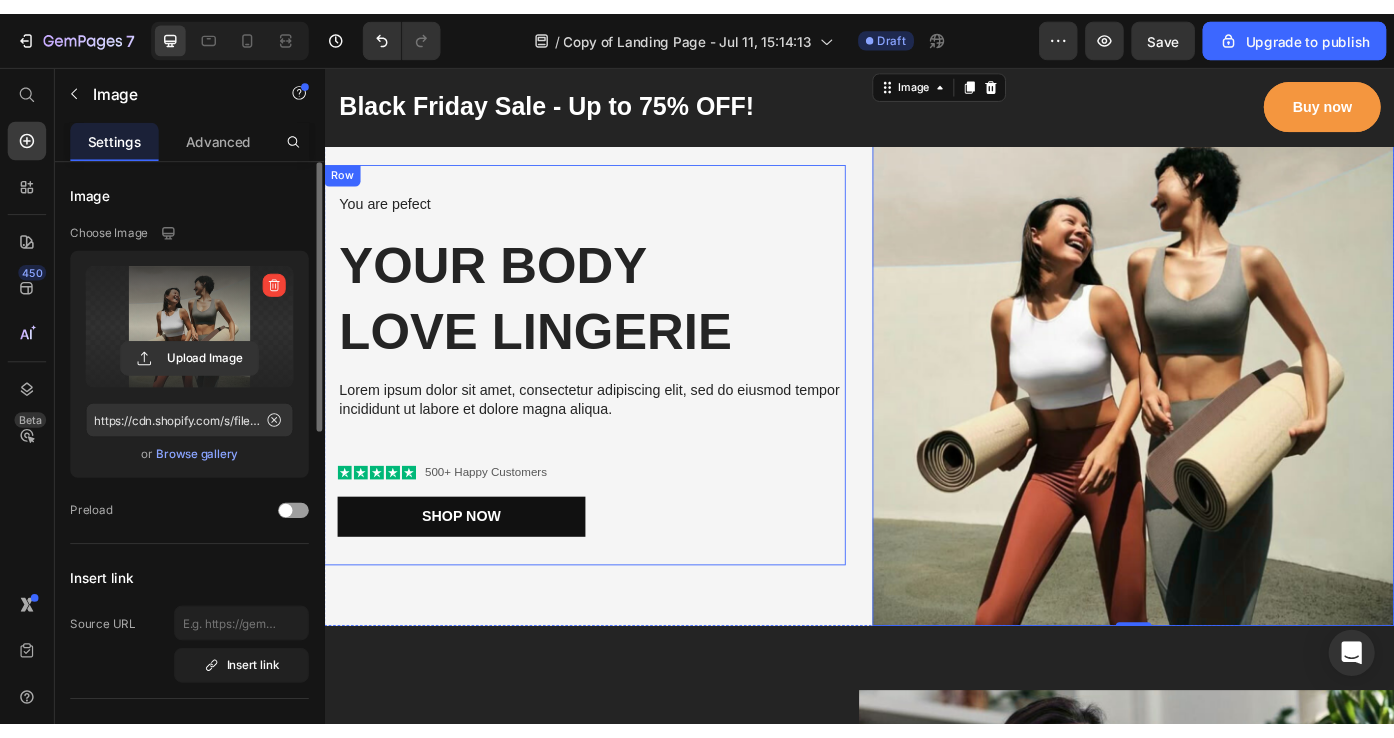 scroll, scrollTop: 0, scrollLeft: 0, axis: both 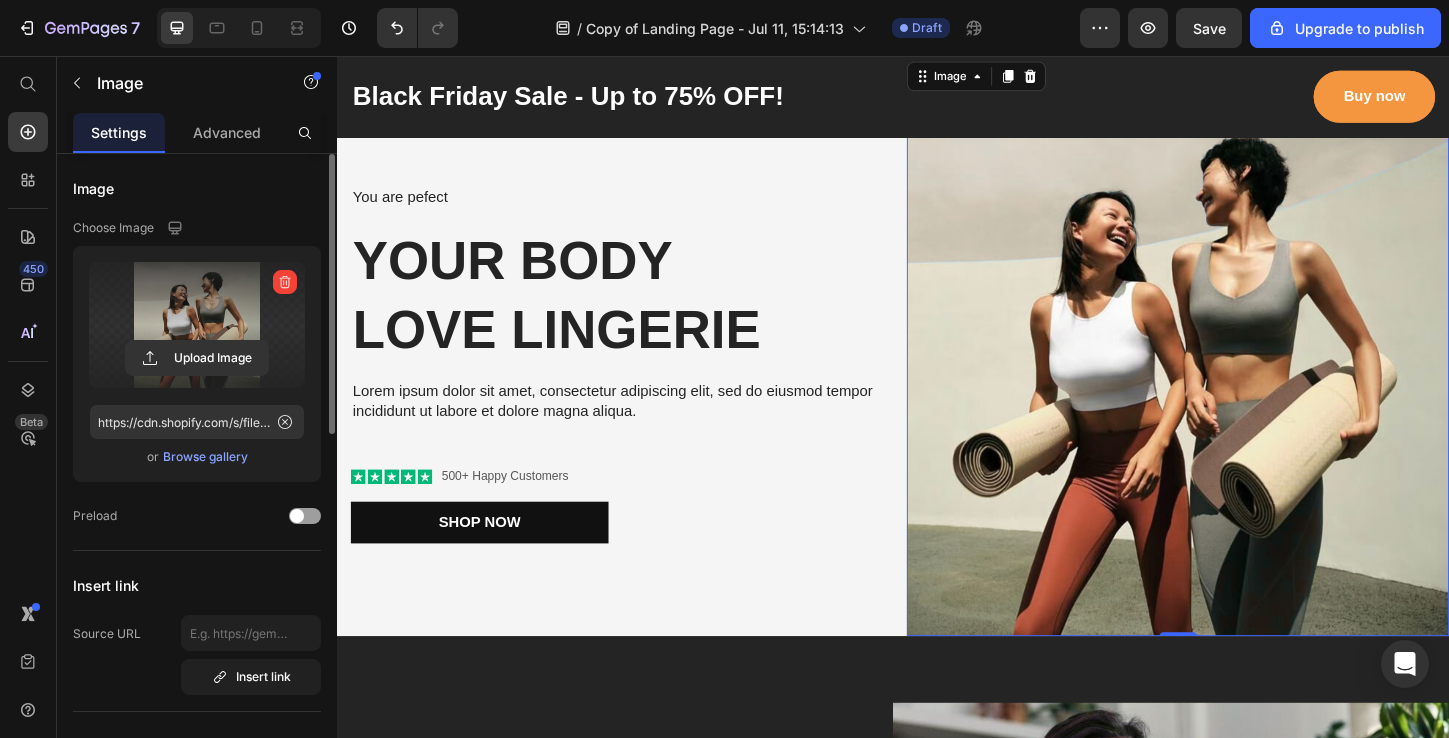 click at bounding box center [197, 325] 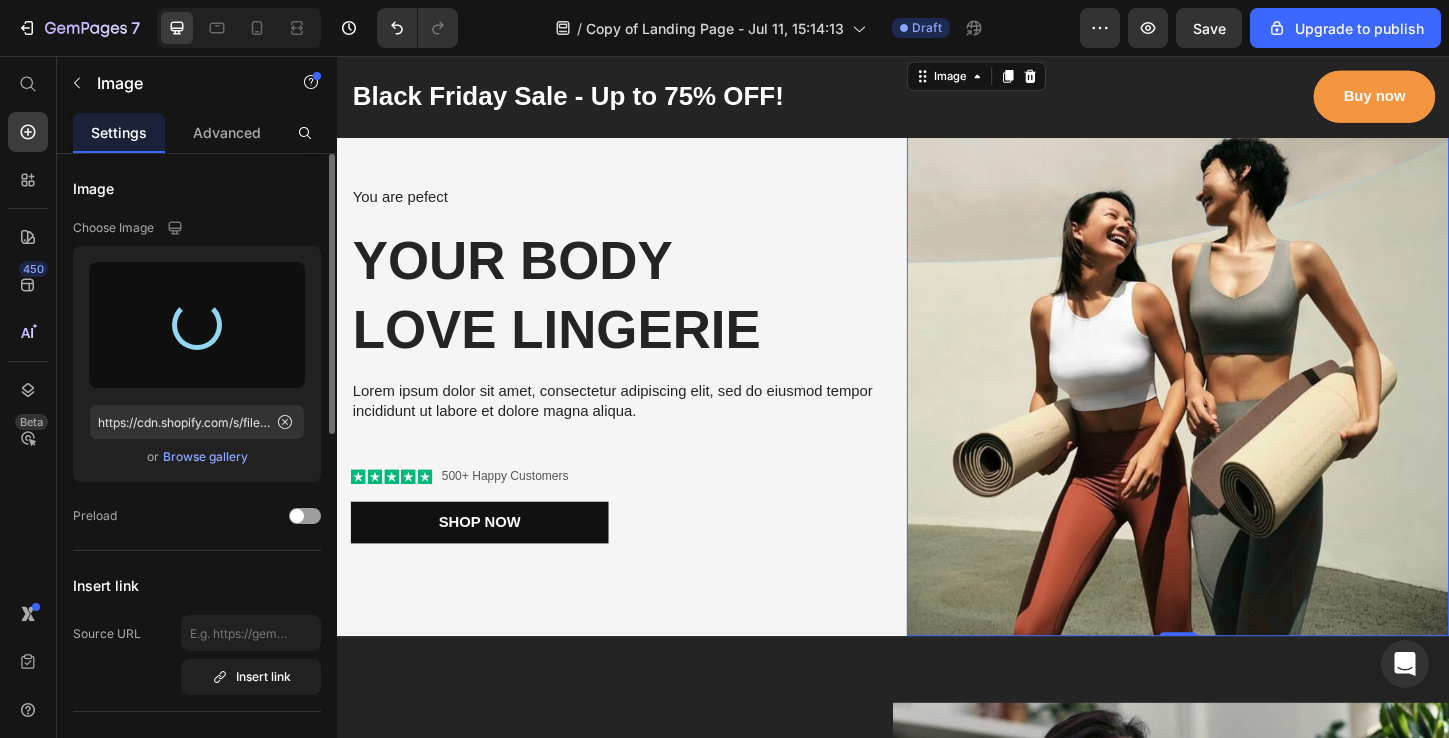 type on "https://cdn.shopify.com/s/files/1/0963/5184/6725/files/gempages_574977385338766448-45b94aa3-7ec3-4cbf-94fd-ea6676cbda06.png" 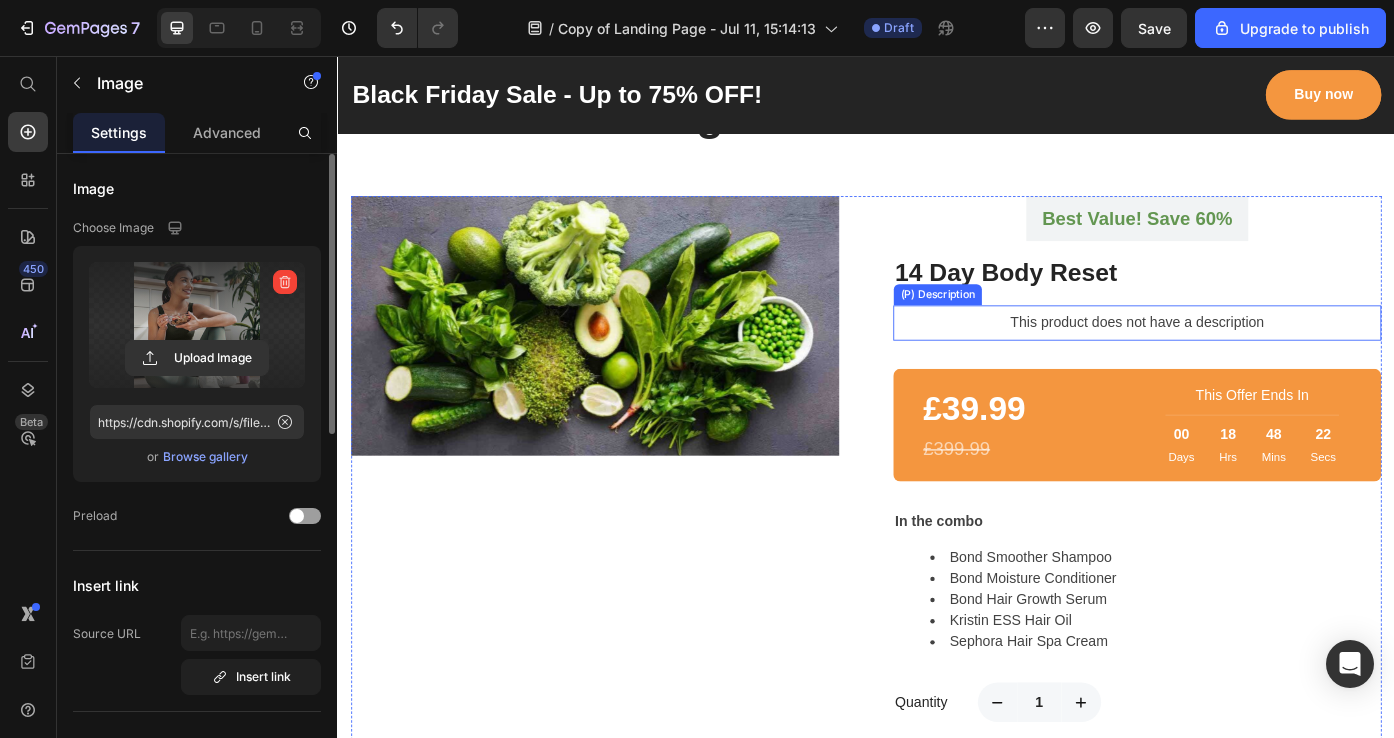 scroll, scrollTop: 1778, scrollLeft: 0, axis: vertical 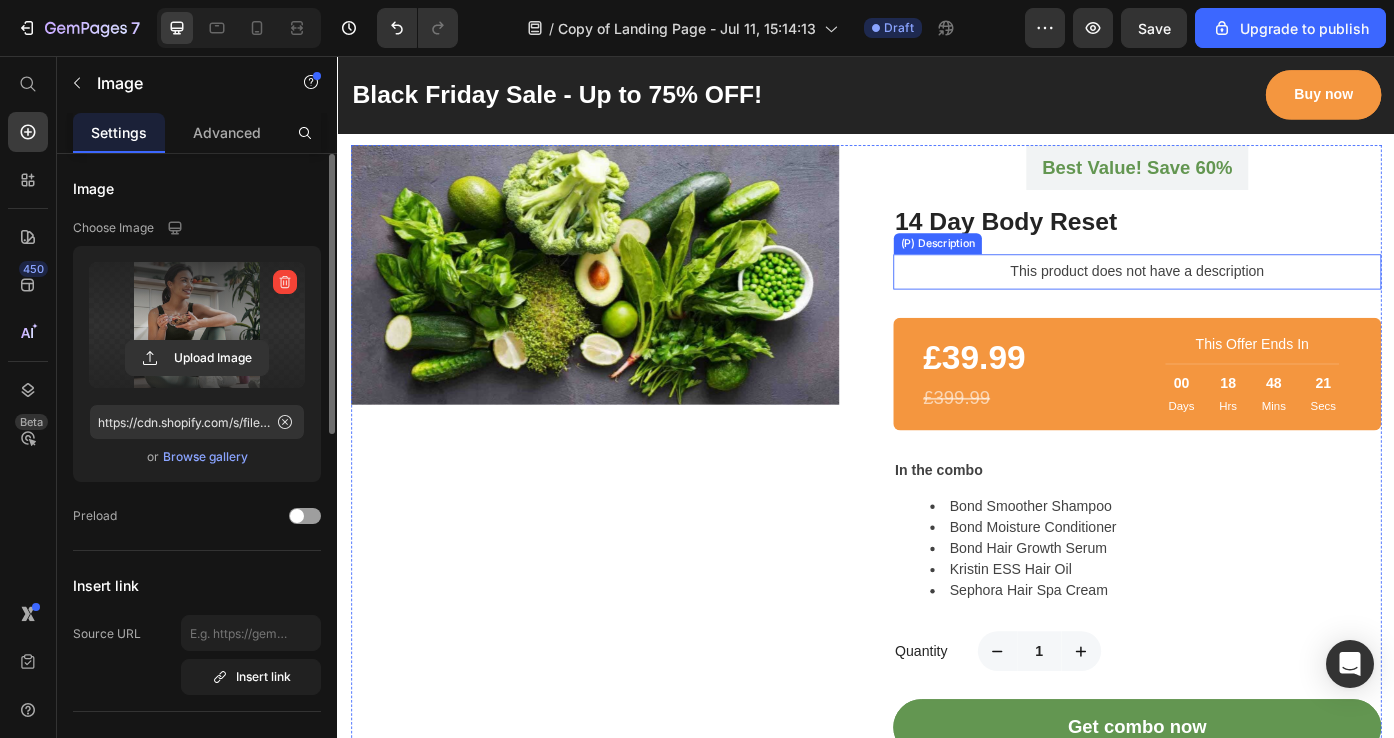 click on "This product does not have a description" at bounding box center (1245, 301) 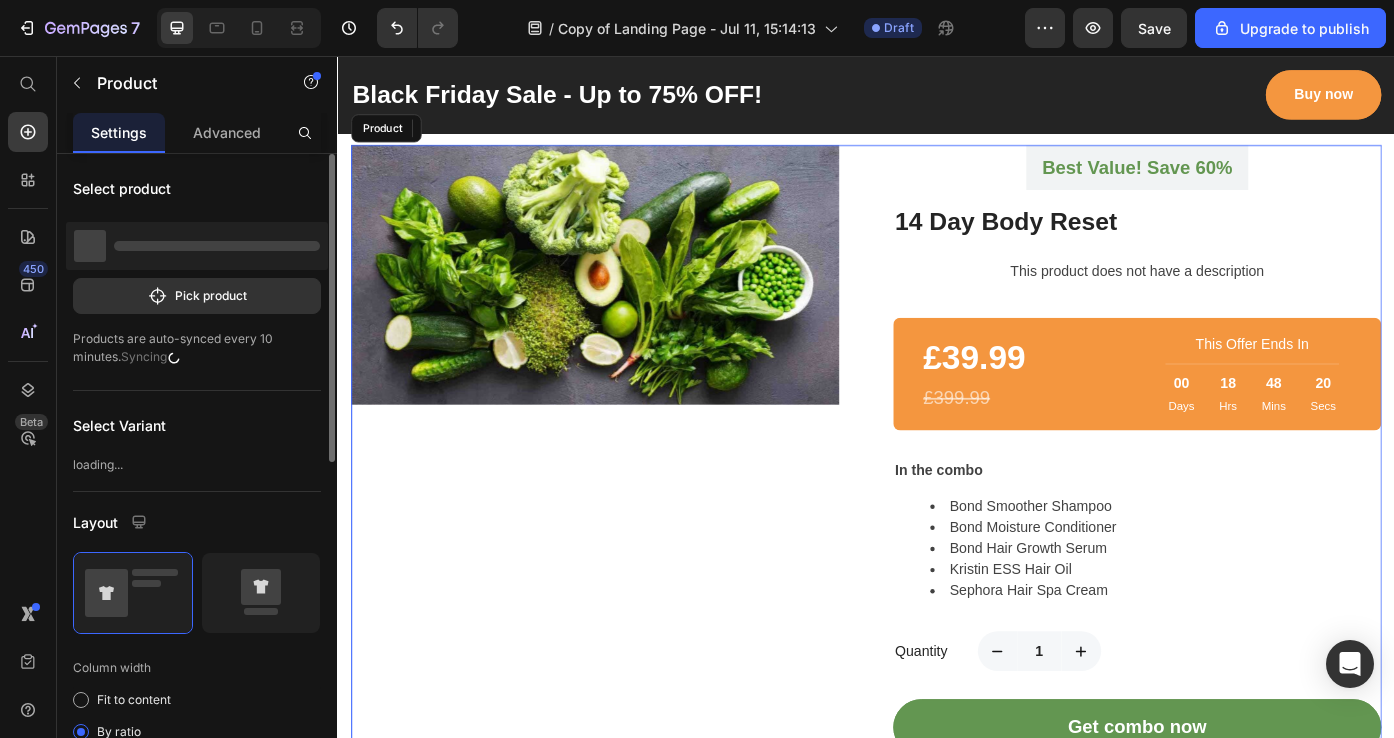 click on "Product Images Best Value! Save 60% Text block Row 14 Day Body Reset (P) Title This product does not have a description (P) Description   Edit content in Shopify 32 £39.99 (P) Price £399.99 (P) Price This Offer Ends In Text block                Title Line 00 Days 18 Hrs 48 Mins 20 Secs CountDown Timer Row In the combo Bond Smoother Shampoo Bond Moisture Conditioner Bond Hair Growth Serum Kristin ESS Hair Oil Sephora Hair Spa Cream Text block Quantity Text block 1 Product Quantity Row Get combo now (P) Cart Button Product" at bounding box center (937, 503) 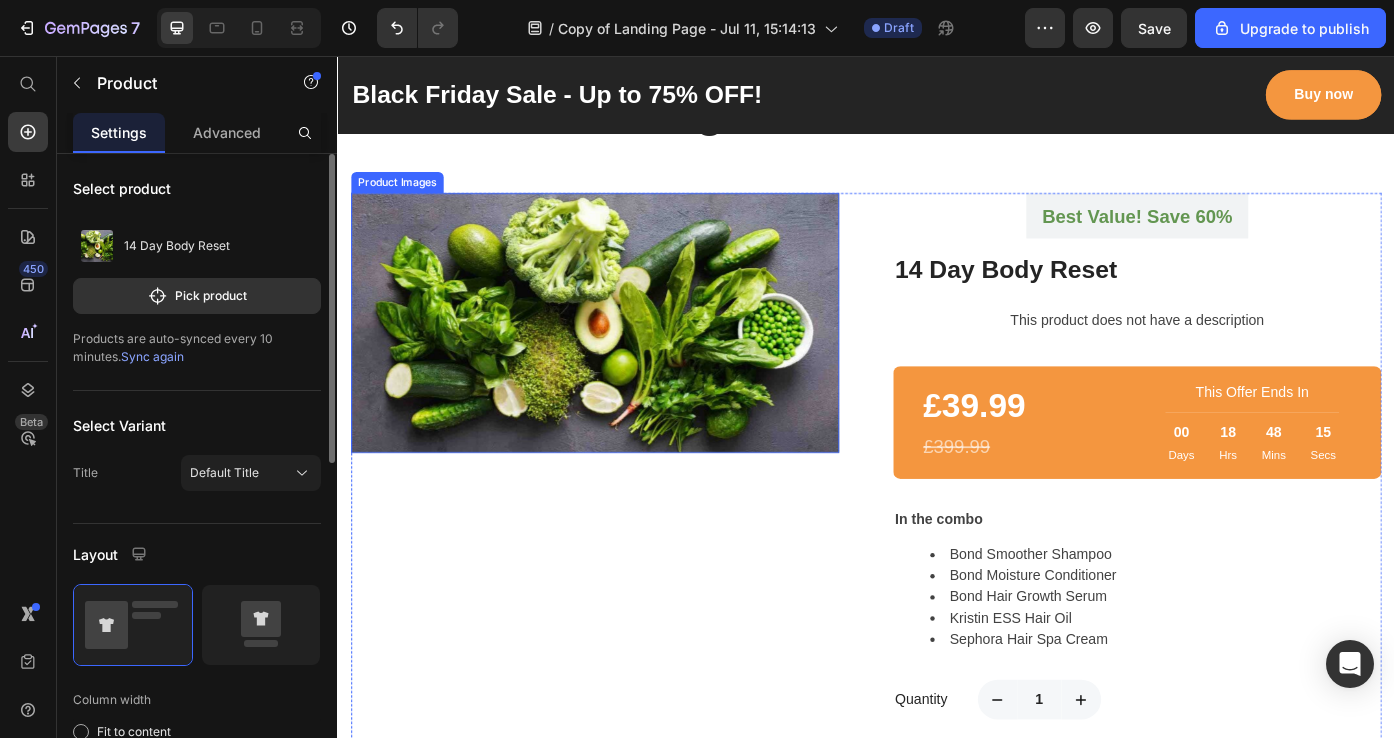 scroll, scrollTop: 1670, scrollLeft: 0, axis: vertical 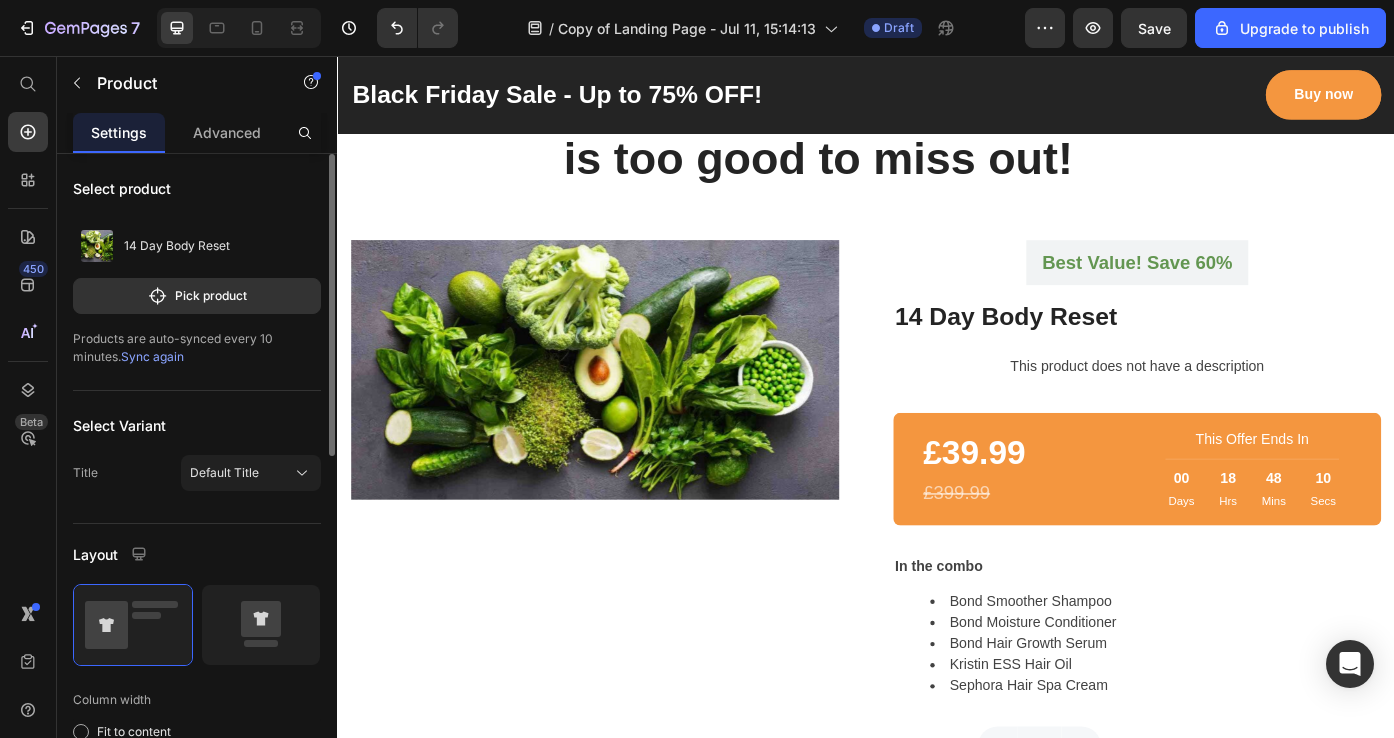 click on "Product Images" at bounding box center [629, 611] 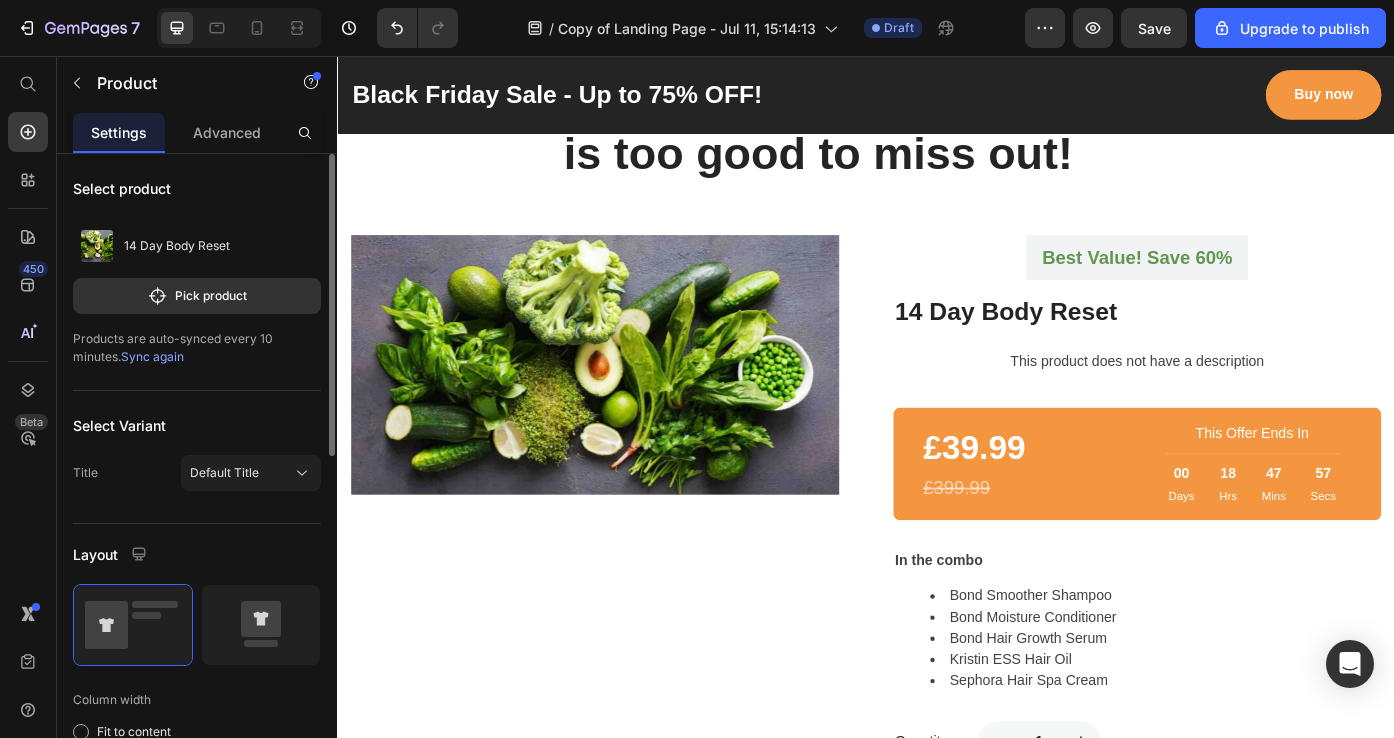 scroll, scrollTop: 1677, scrollLeft: 0, axis: vertical 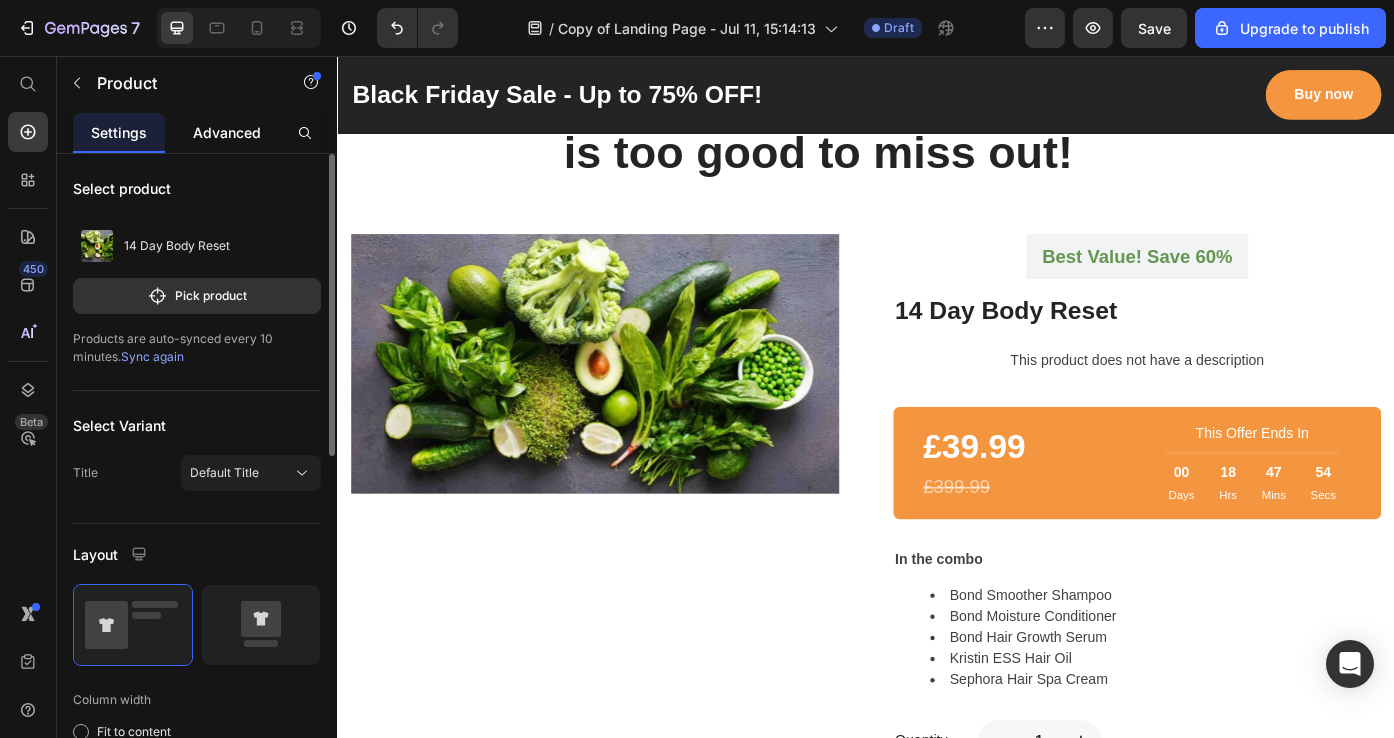 click on "Advanced" 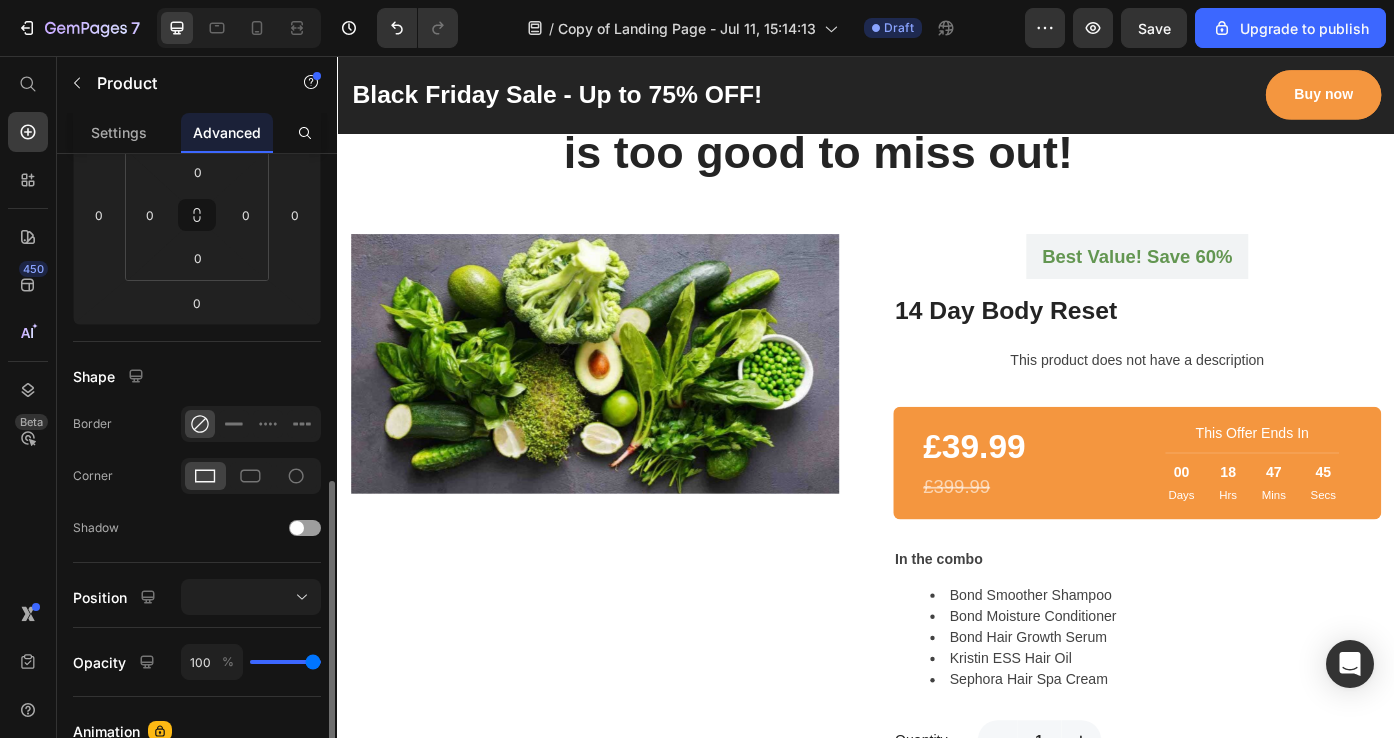 scroll, scrollTop: 0, scrollLeft: 0, axis: both 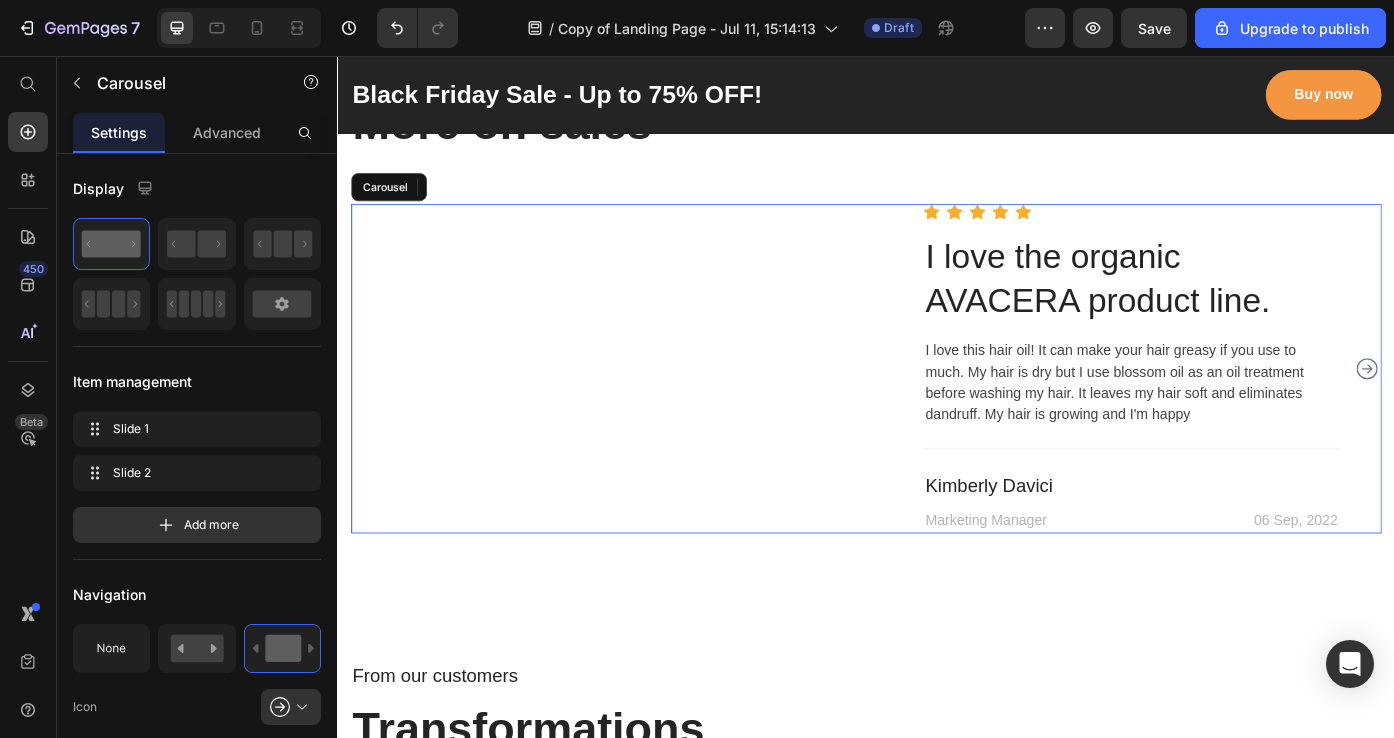 click 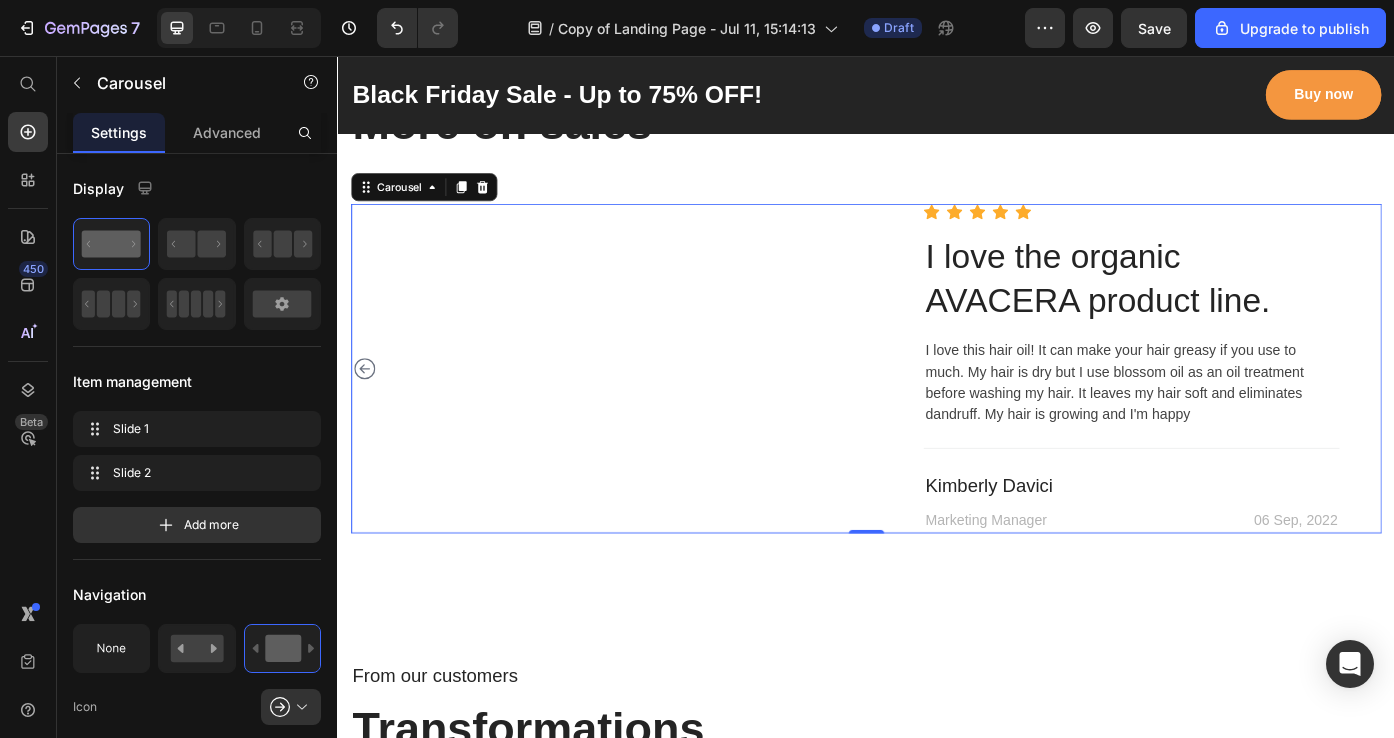 click 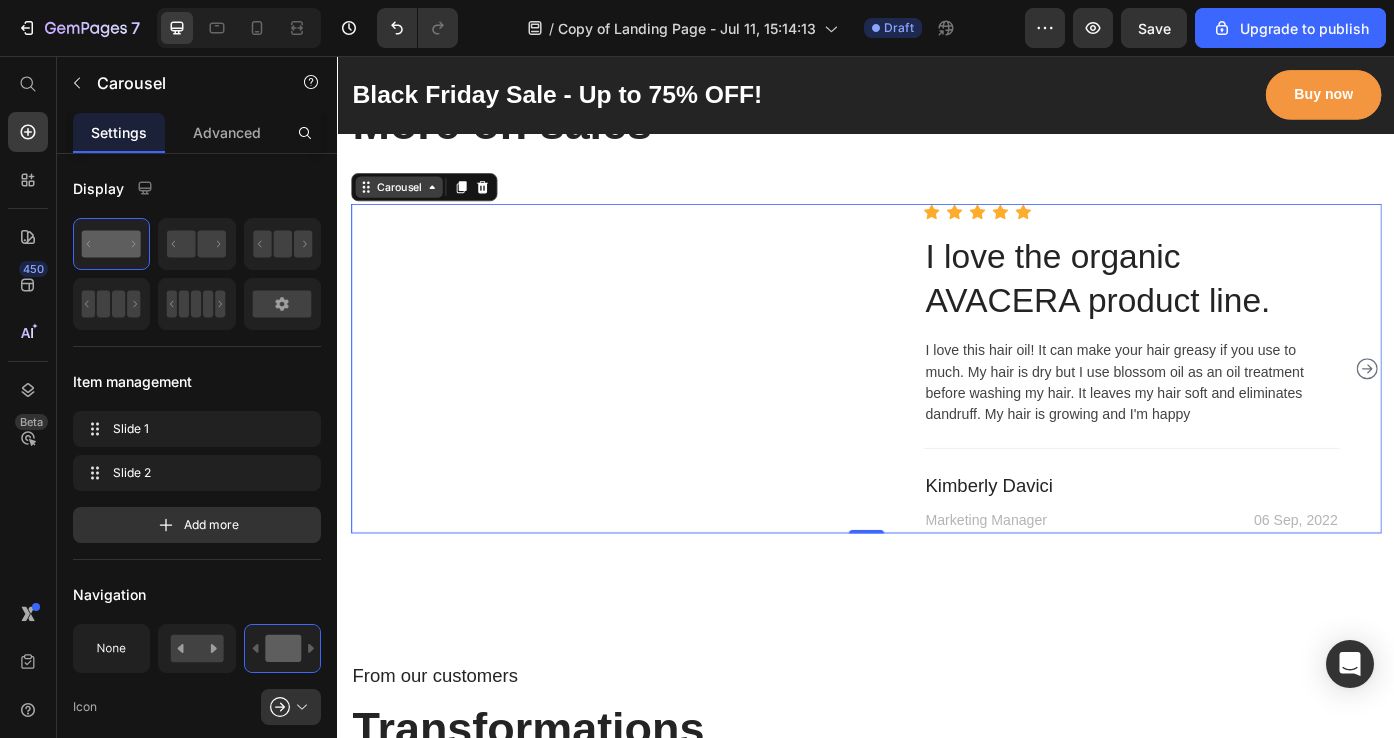 click 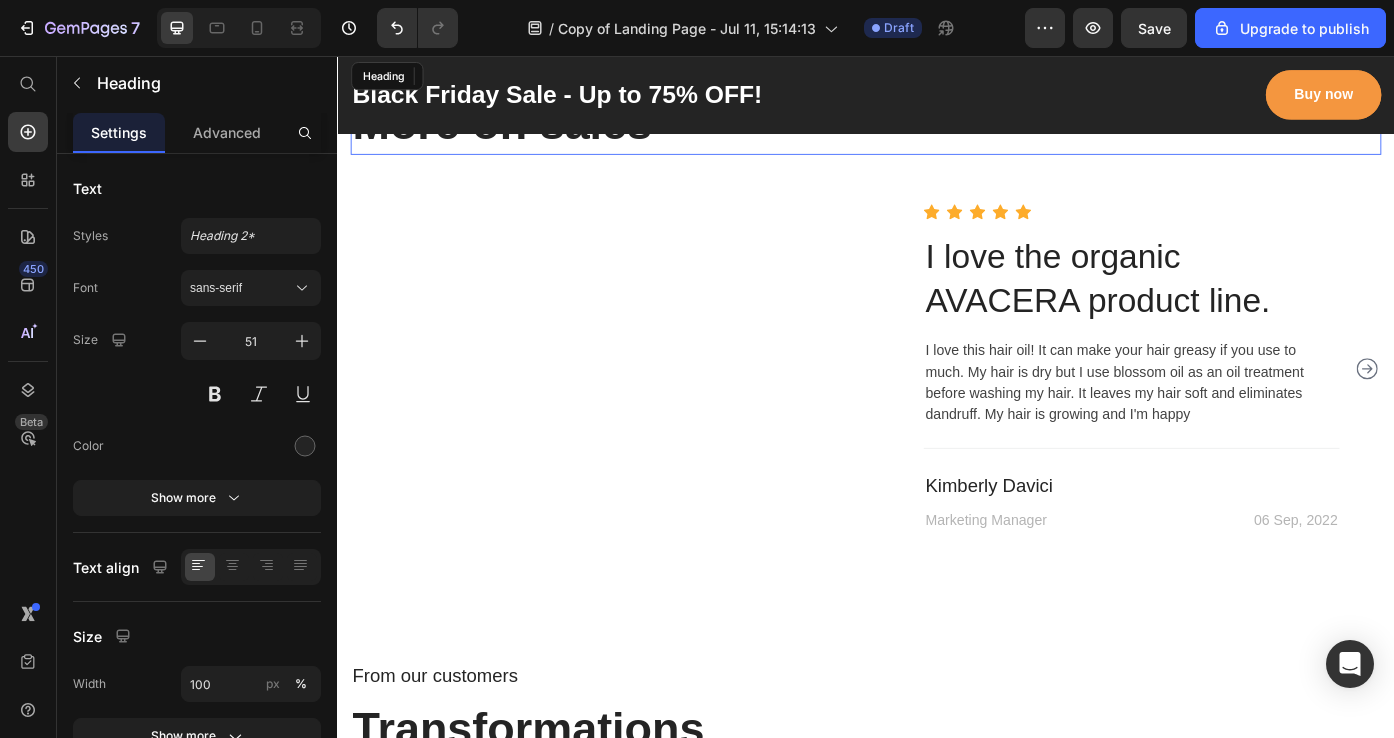 click on "More on sales" at bounding box center [937, 133] 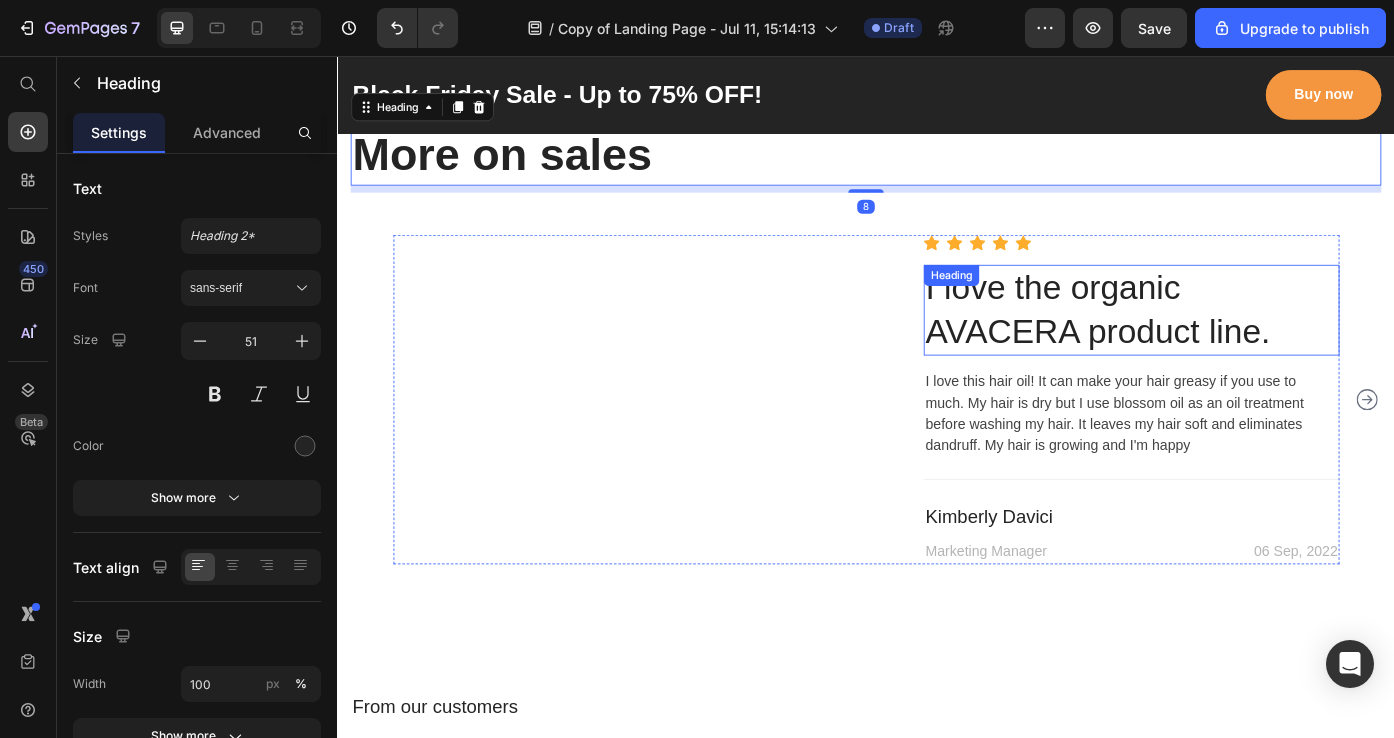 scroll, scrollTop: 4206, scrollLeft: 0, axis: vertical 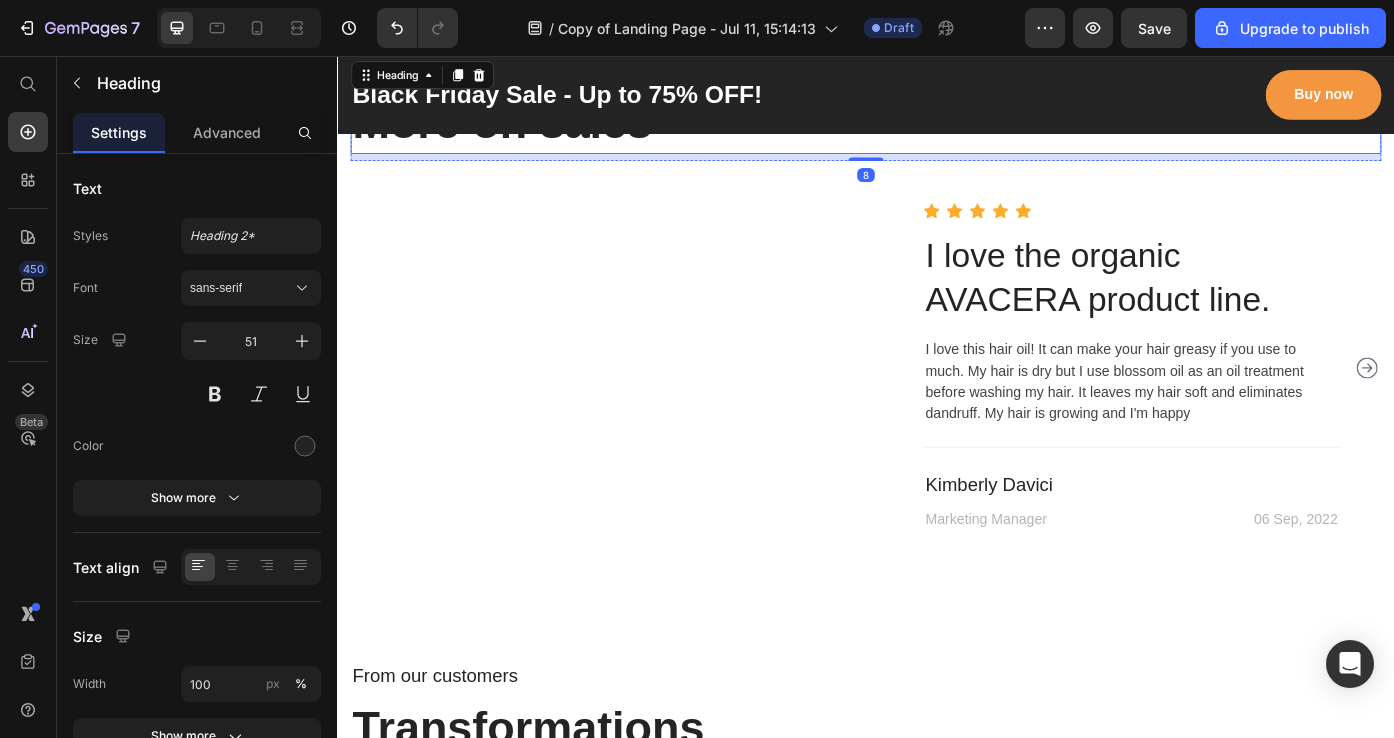 click on "I love the organic AVACERA product line. I love this hair oil! It can make your hair greasy if you use to much. My hair is dry but I use blossom oil as an oil treatment before washing my hair. It leaves my hair soft and eliminates dandruff. My hair is growing and I'm happy" at bounding box center (937, 324) 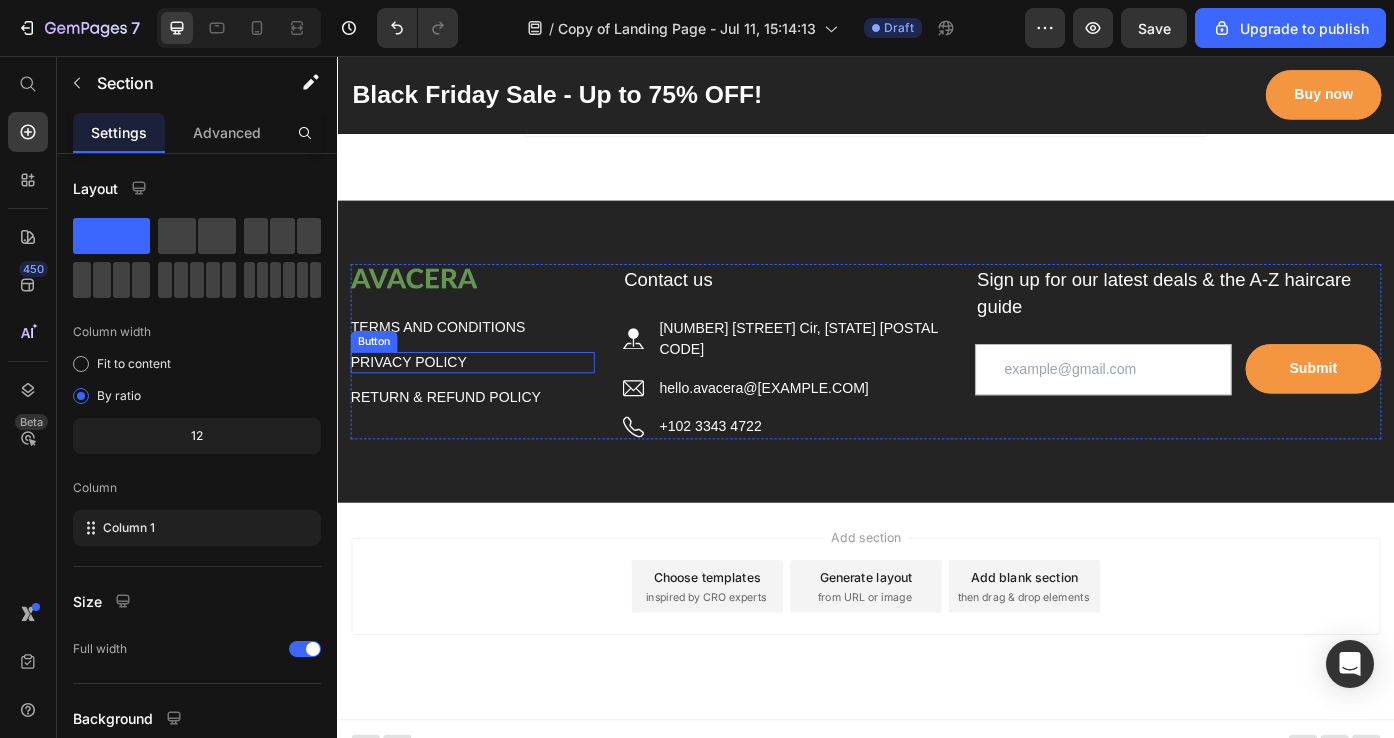 scroll, scrollTop: 6752, scrollLeft: 0, axis: vertical 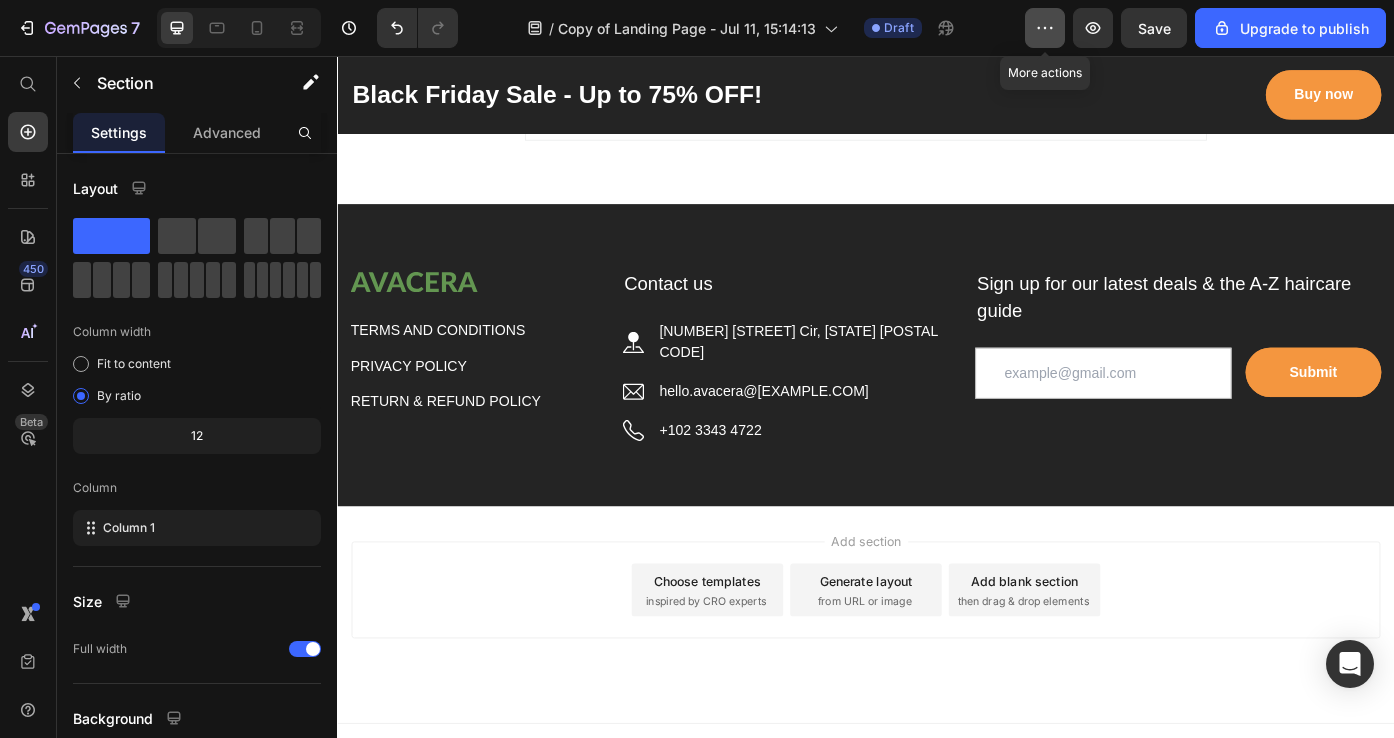click 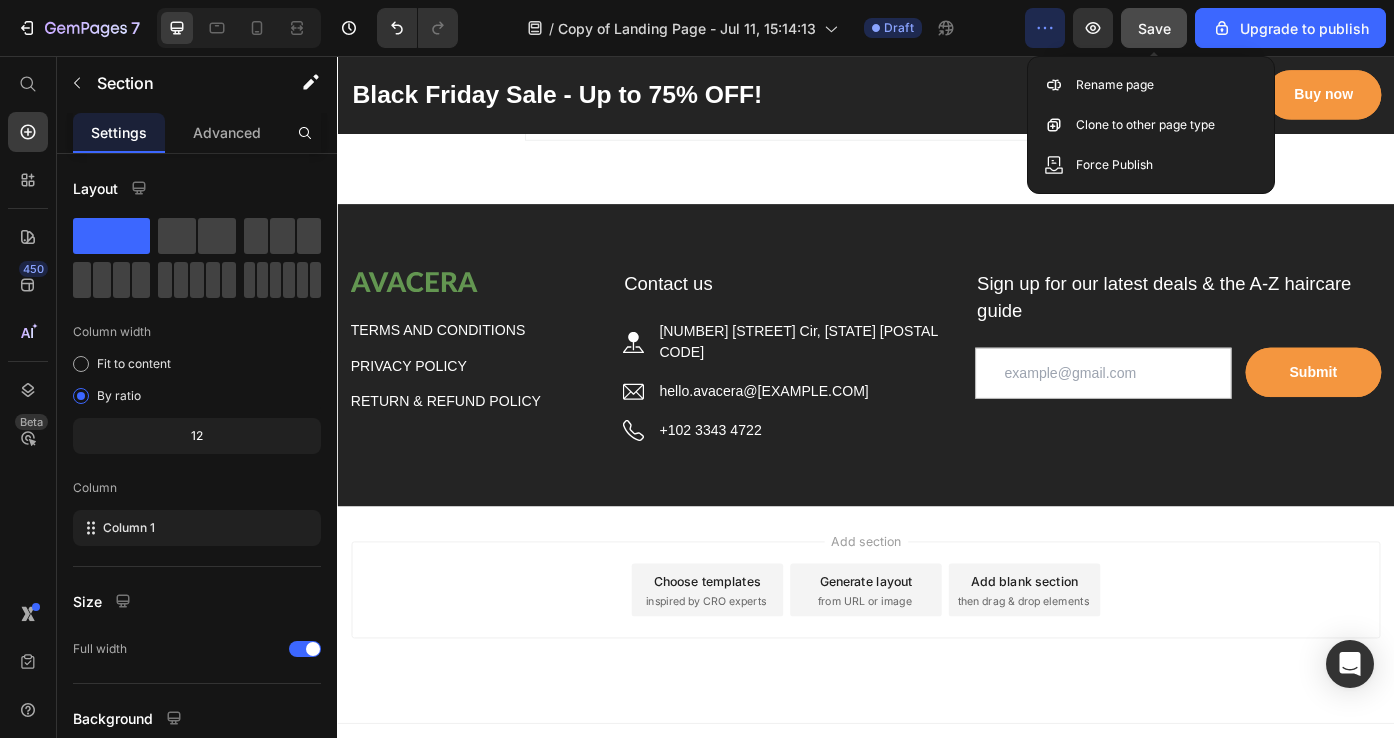 click on "Save" at bounding box center (1154, 28) 